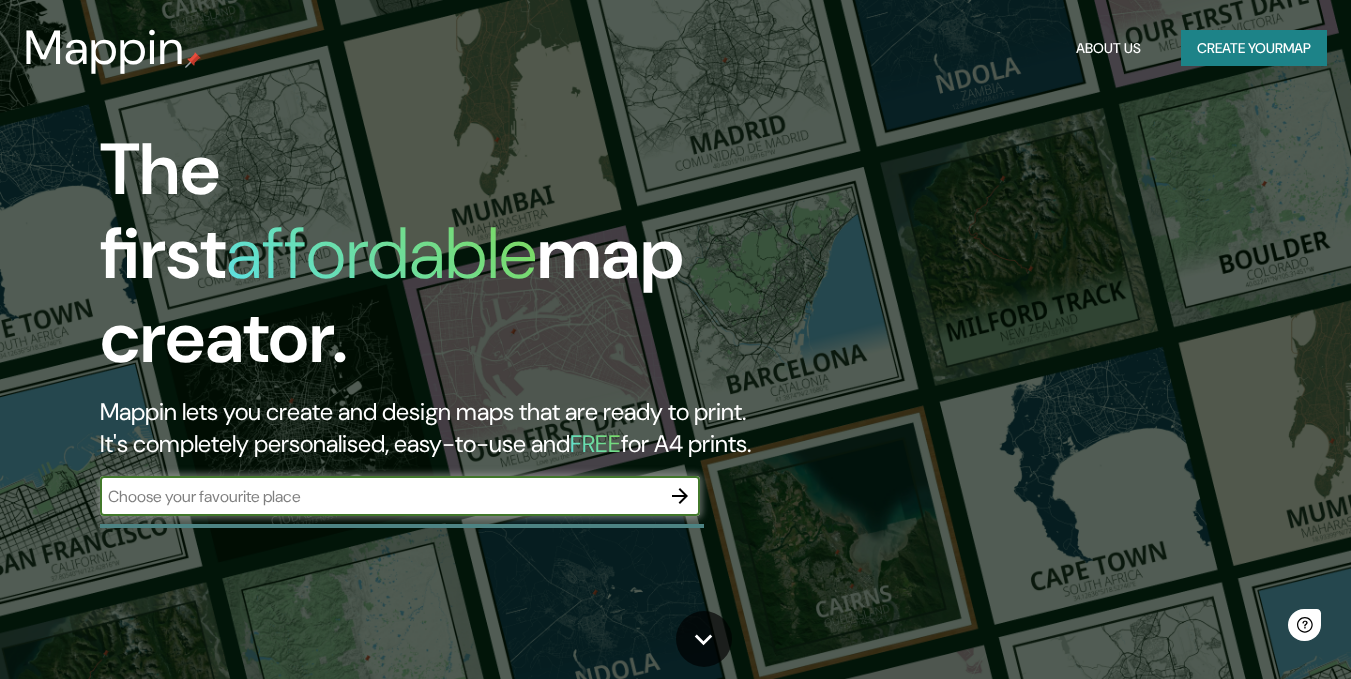 scroll, scrollTop: 0, scrollLeft: 0, axis: both 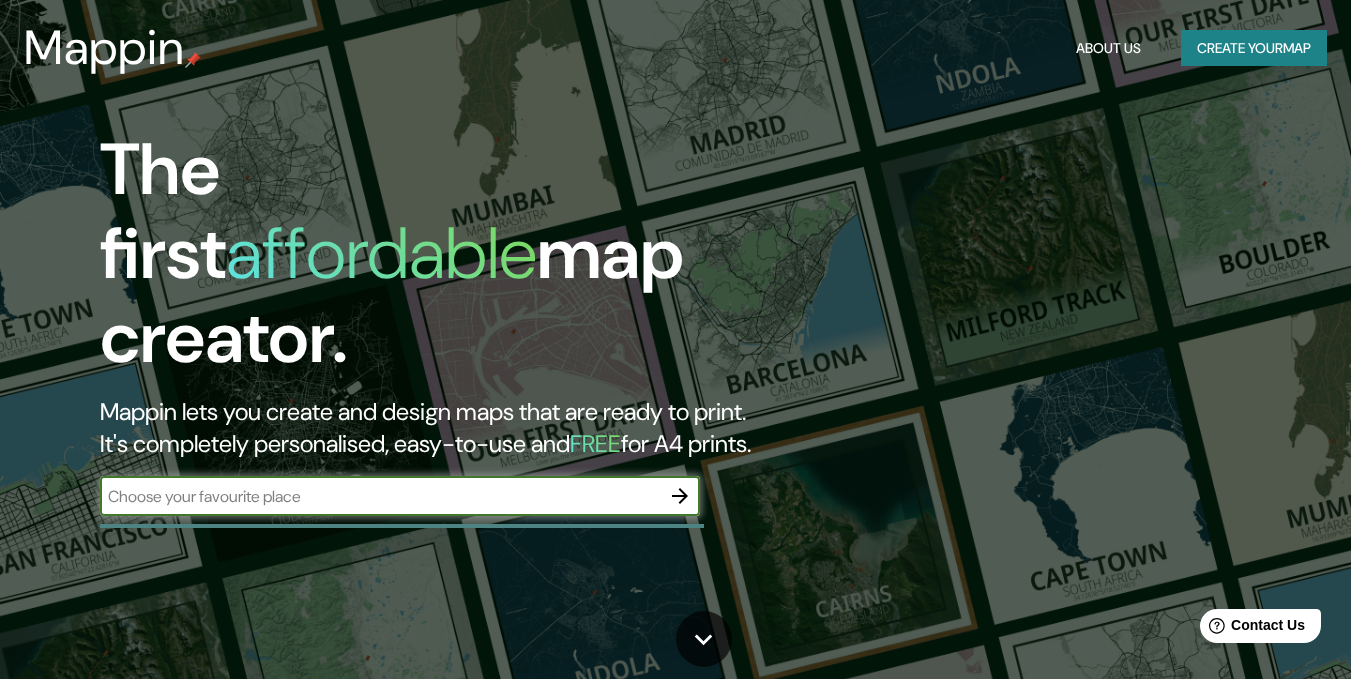 click at bounding box center [380, 496] 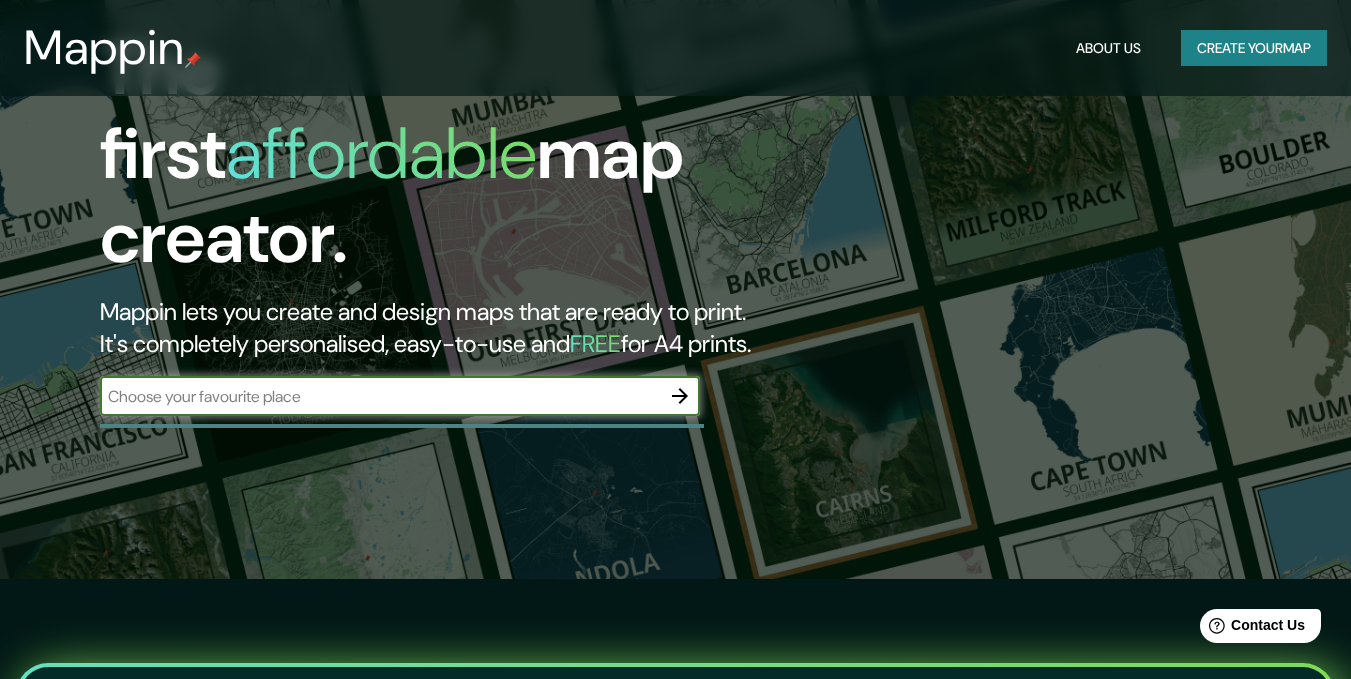 click at bounding box center (380, 396) 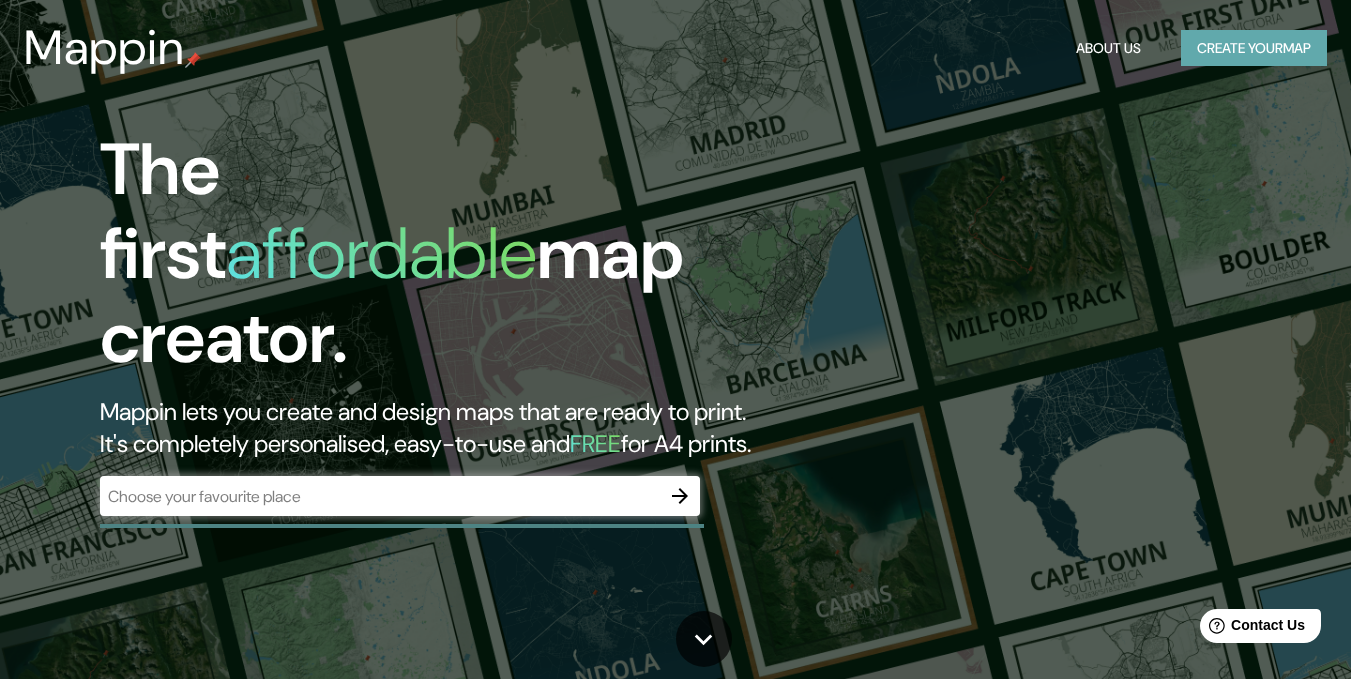 click on "Create your   map" at bounding box center [1254, 48] 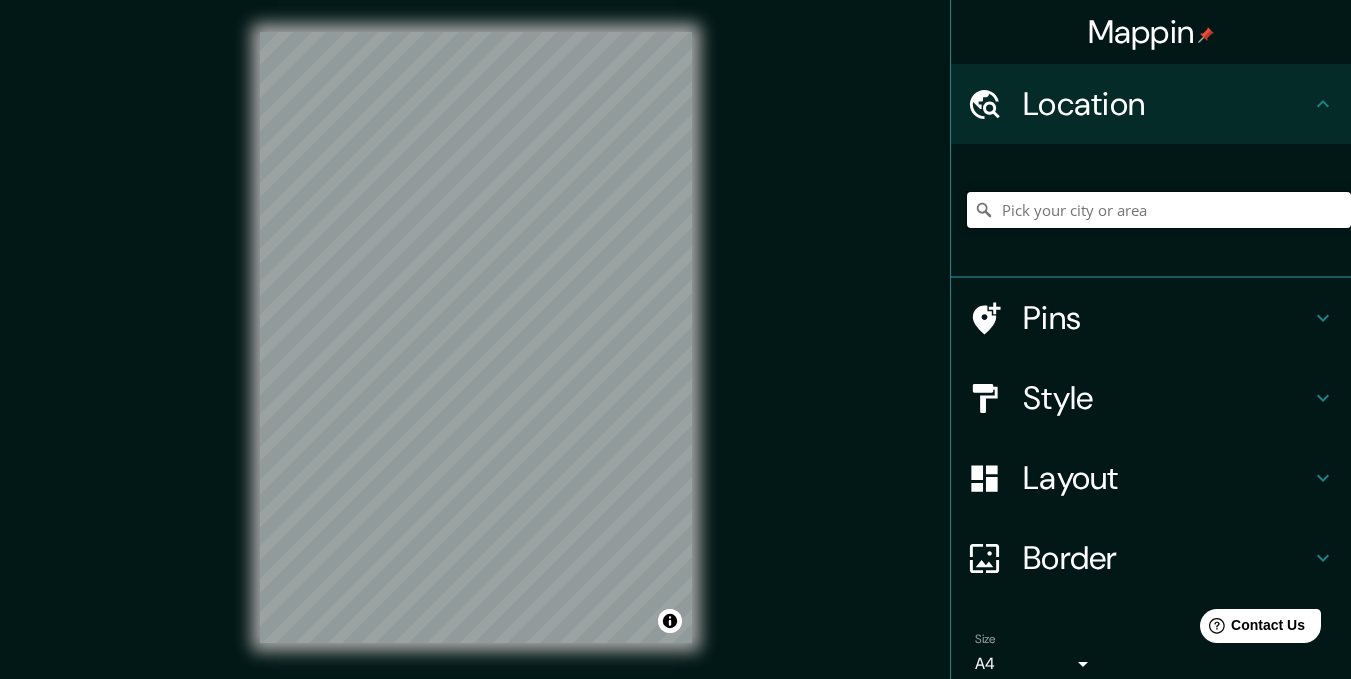 click at bounding box center [1159, 210] 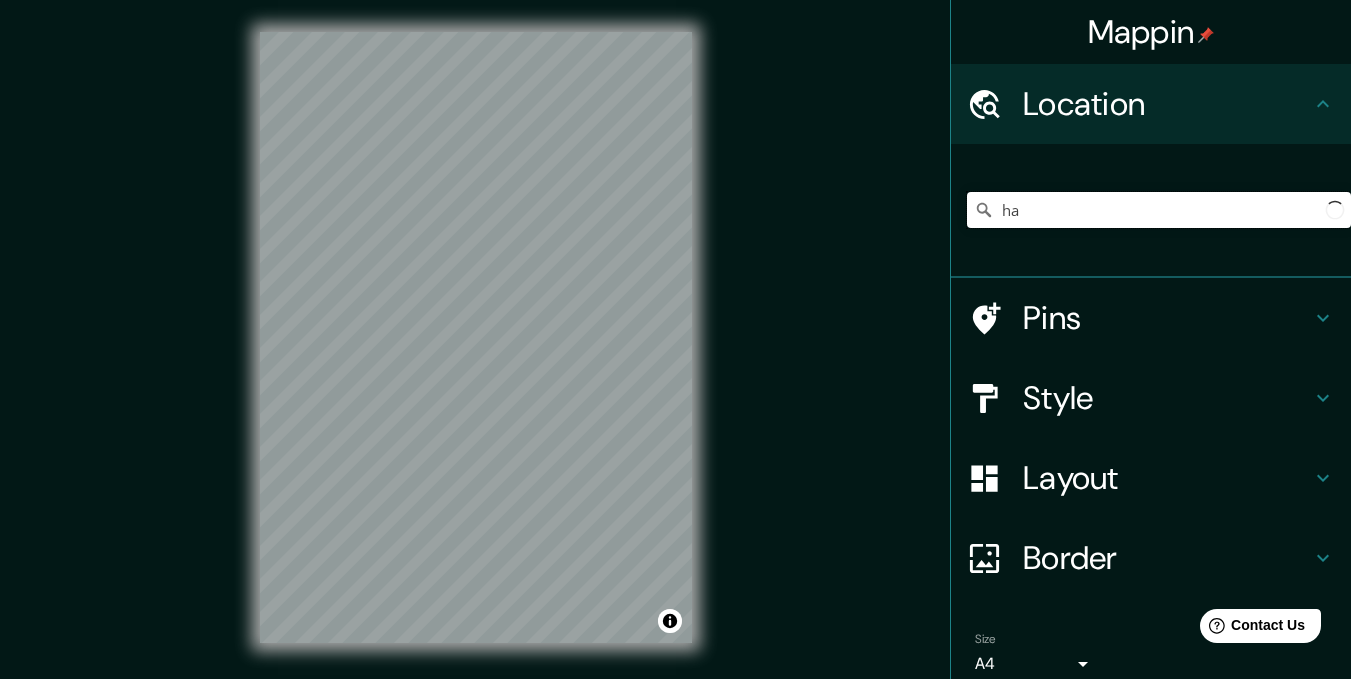 type on "h" 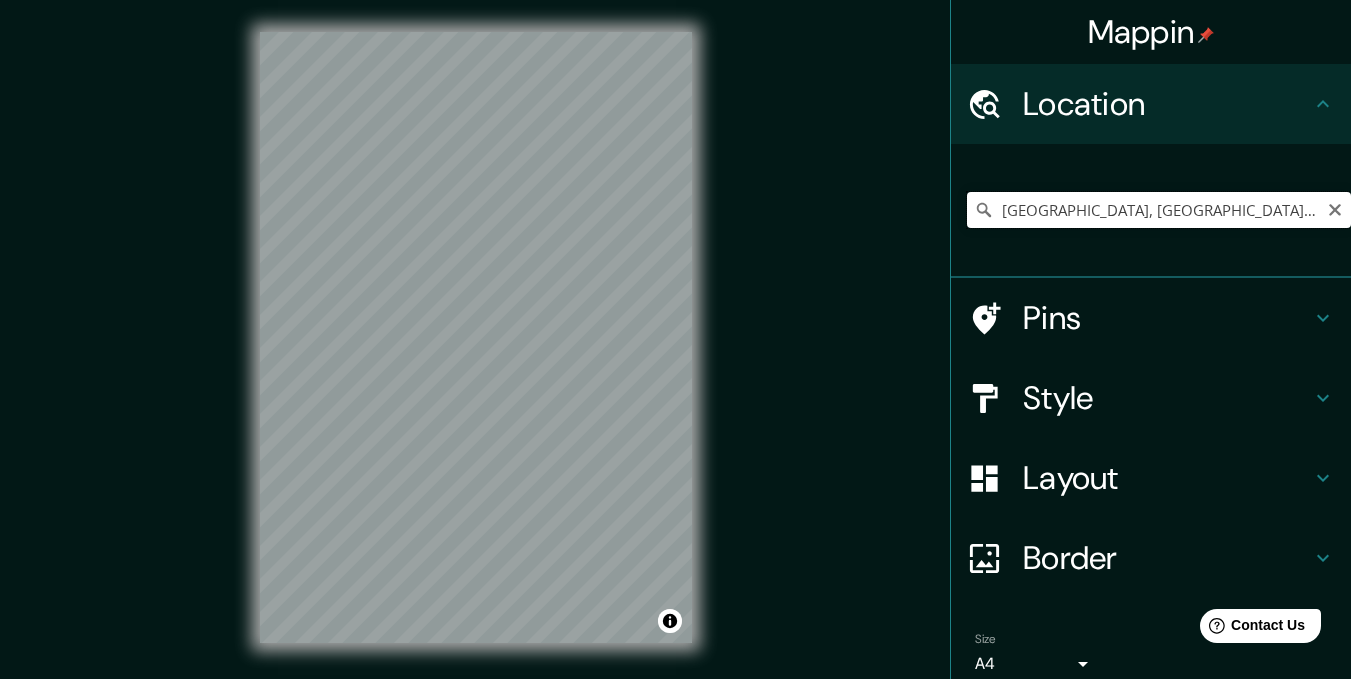 click on "Quito, Pichincha, Ecuador" at bounding box center (1159, 210) 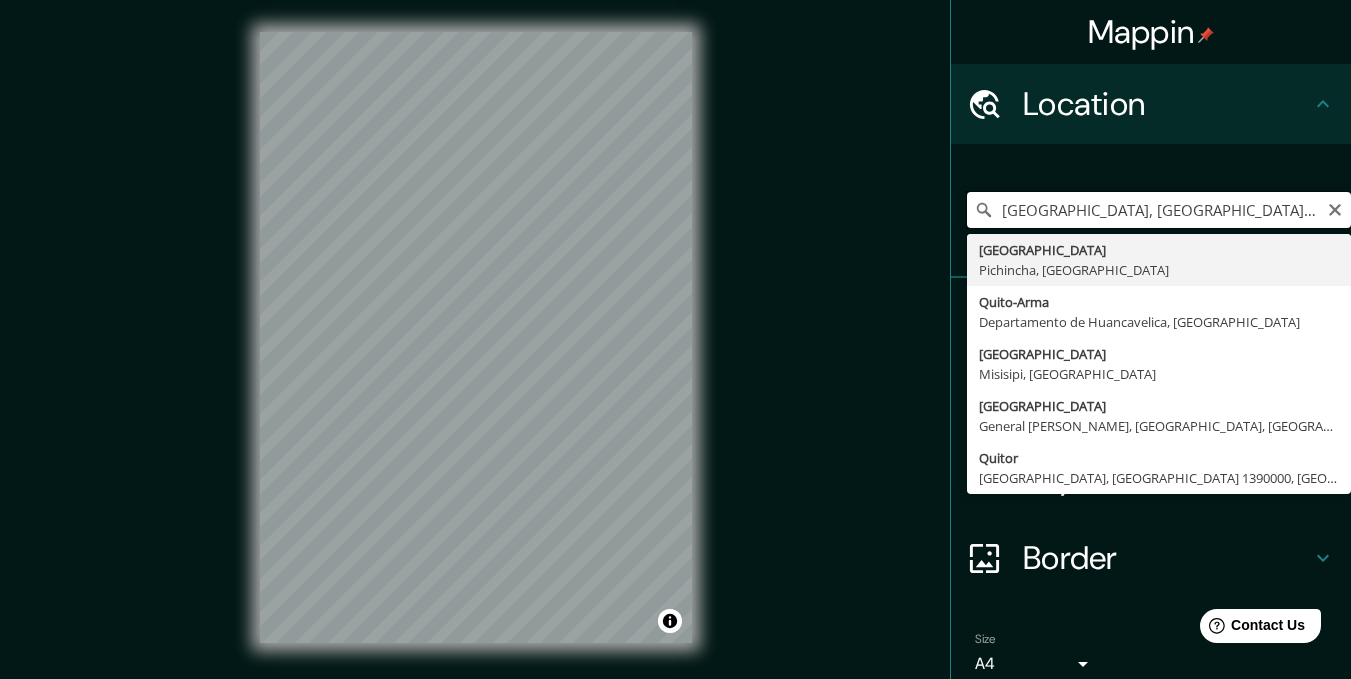 click on "Quito, Pichincha, Ecuador" at bounding box center (1159, 210) 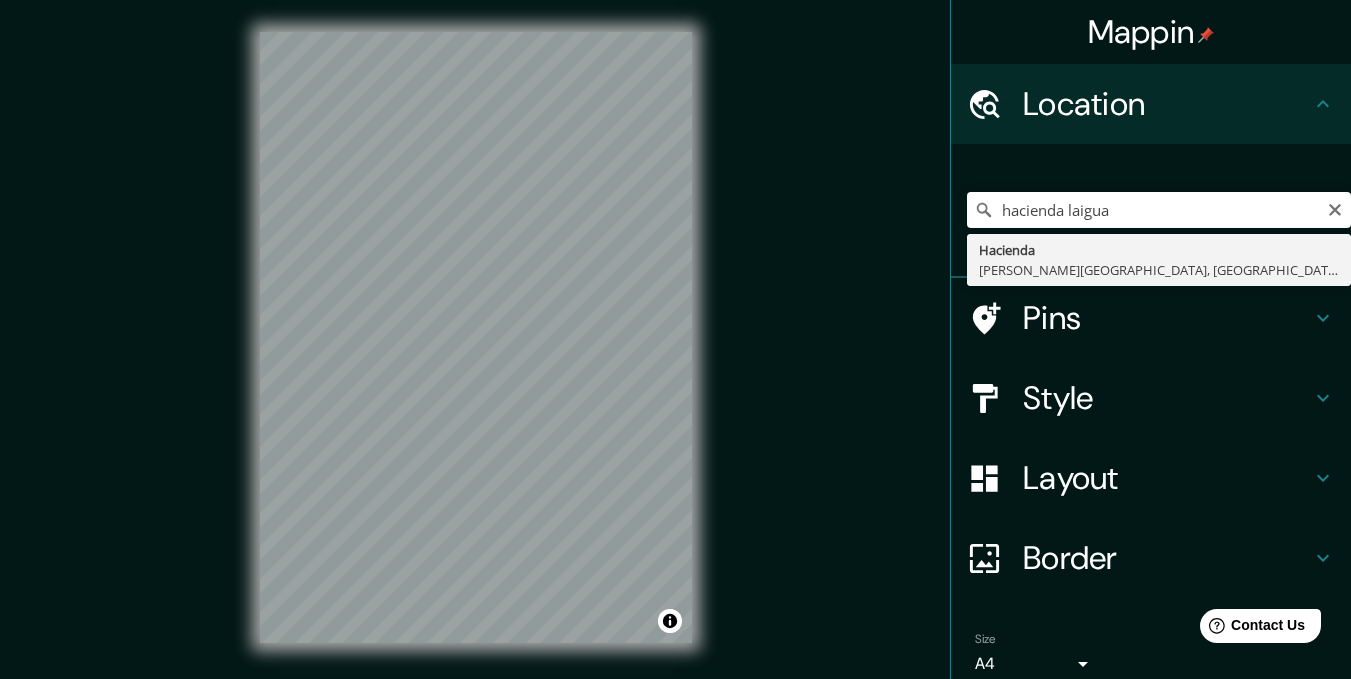 type on "Hacienda, Viña del Mar, Región de Valparaíso 2520000, Chile" 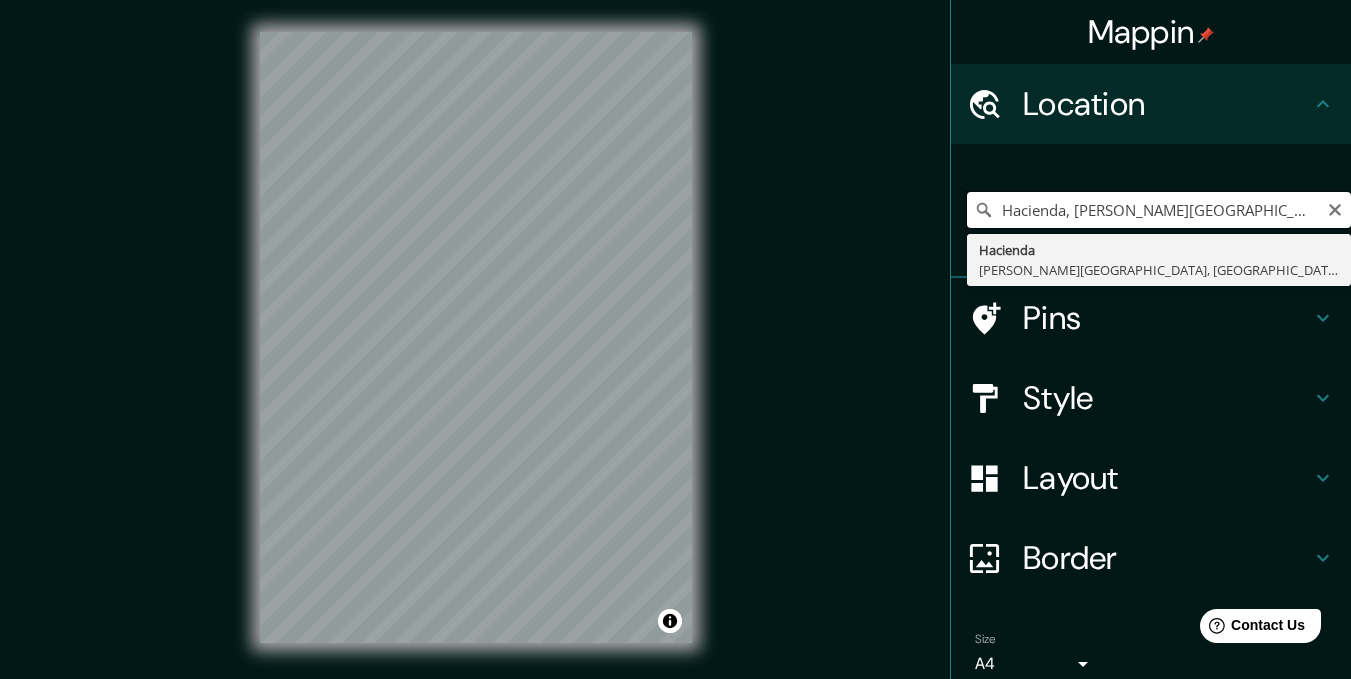 scroll, scrollTop: 0, scrollLeft: 0, axis: both 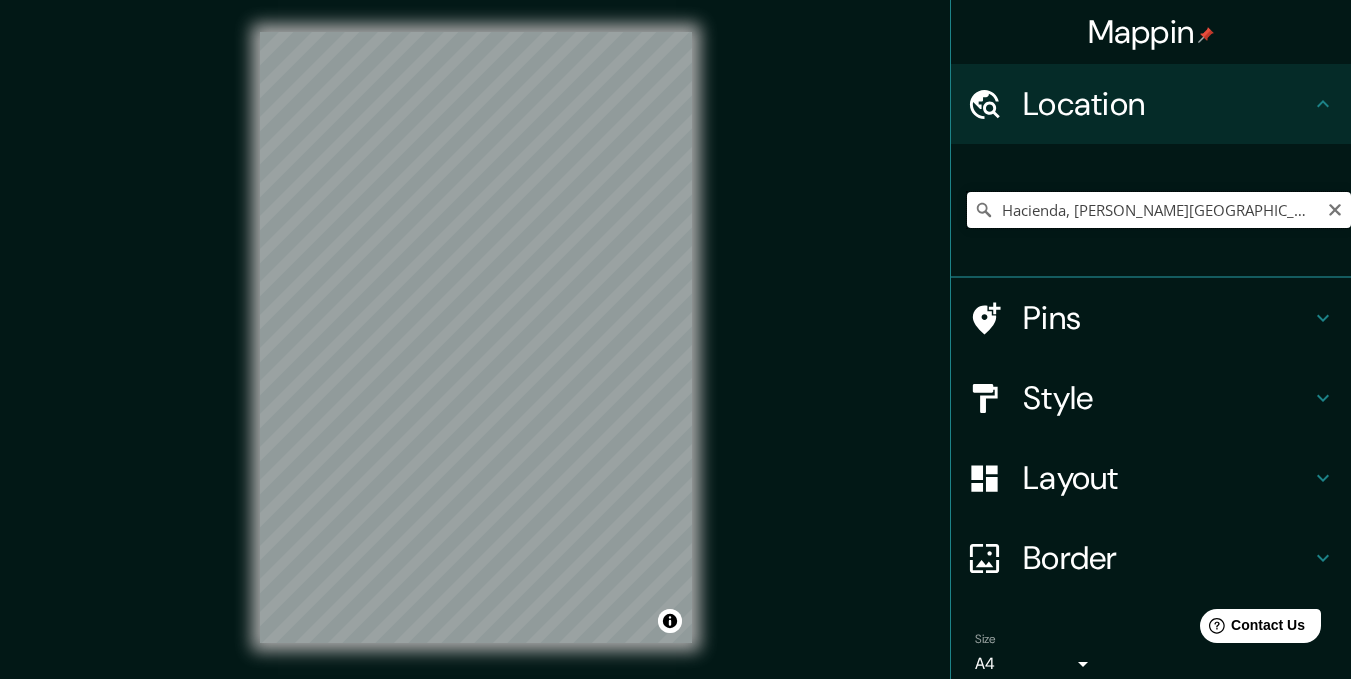 click on "Hacienda, Viña del Mar, Región de Valparaíso 2520000, Chile" at bounding box center (1159, 210) 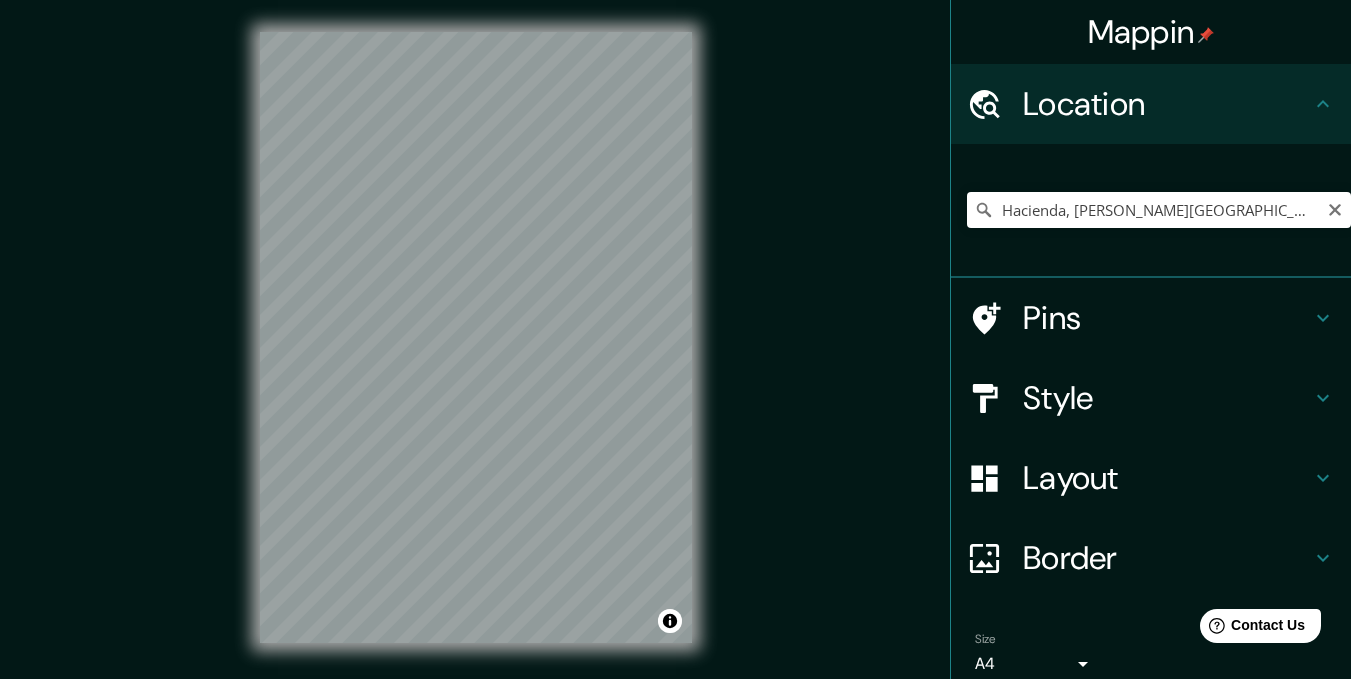 click 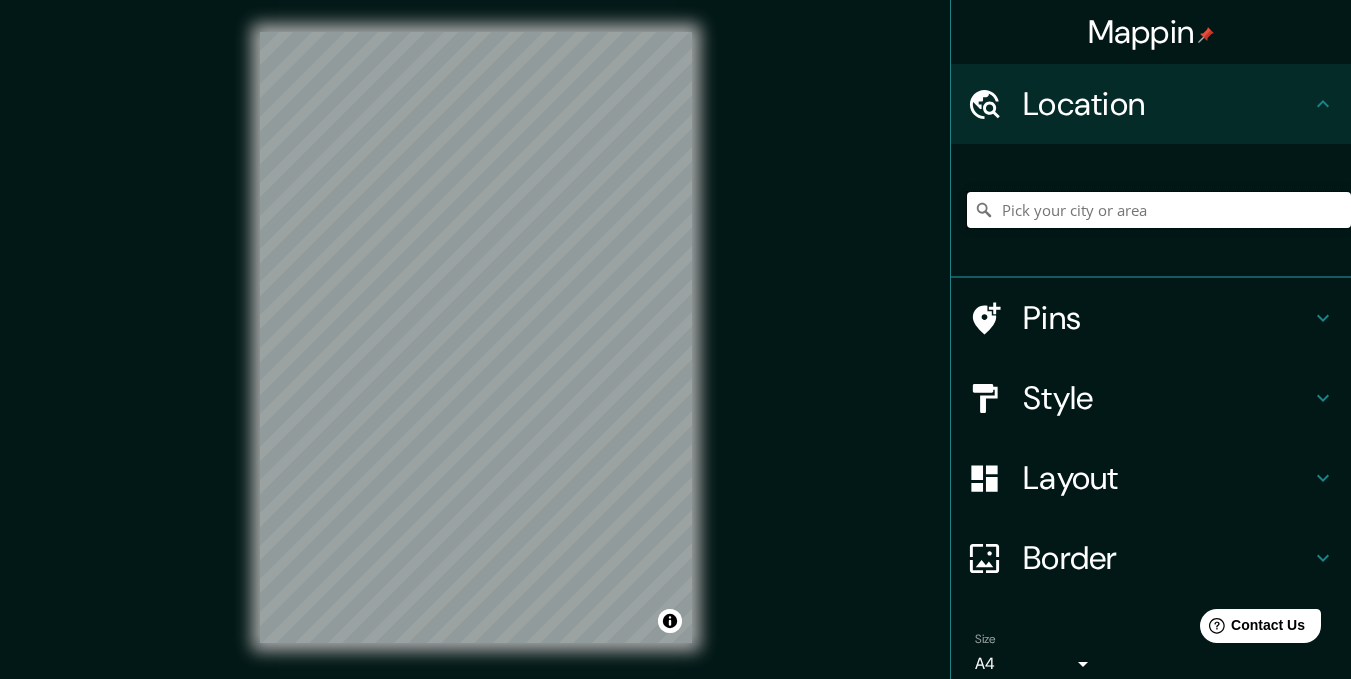 click at bounding box center (1159, 210) 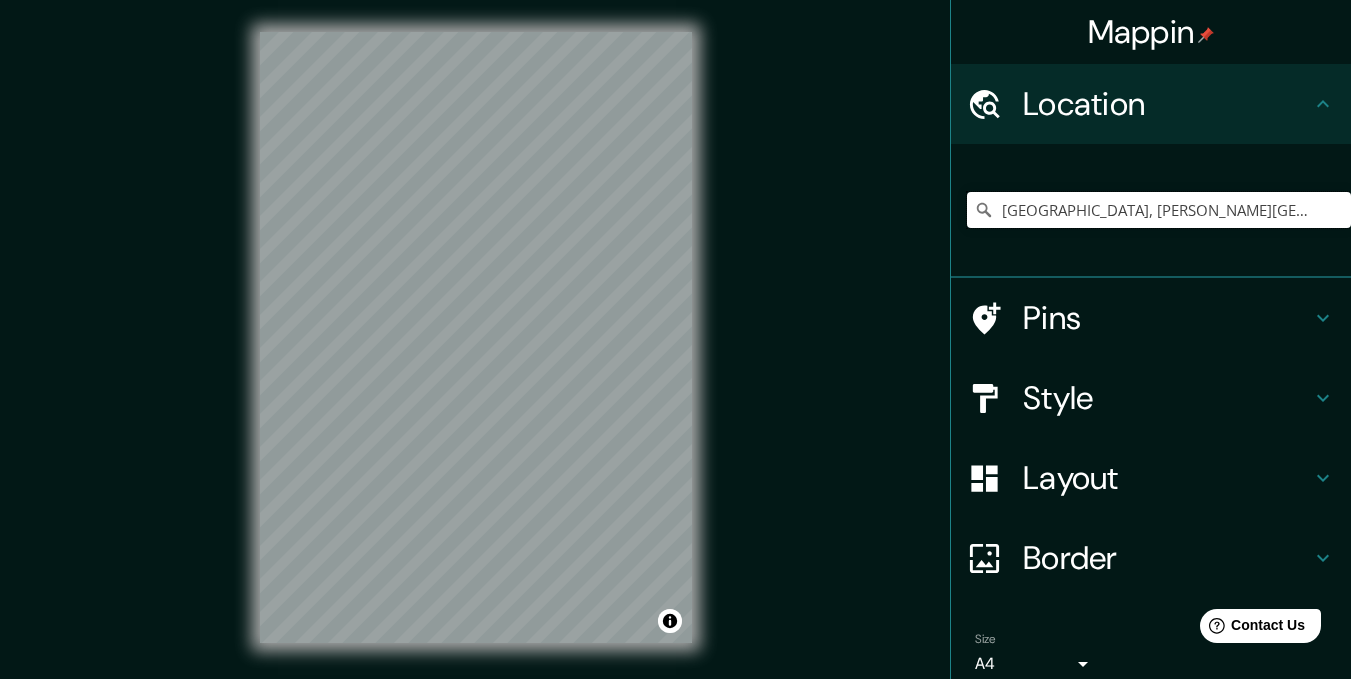 click on "Quito, Viña del Mar, Región de Valparaíso 2520000, Chile" at bounding box center [1159, 210] 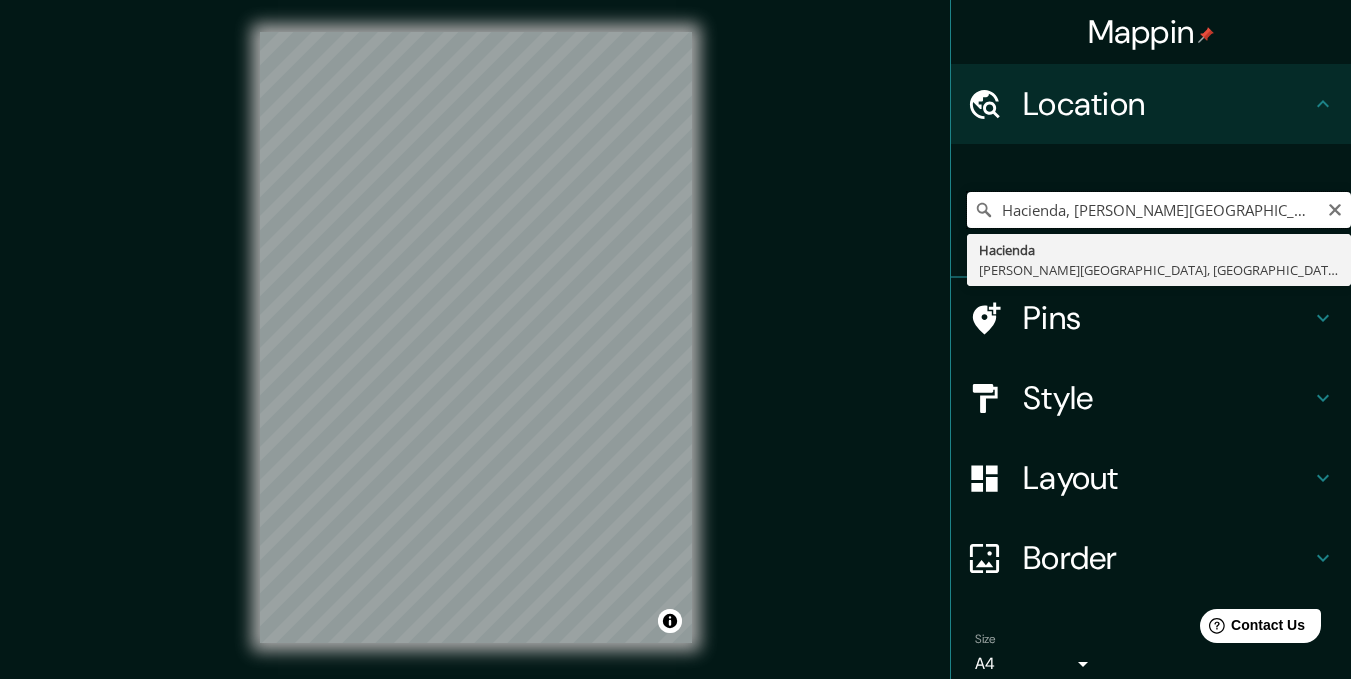 click on "Hacienda, Viña del Mar, Región de Valparaíso 2520000, Chile" at bounding box center [1159, 210] 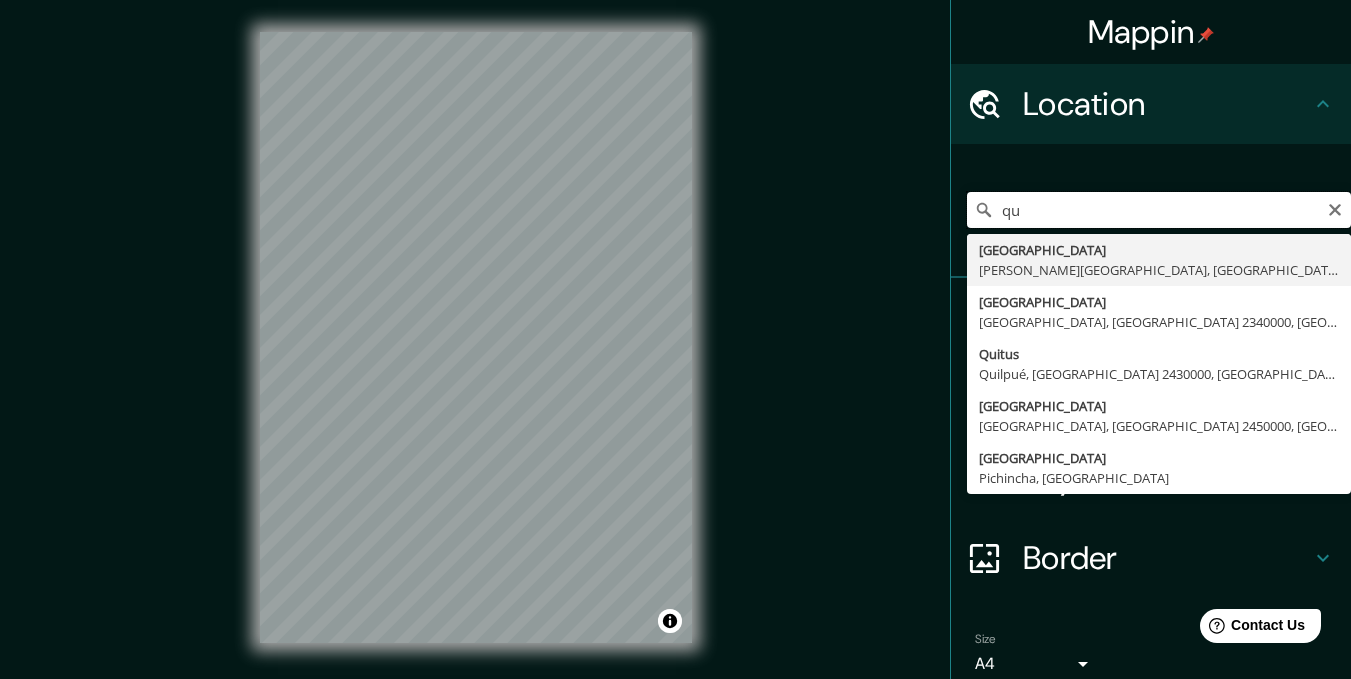 type on "q" 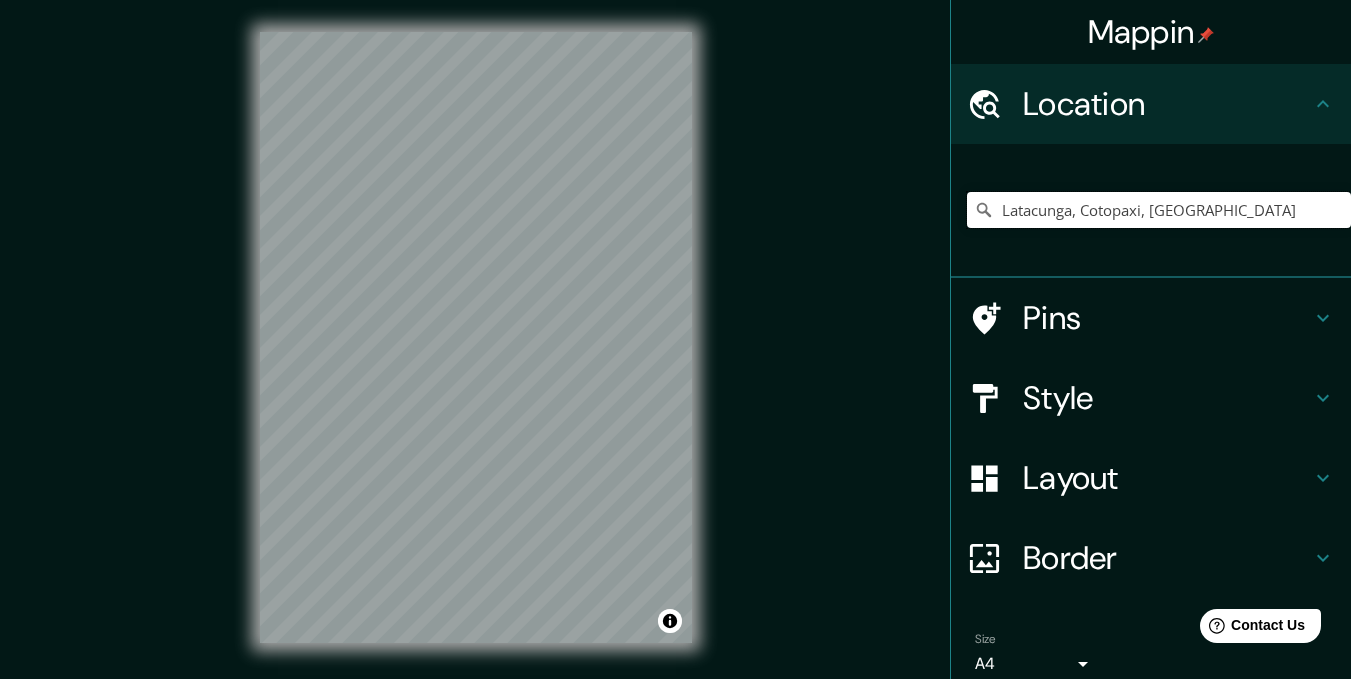 type on "Latacunga, Cotopaxi, Ecuador" 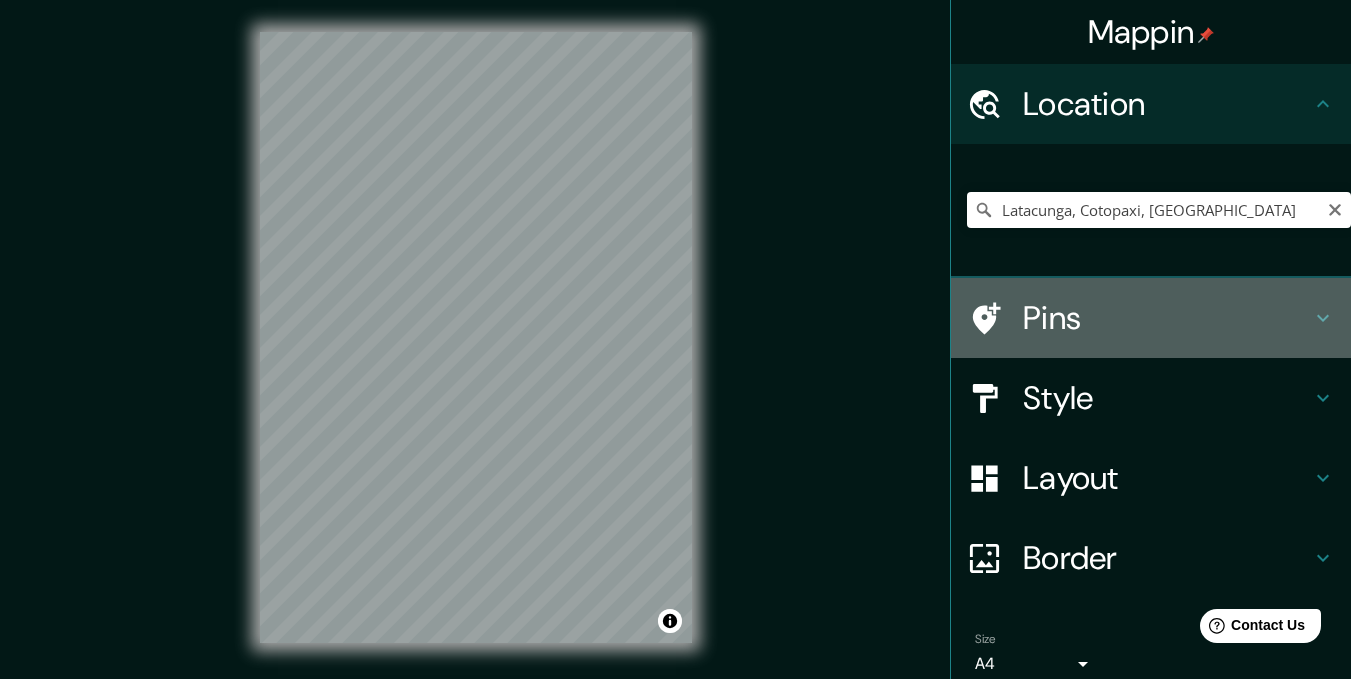 click on "Pins" at bounding box center [1167, 318] 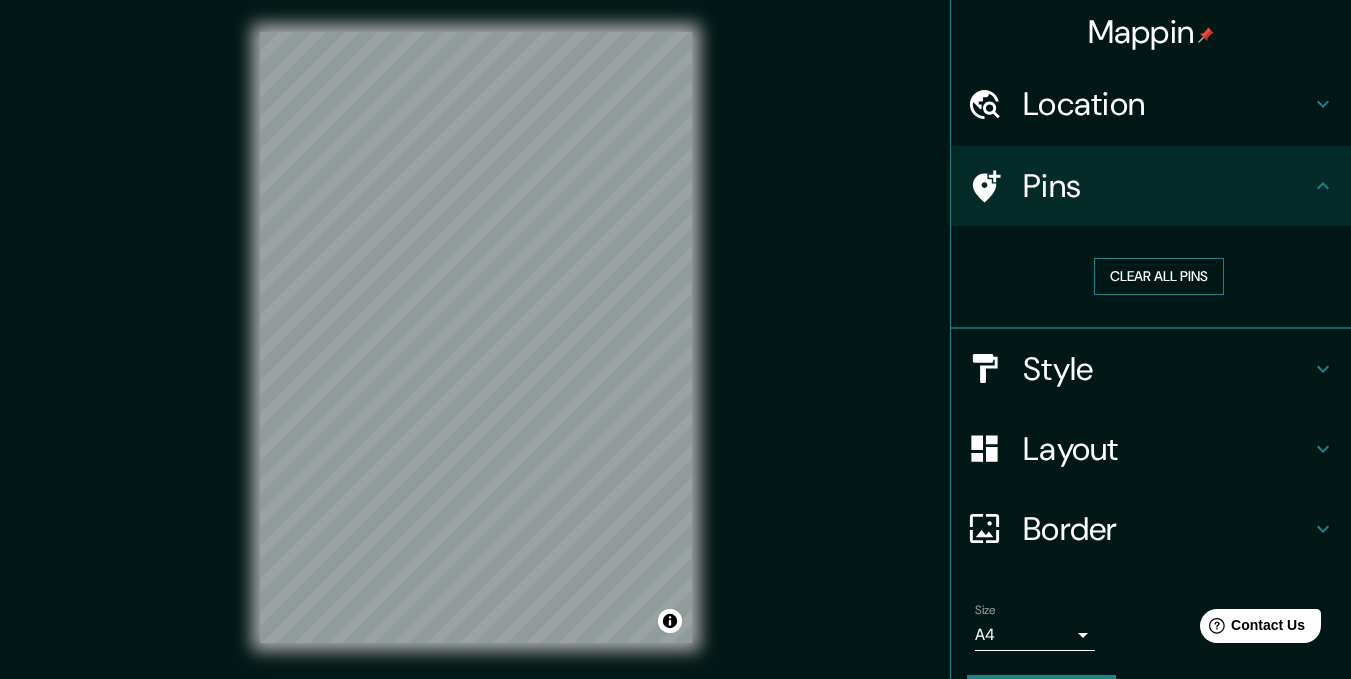 click on "Clear all pins" at bounding box center [1159, 276] 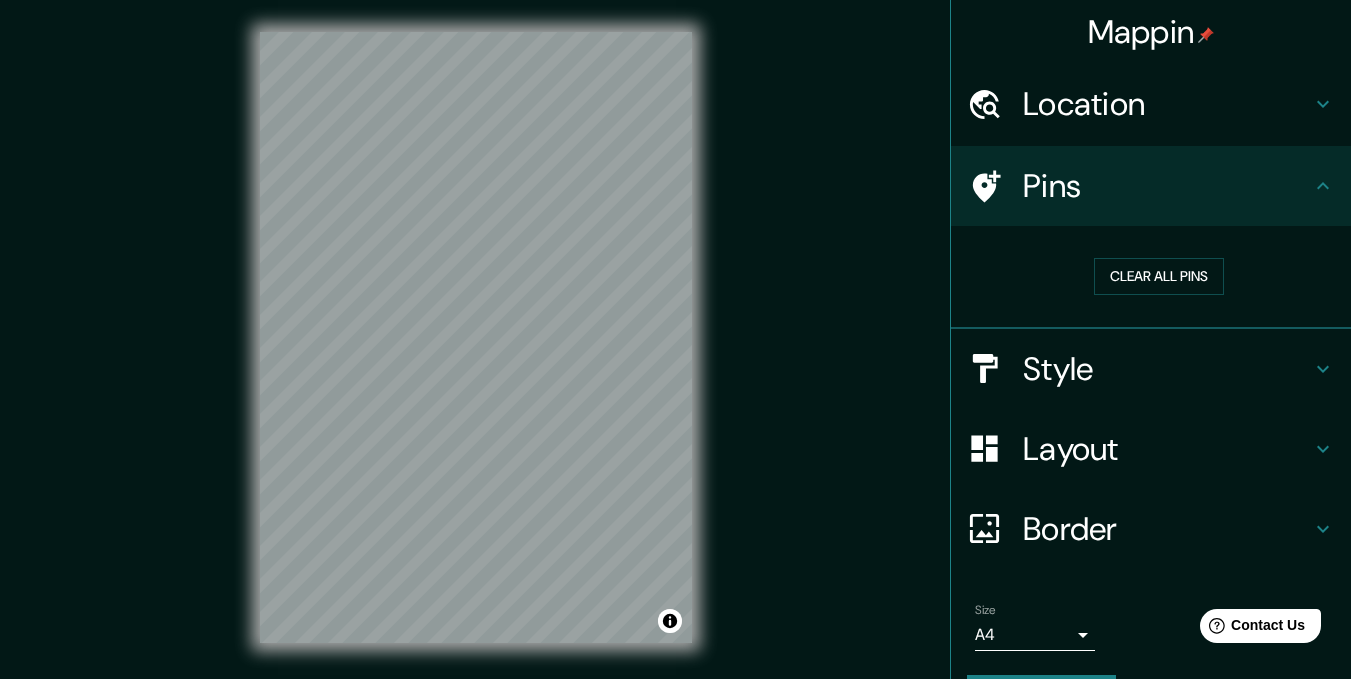 click on "Pins" at bounding box center [1167, 186] 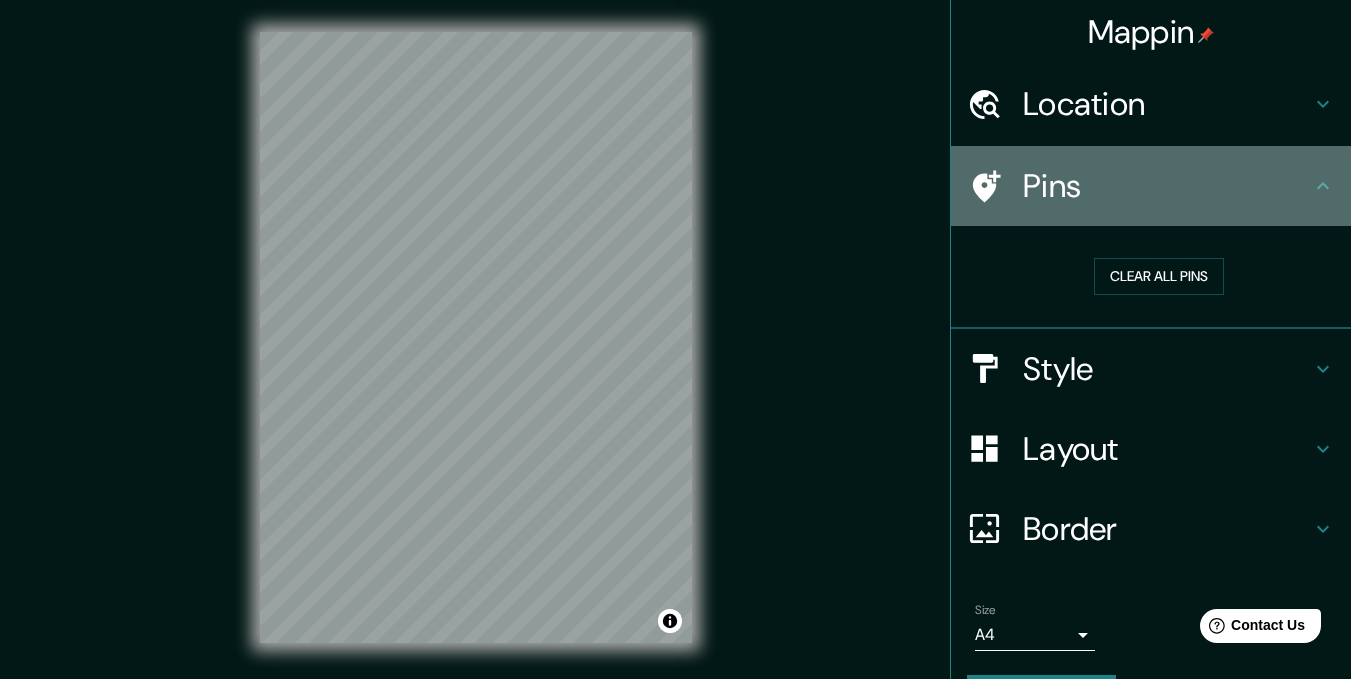 drag, startPoint x: 1320, startPoint y: 186, endPoint x: 1317, endPoint y: 164, distance: 22.203604 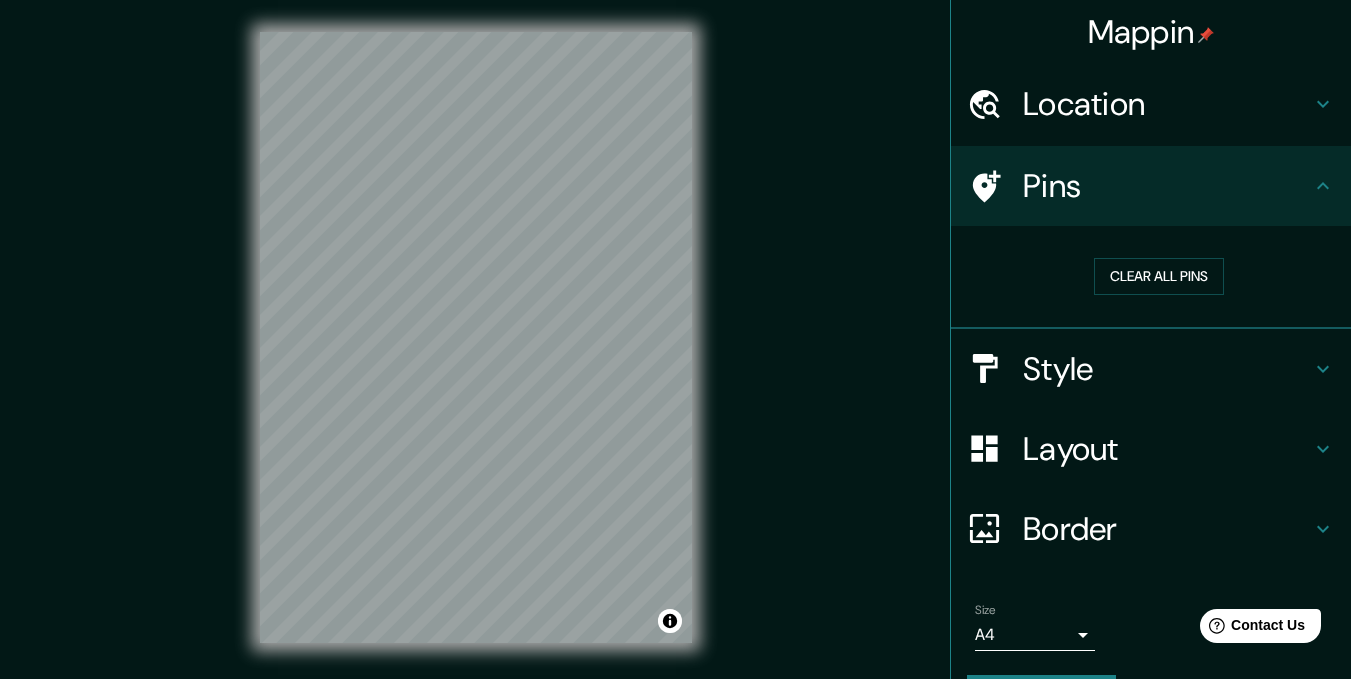 click on "Location" at bounding box center (1167, 104) 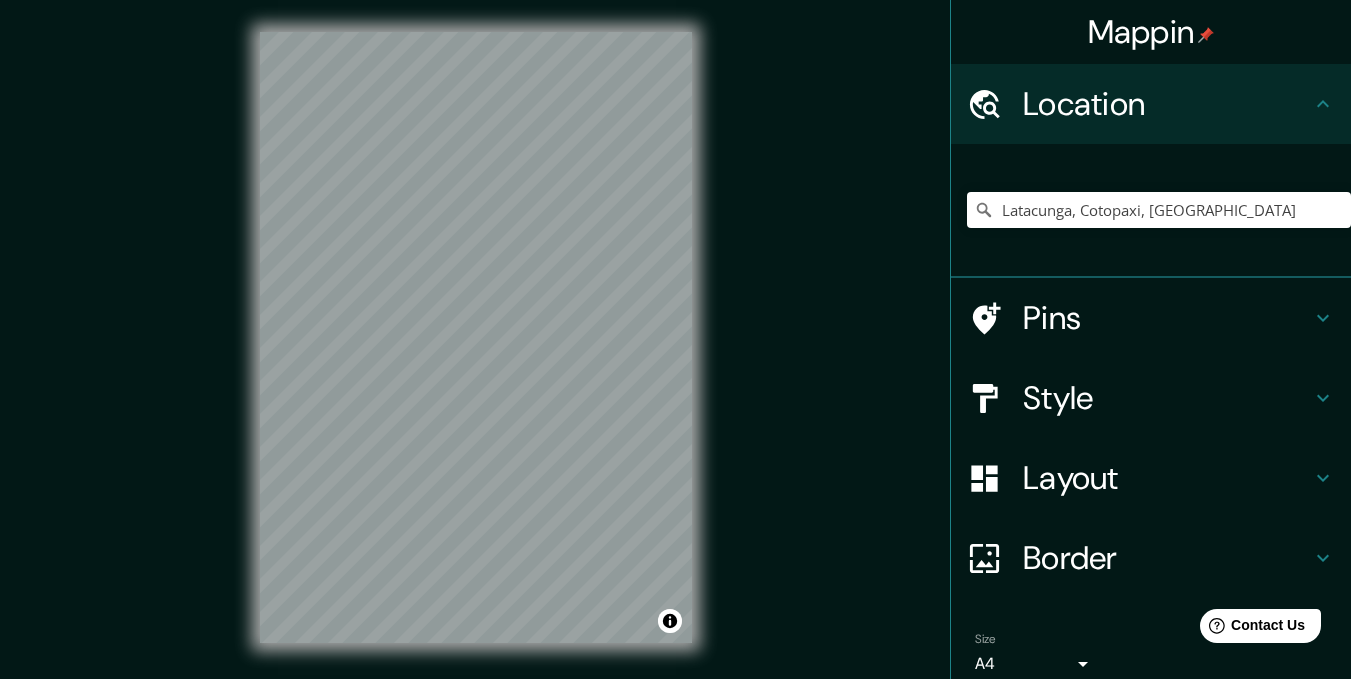 click 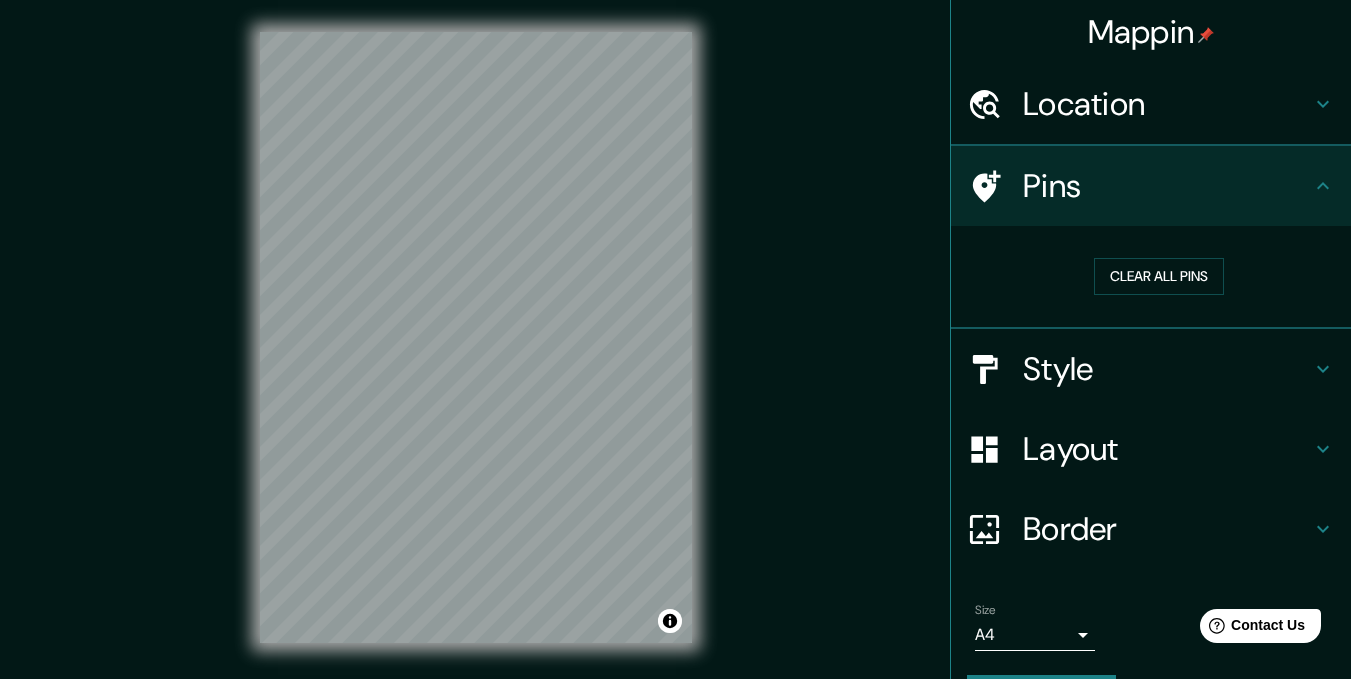 click on "Style" at bounding box center (1167, 369) 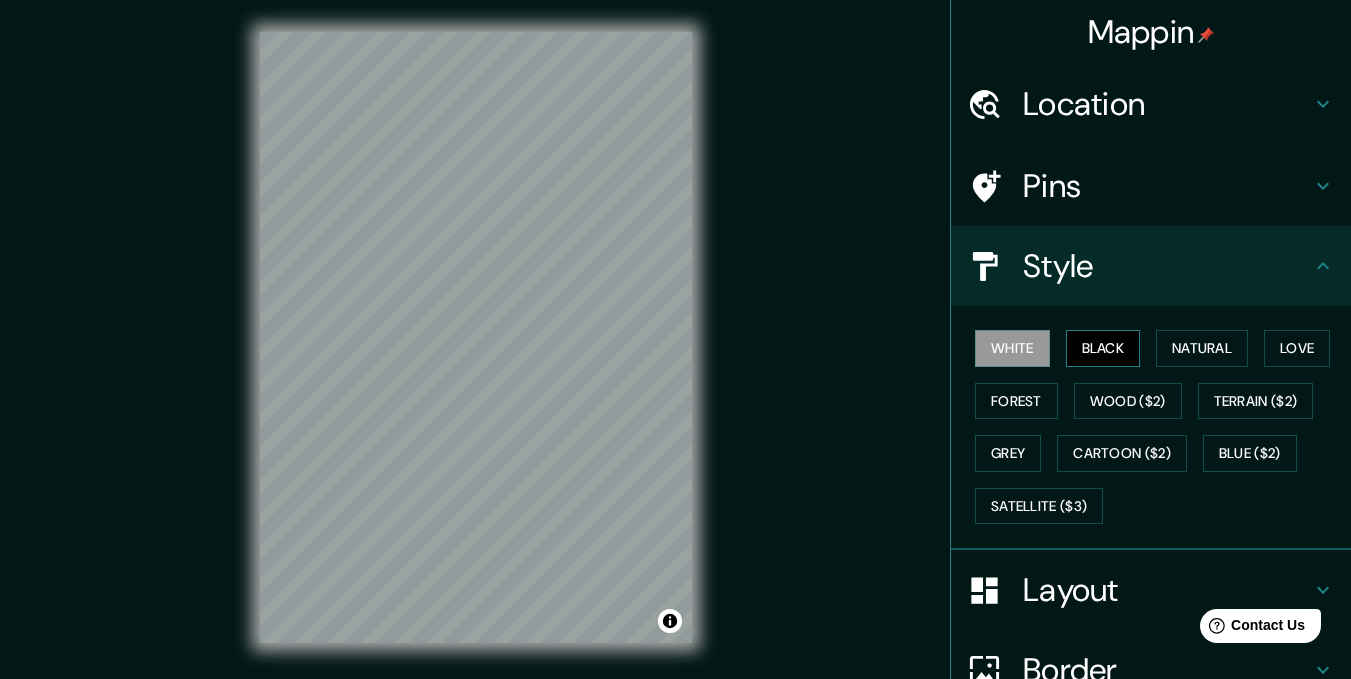 click on "Black" at bounding box center [1103, 348] 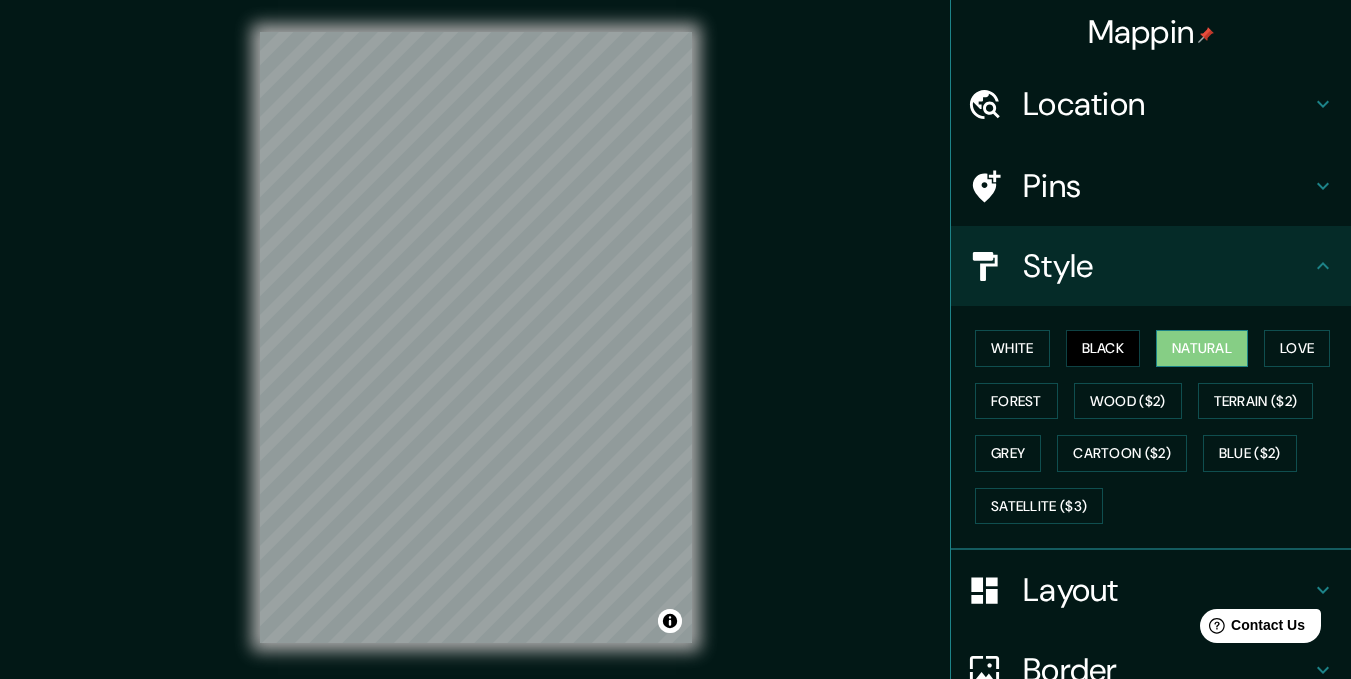 click on "Natural" at bounding box center (1202, 348) 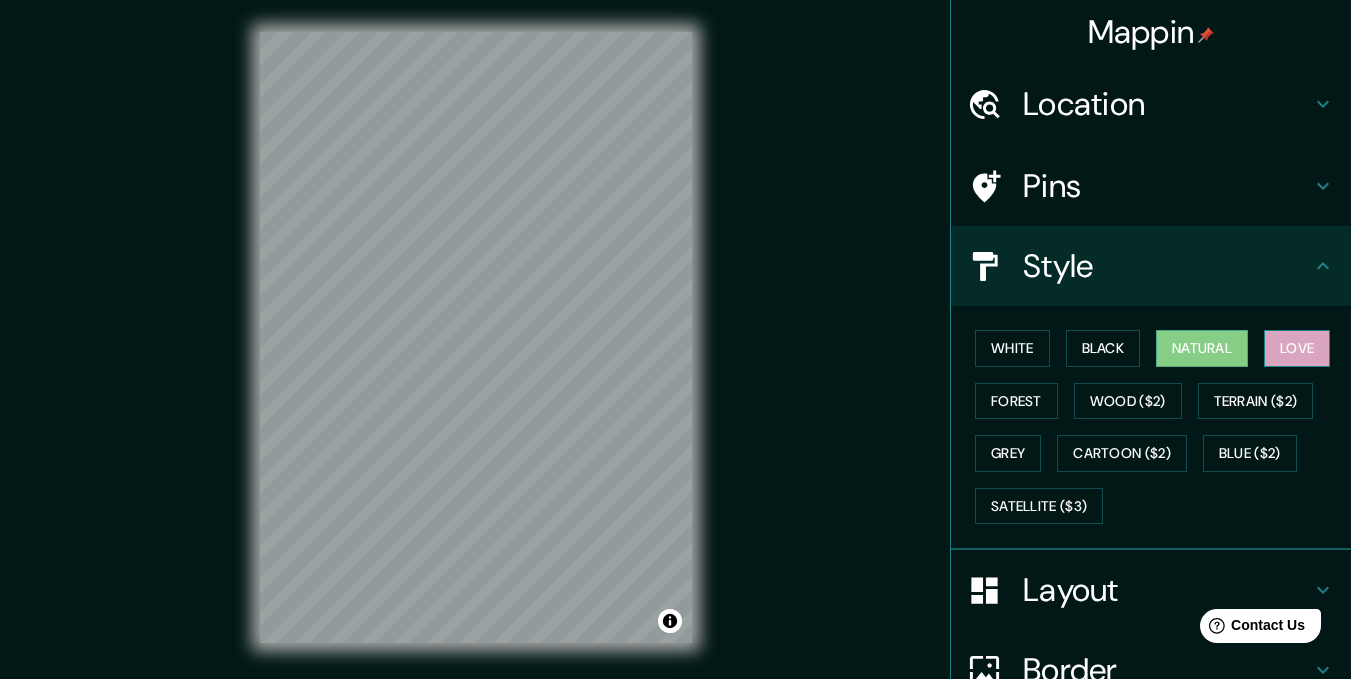 click on "Love" at bounding box center (1297, 348) 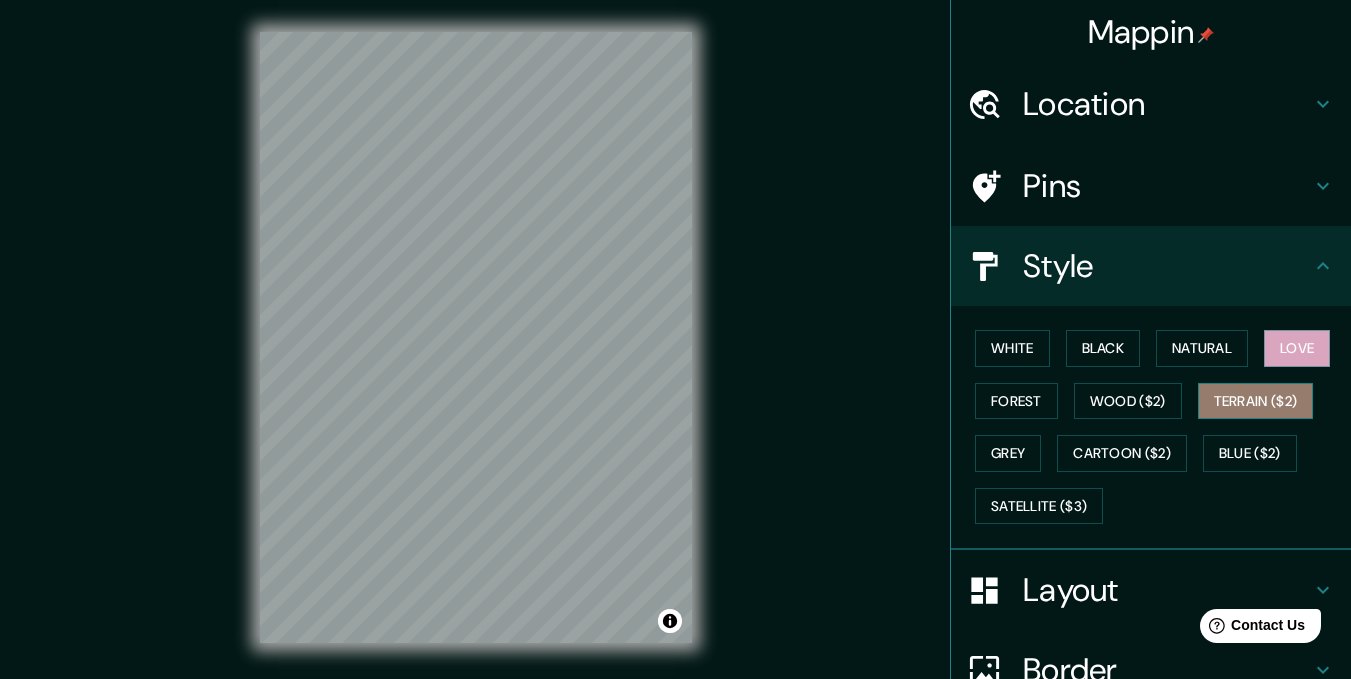 click on "Terrain ($2)" at bounding box center (1256, 401) 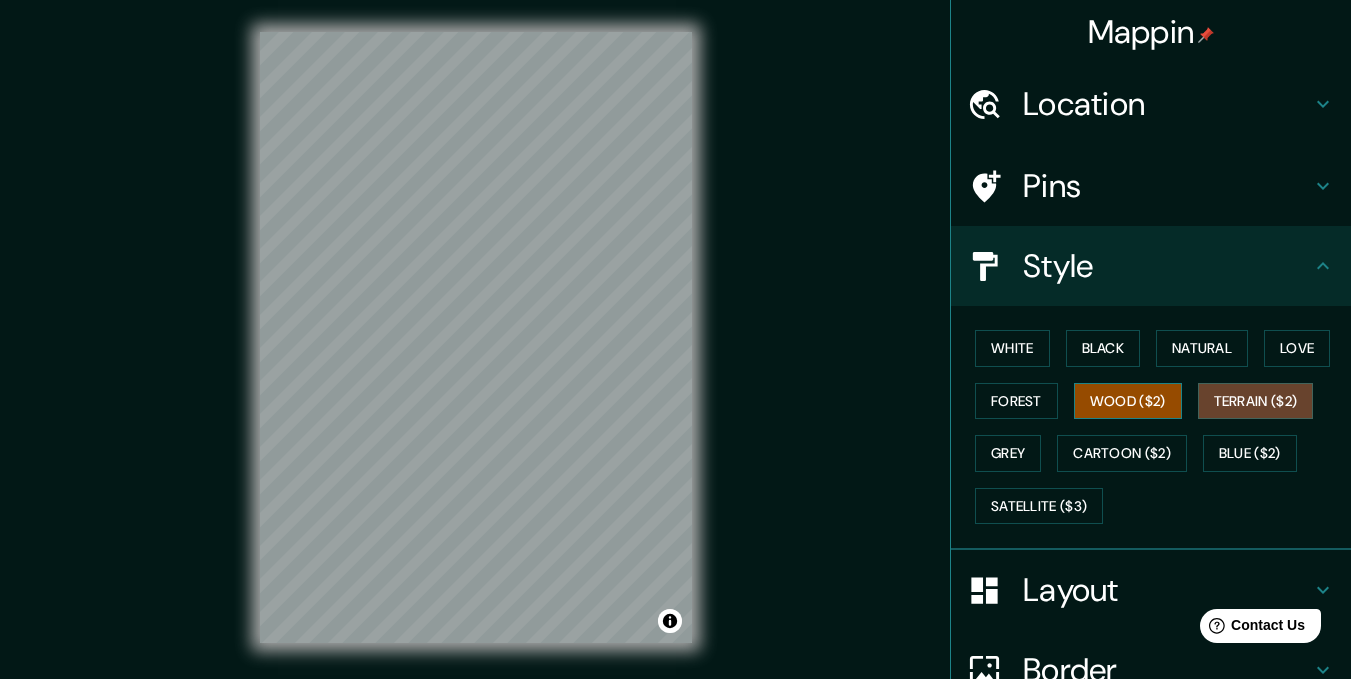 click on "Wood ($2)" at bounding box center [1128, 401] 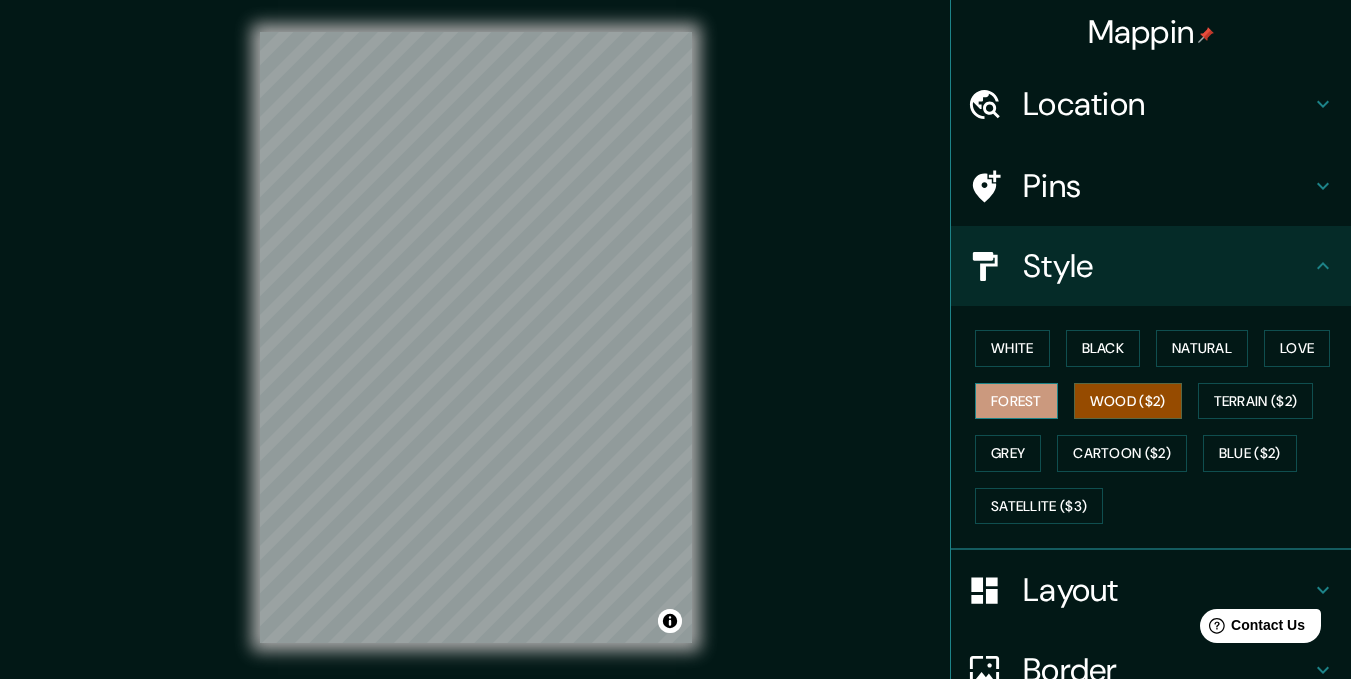 click on "Forest" at bounding box center [1016, 401] 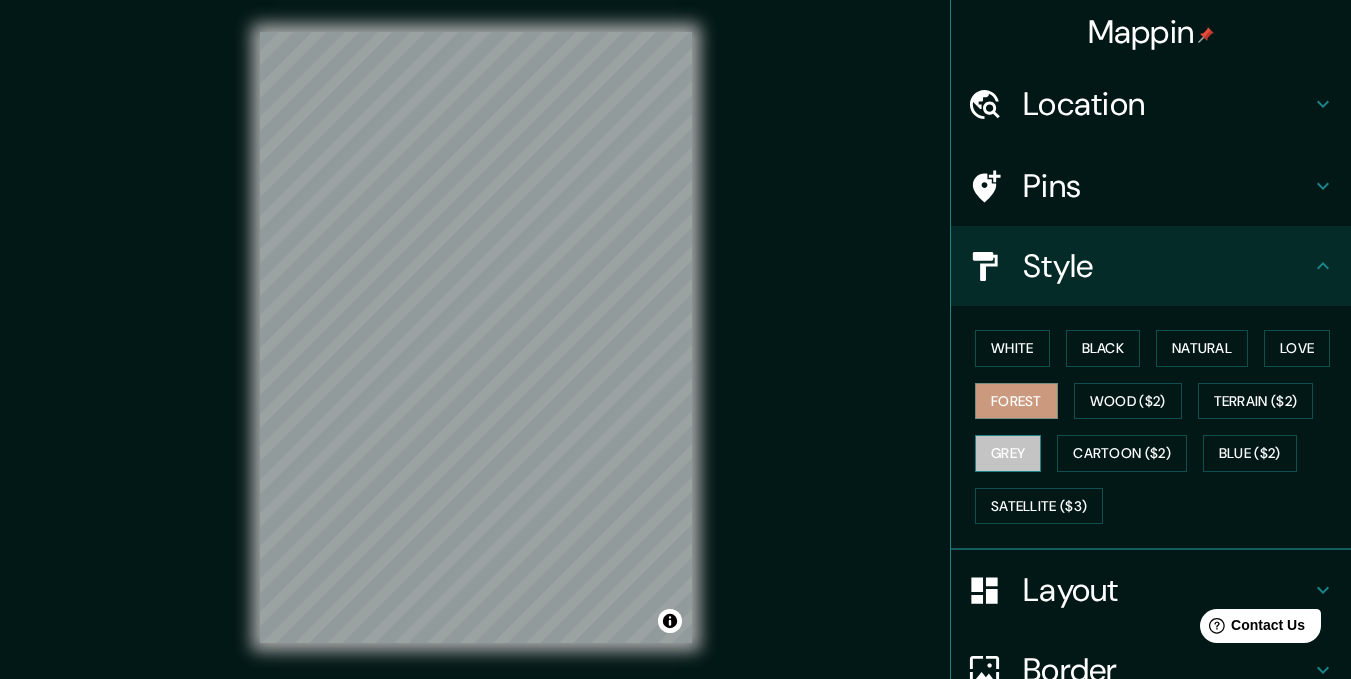 click on "Grey" at bounding box center [1008, 453] 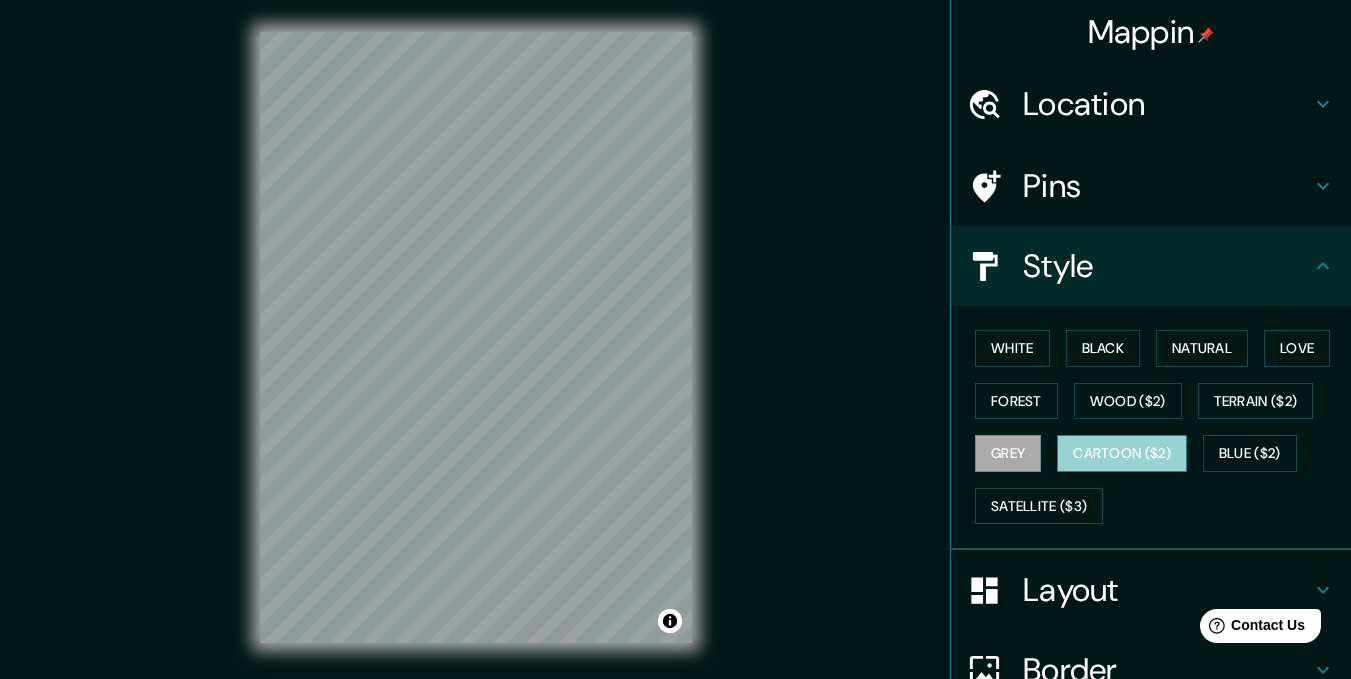 click on "Cartoon ($2)" at bounding box center [1122, 453] 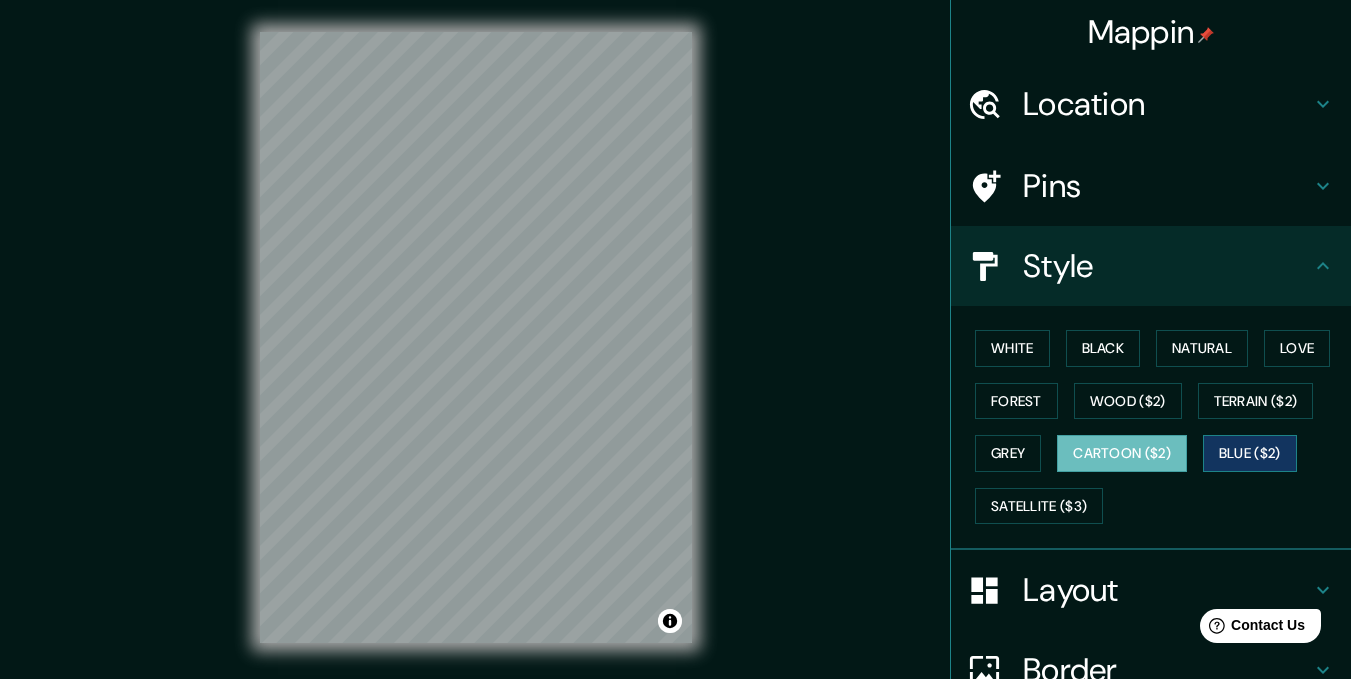 click on "Blue ($2)" at bounding box center (1250, 453) 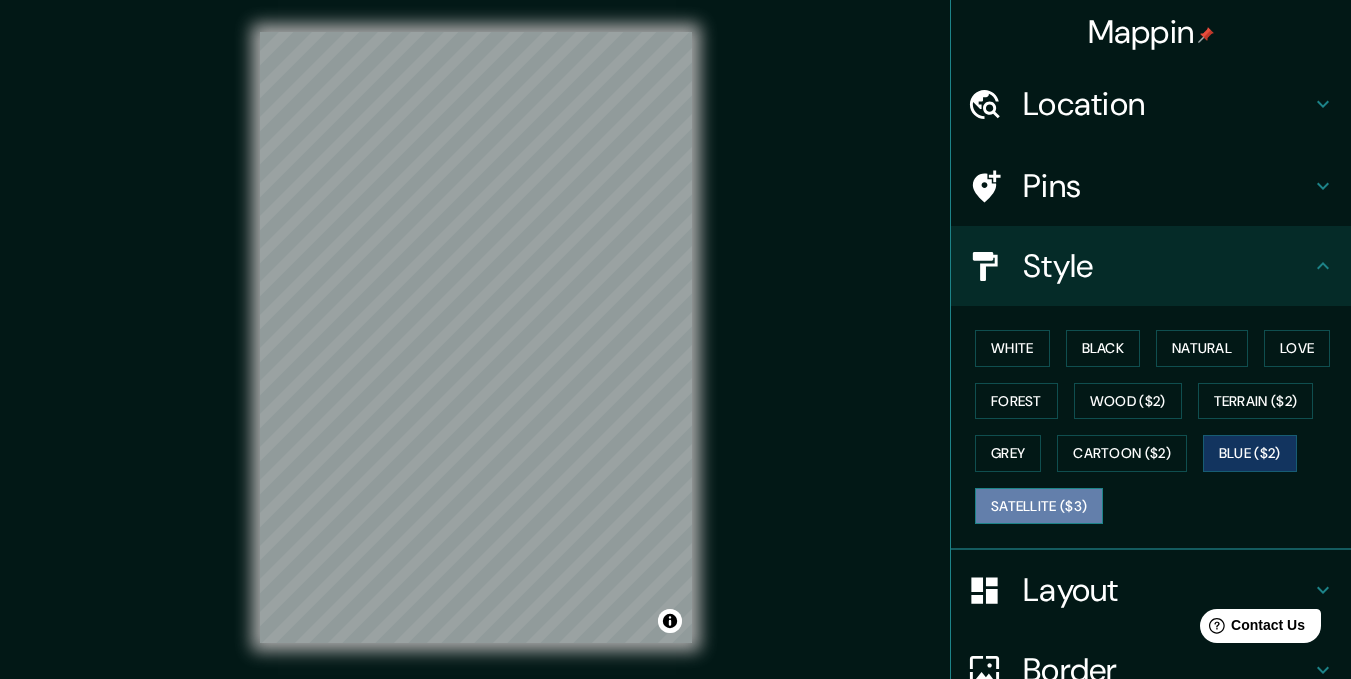 click on "Satellite ($3)" at bounding box center [1039, 506] 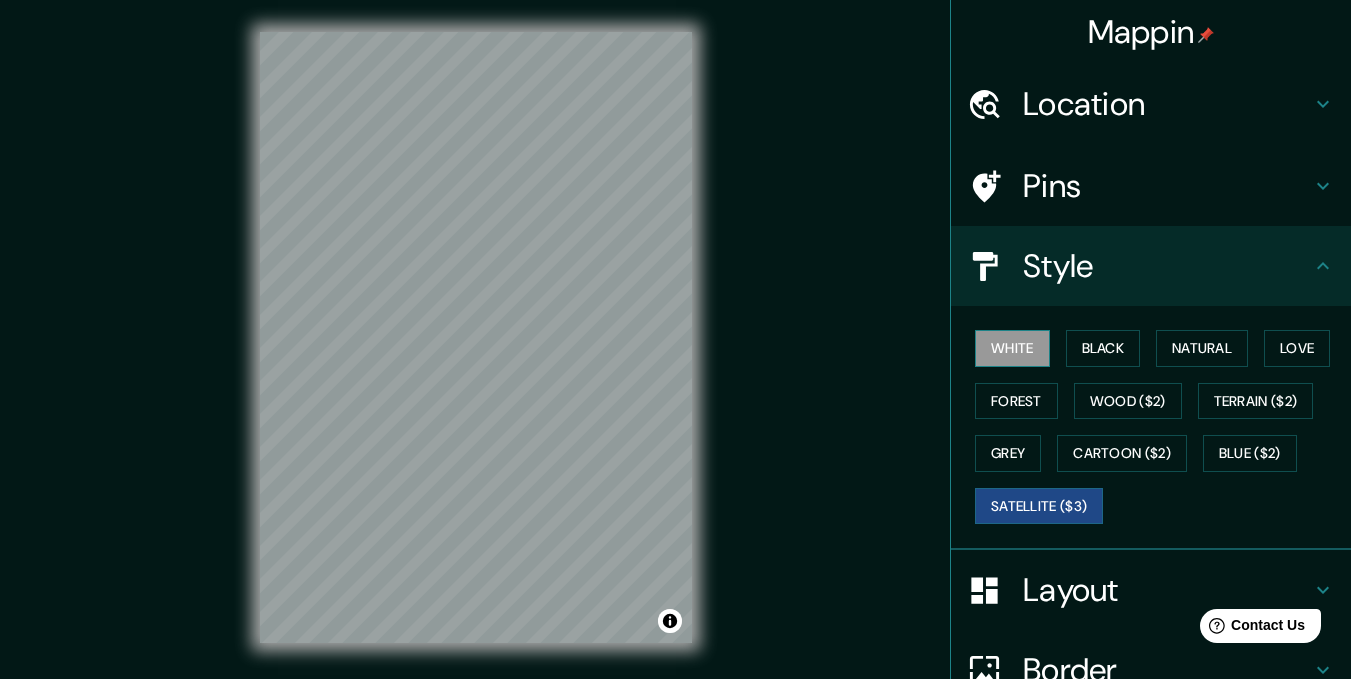 click on "White" at bounding box center [1012, 348] 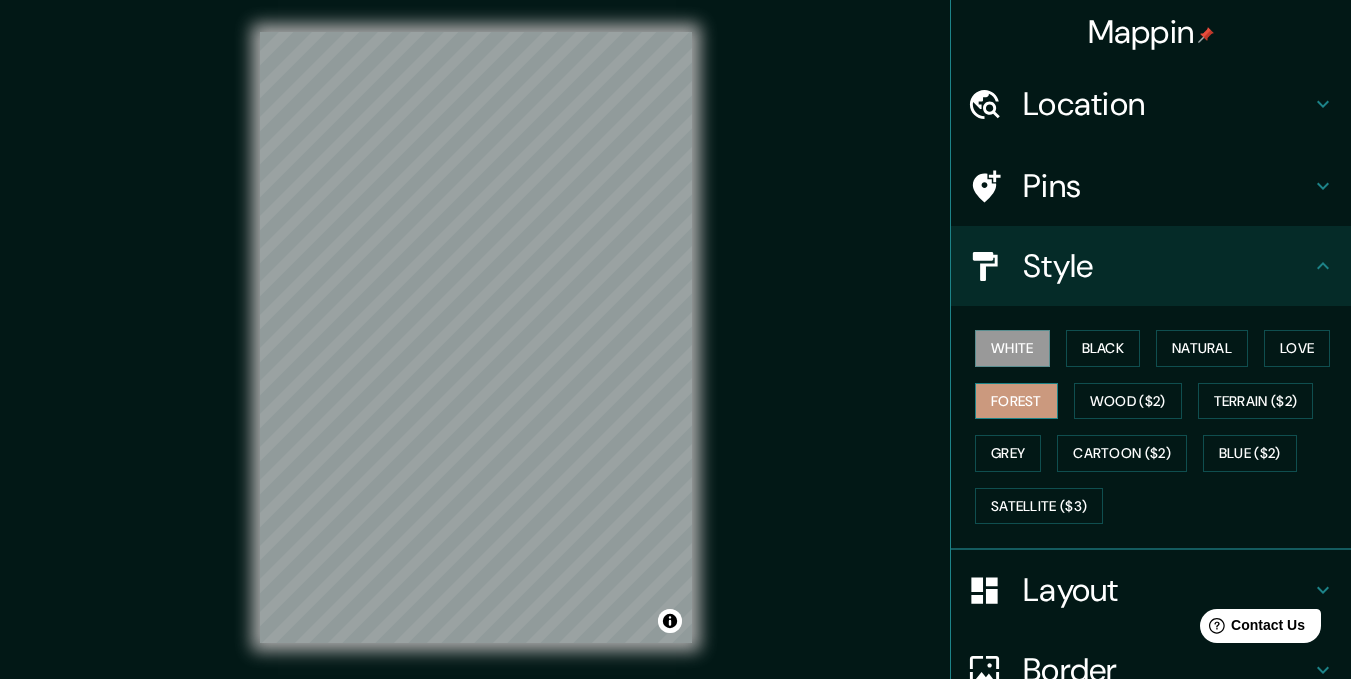 click on "Forest" at bounding box center (1016, 401) 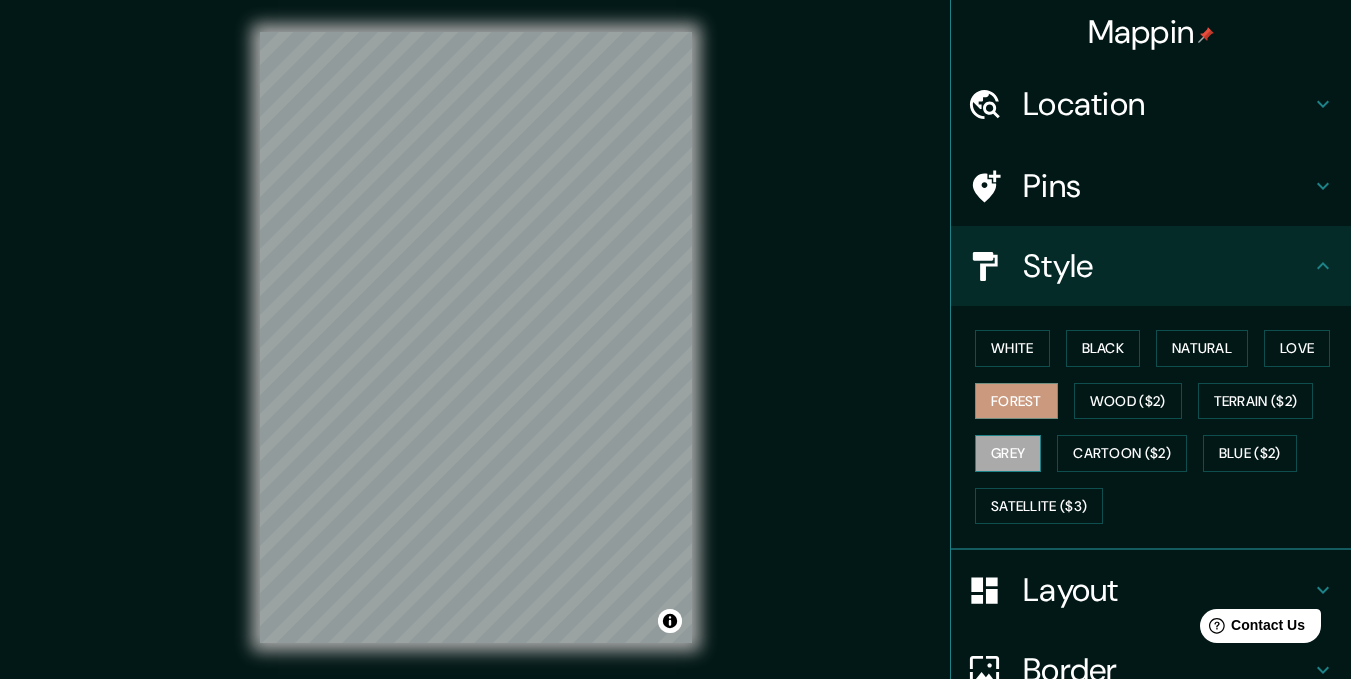 click on "Grey" at bounding box center [1008, 453] 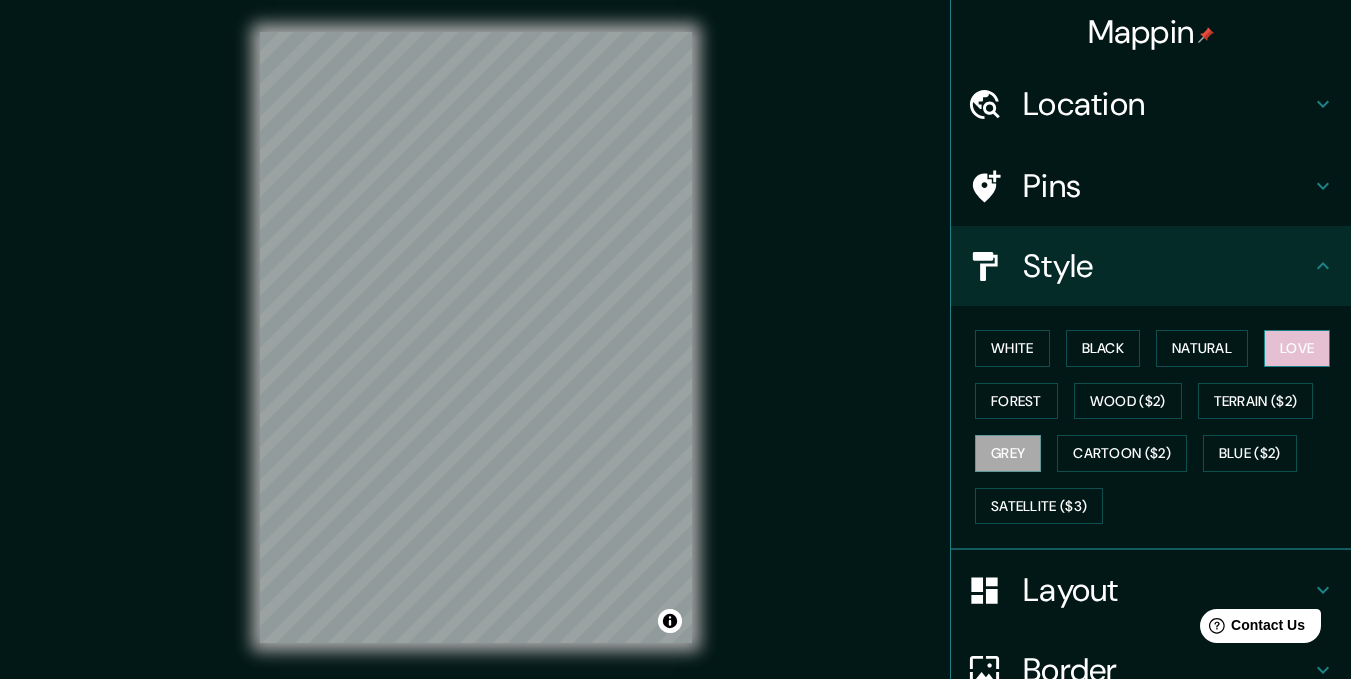 click on "Love" at bounding box center [1297, 348] 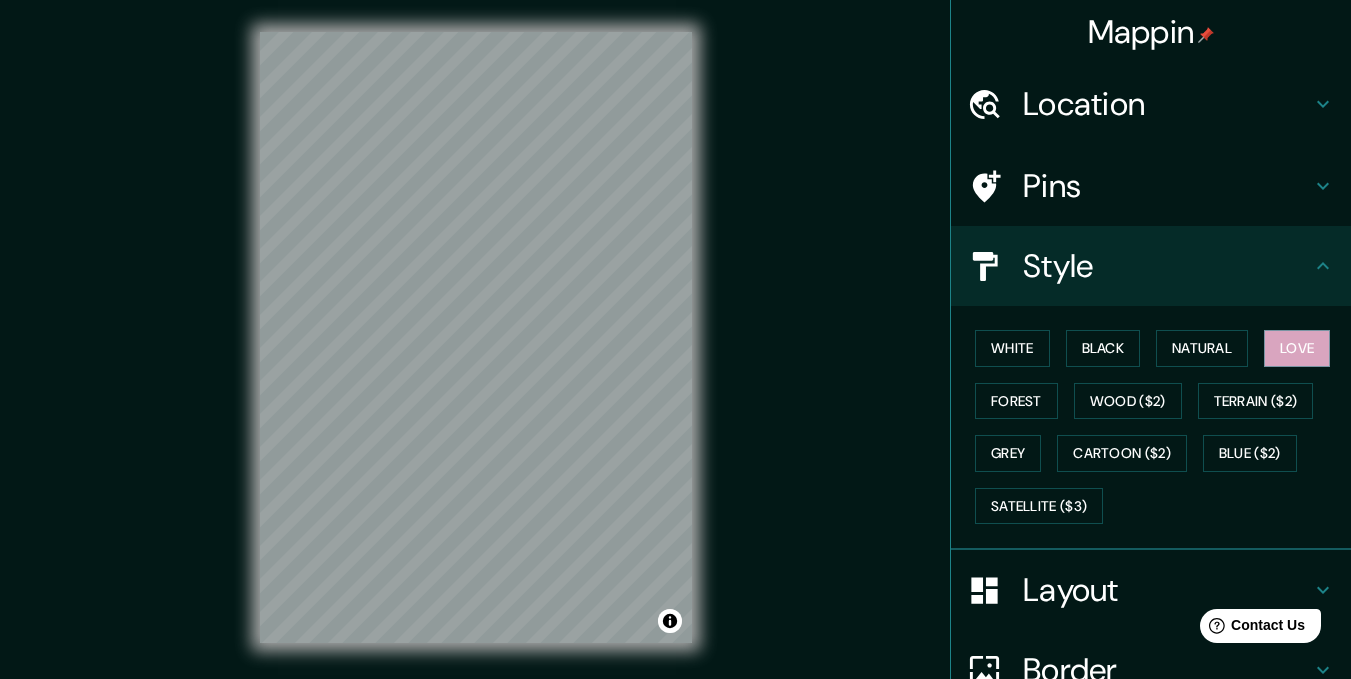 click on "White Black Natural Love Forest Wood ($2) Terrain ($2) Grey Cartoon ($2) Blue ($2) Satellite ($3)" at bounding box center [1159, 427] 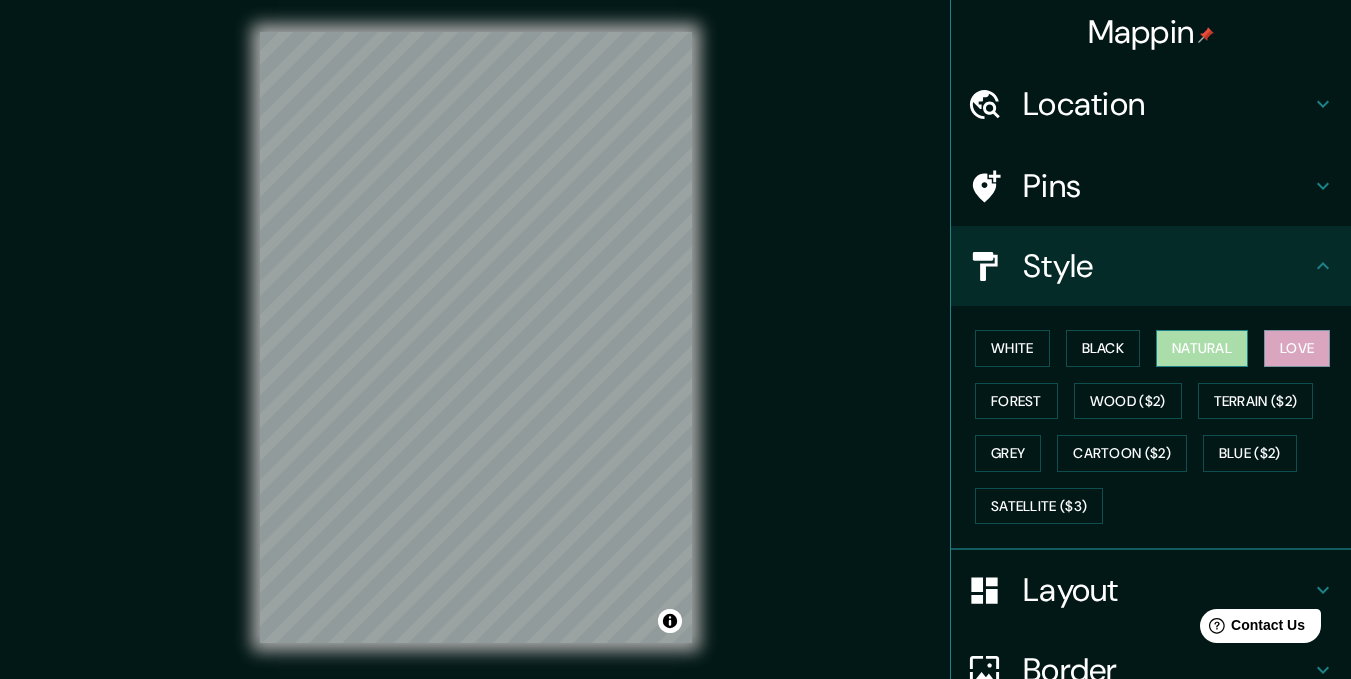 click on "Natural" at bounding box center [1202, 348] 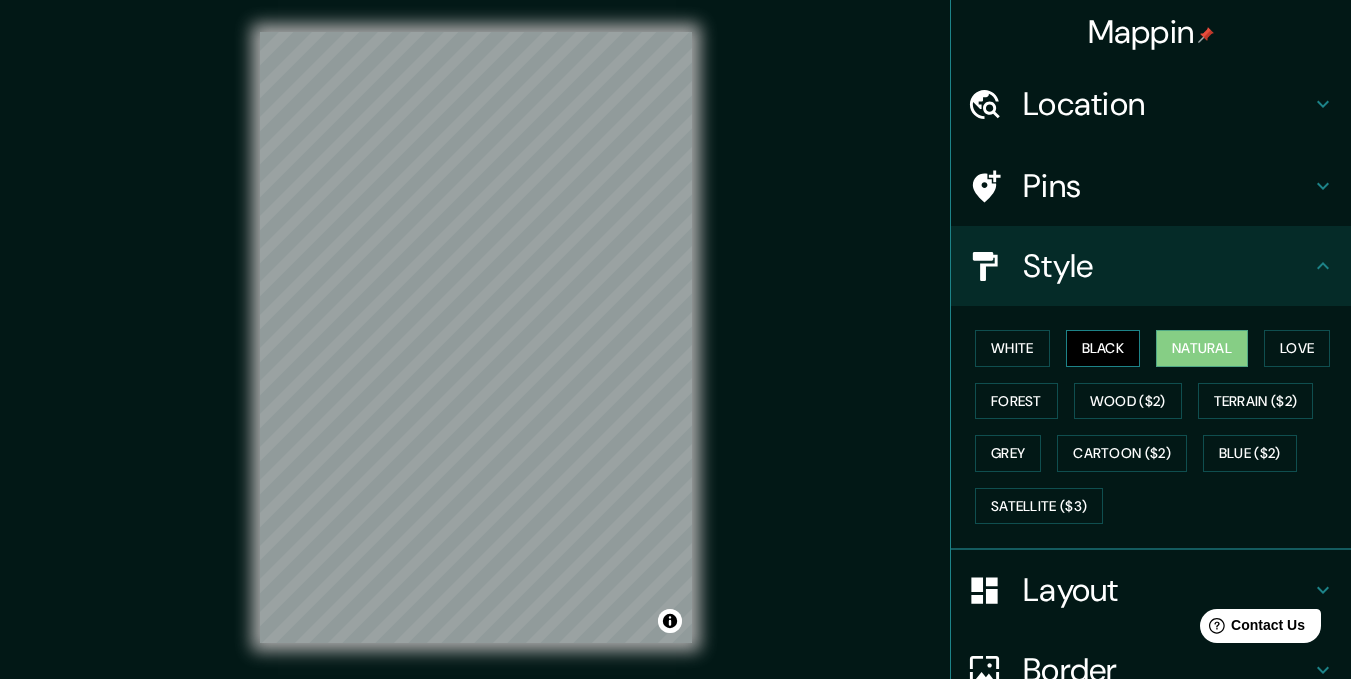 click on "Black" at bounding box center [1103, 348] 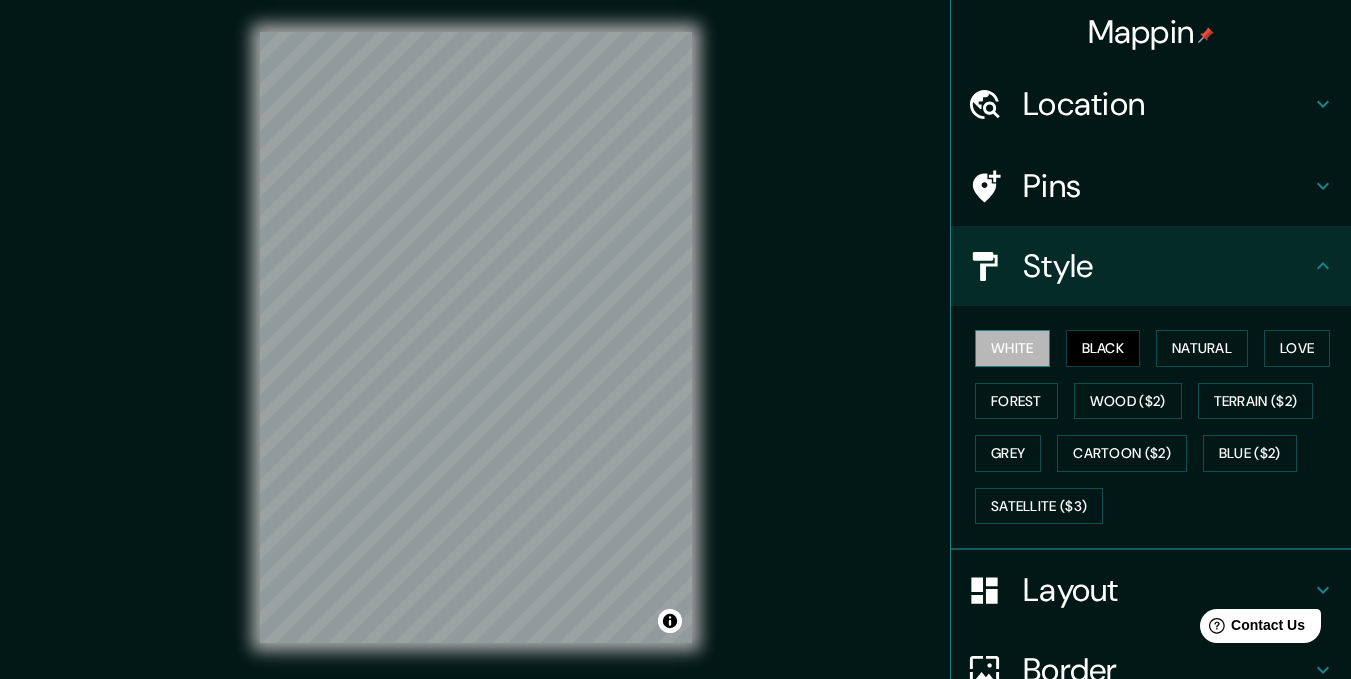 click on "White" at bounding box center [1012, 348] 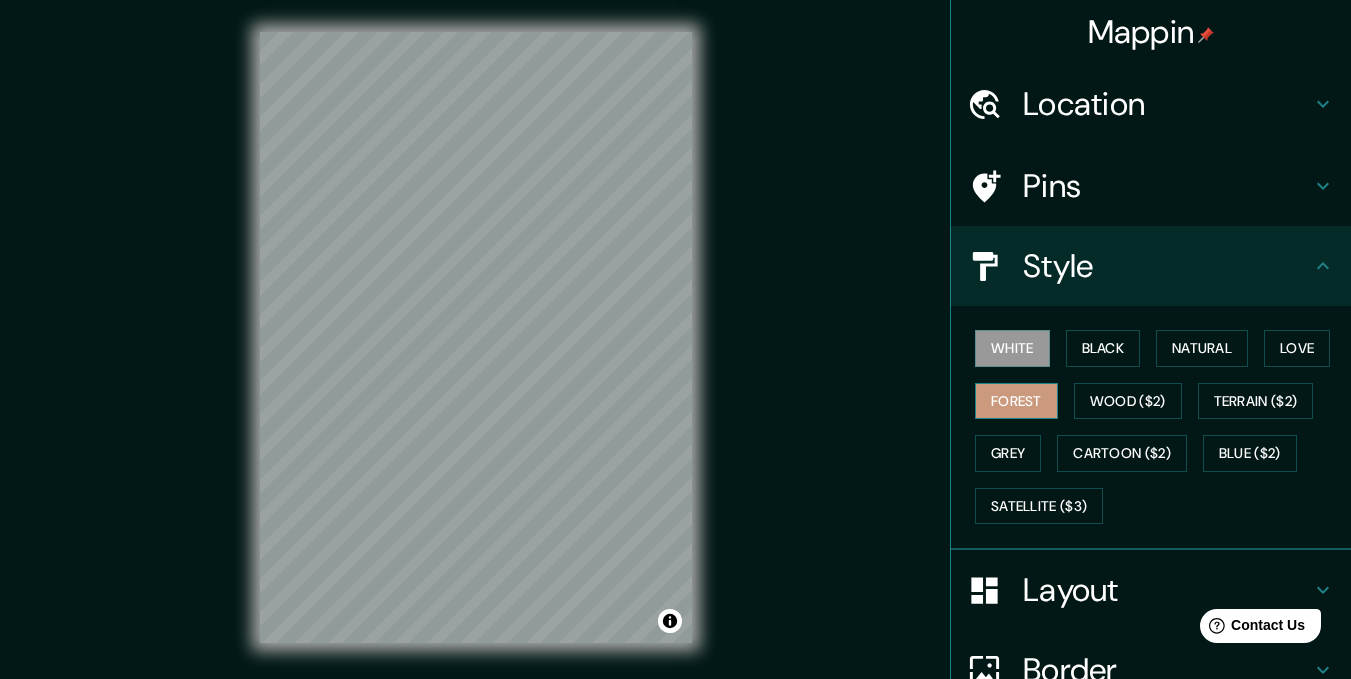 click on "Forest" at bounding box center [1016, 401] 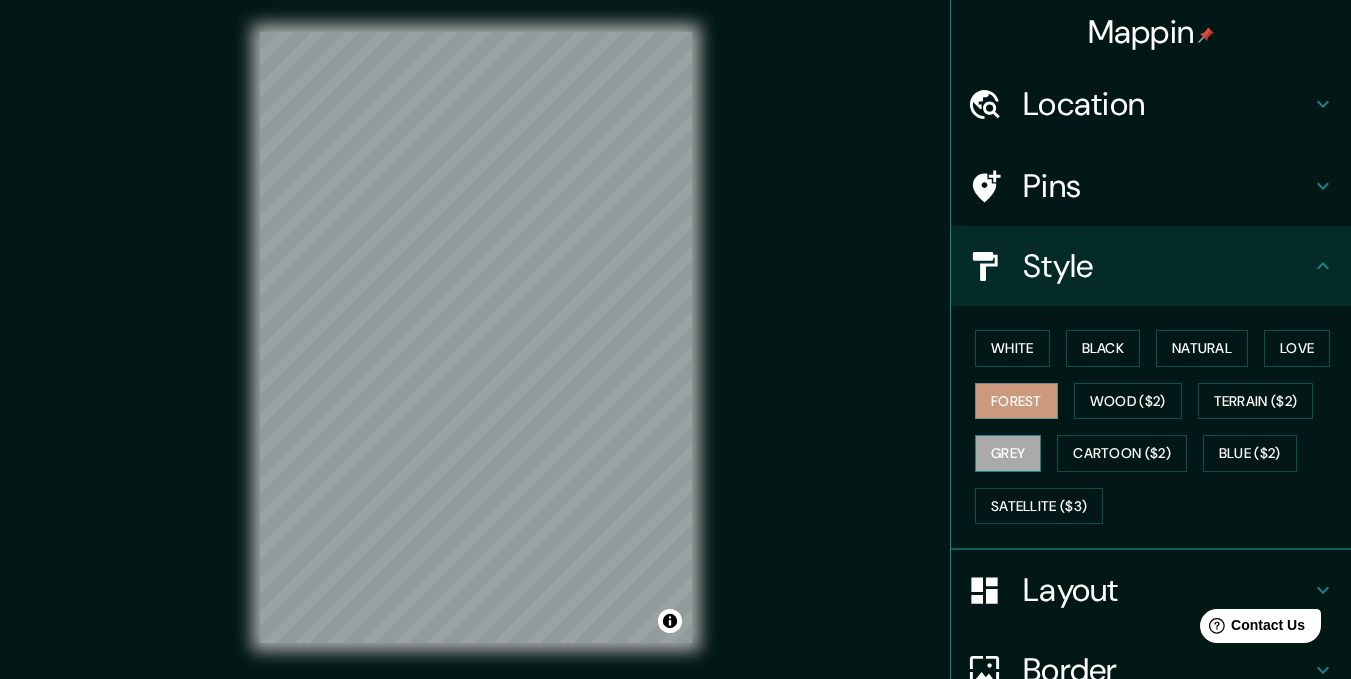 click on "Grey" at bounding box center [1008, 453] 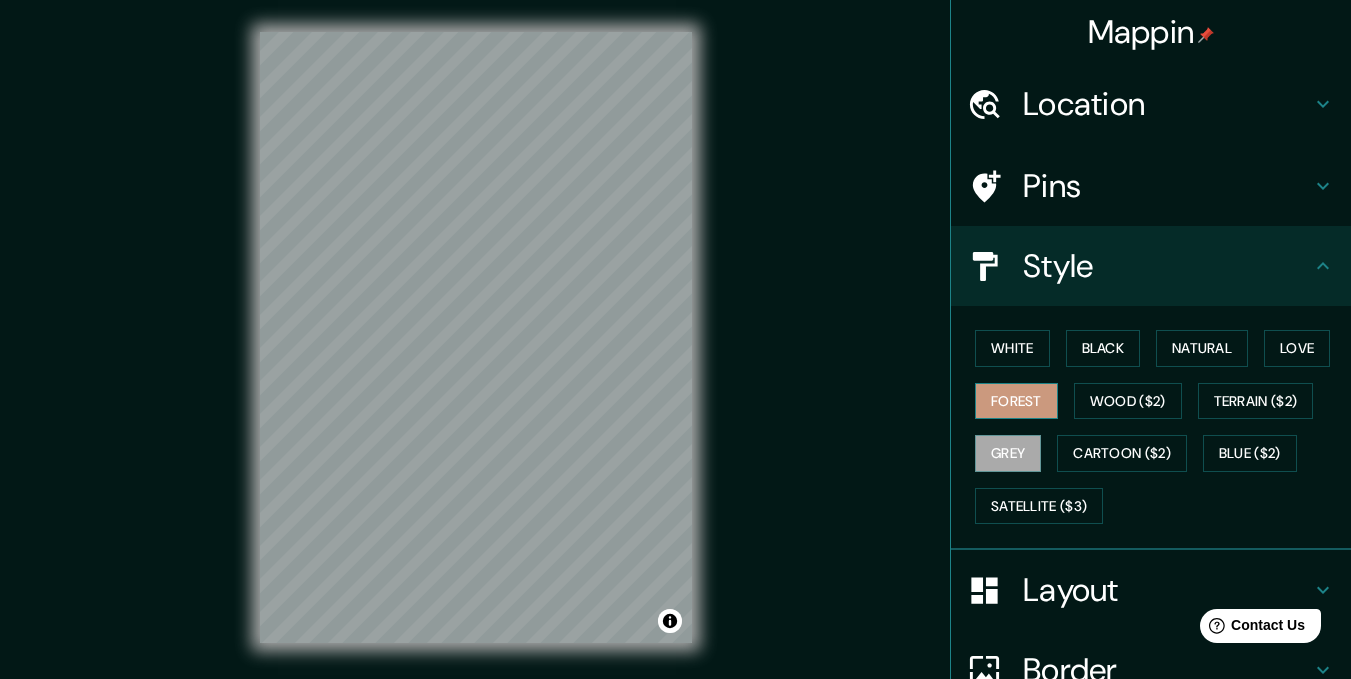 click on "Forest" at bounding box center [1016, 401] 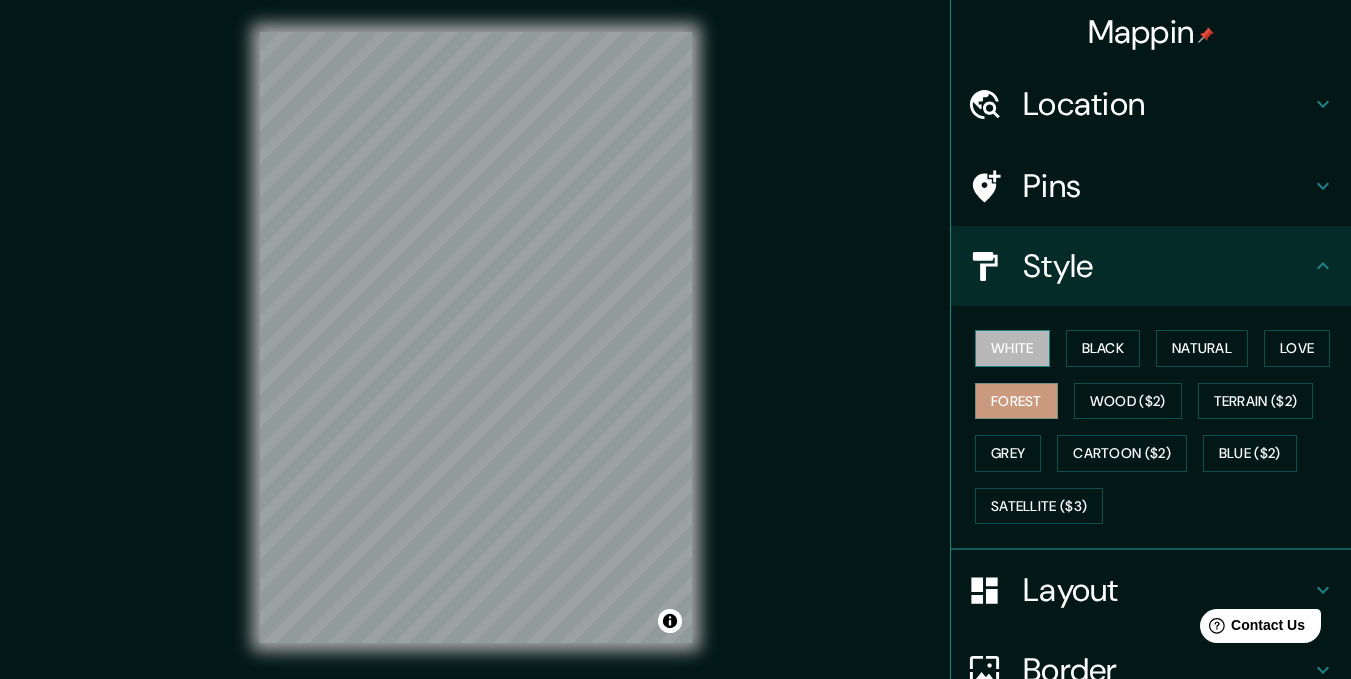 click on "White" at bounding box center [1012, 348] 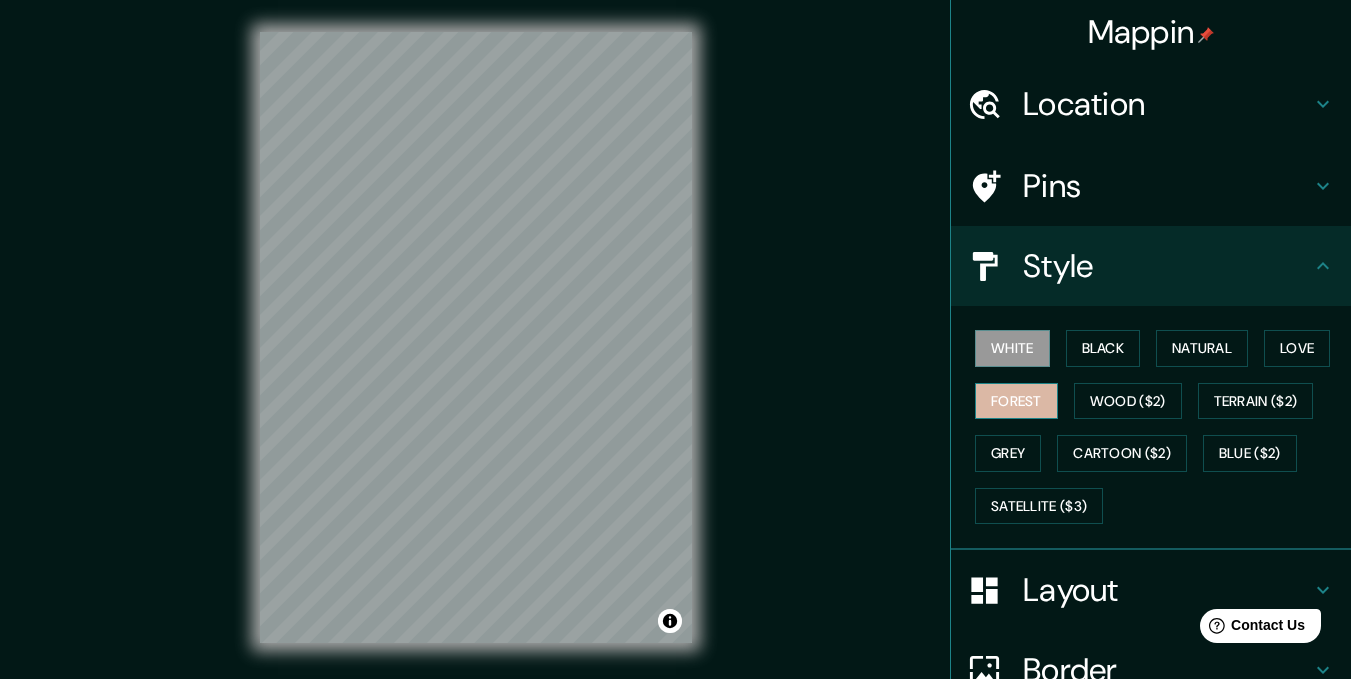 click on "Forest" at bounding box center (1016, 401) 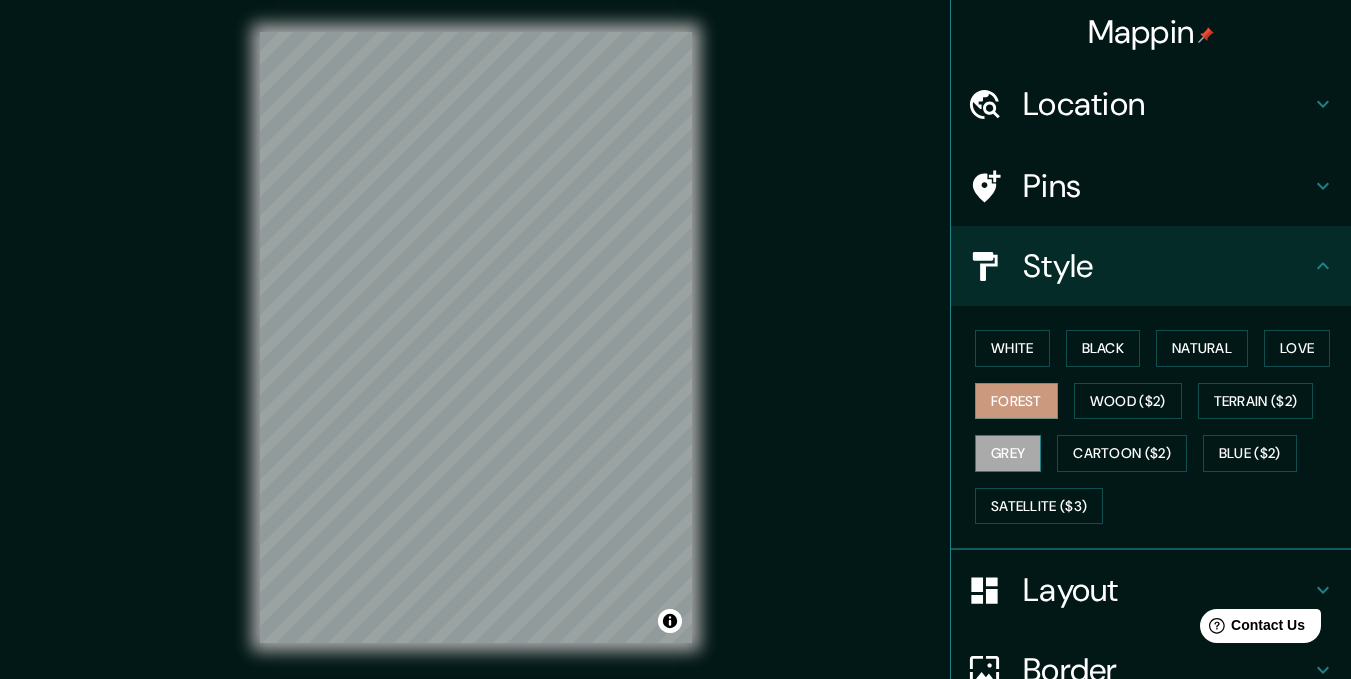 click on "Grey" at bounding box center (1008, 453) 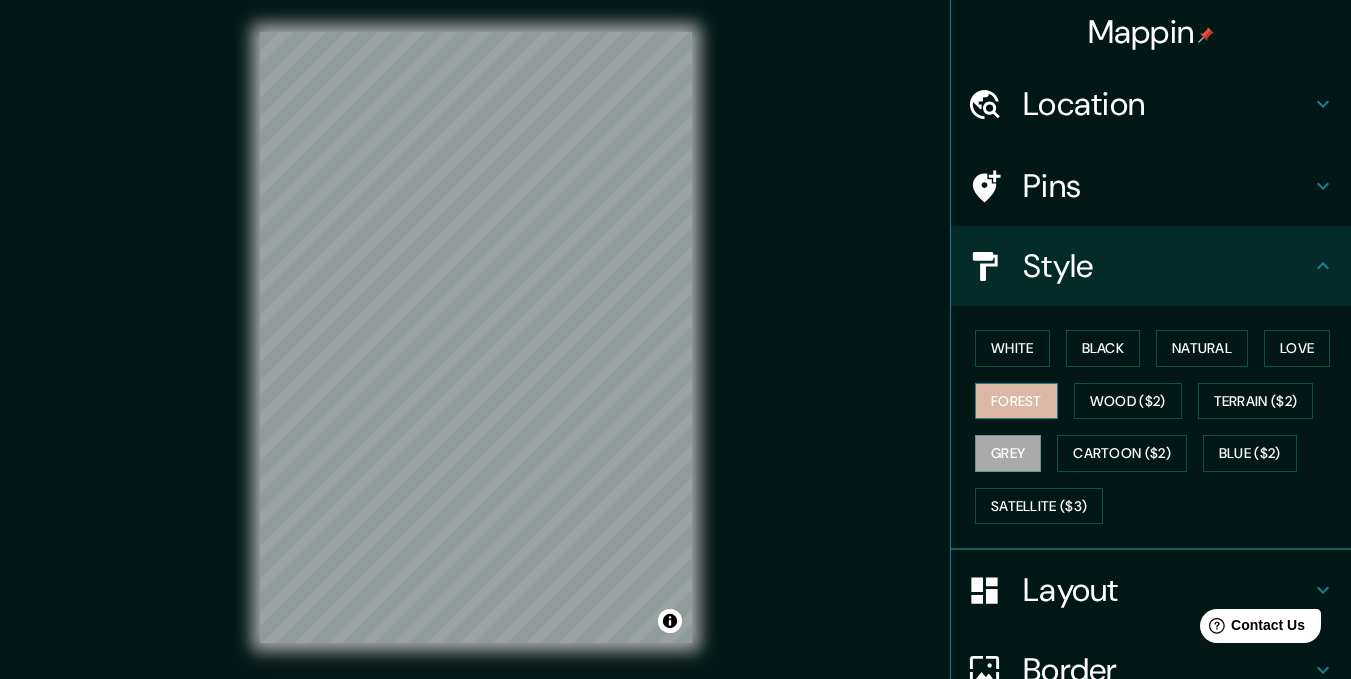 click on "Forest" at bounding box center [1016, 401] 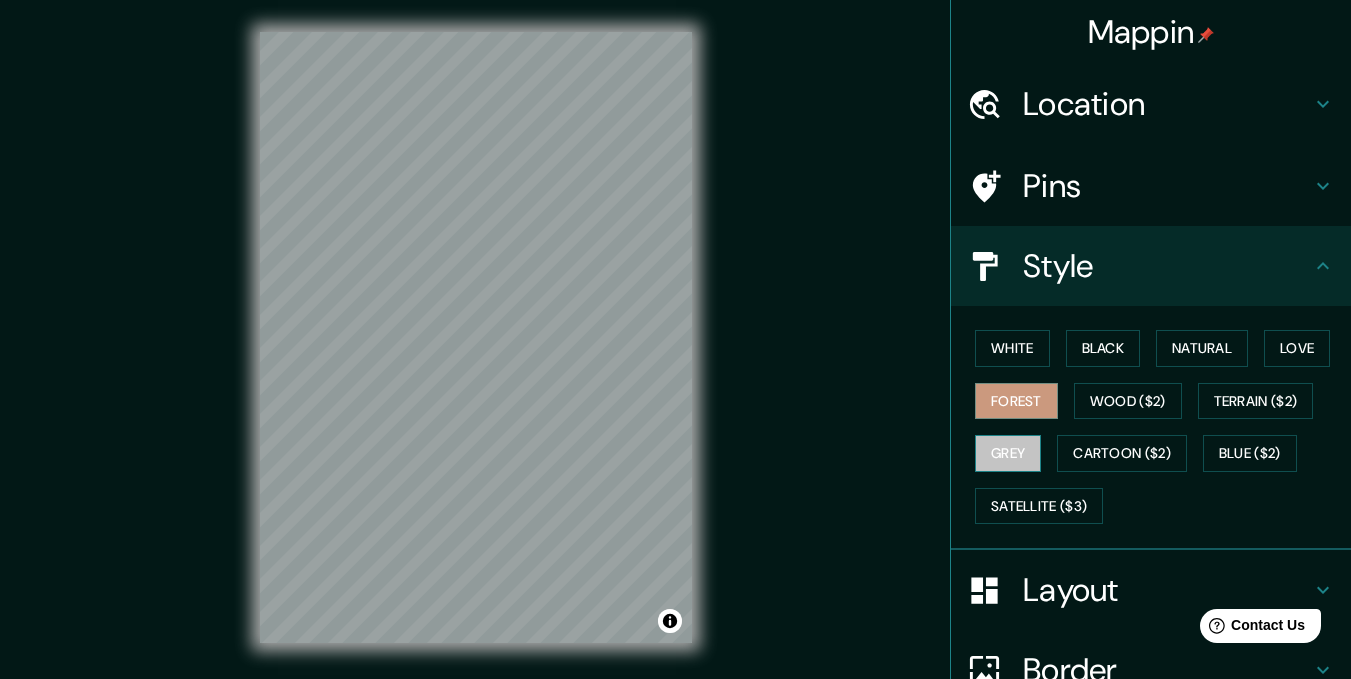 click on "Grey" at bounding box center (1008, 453) 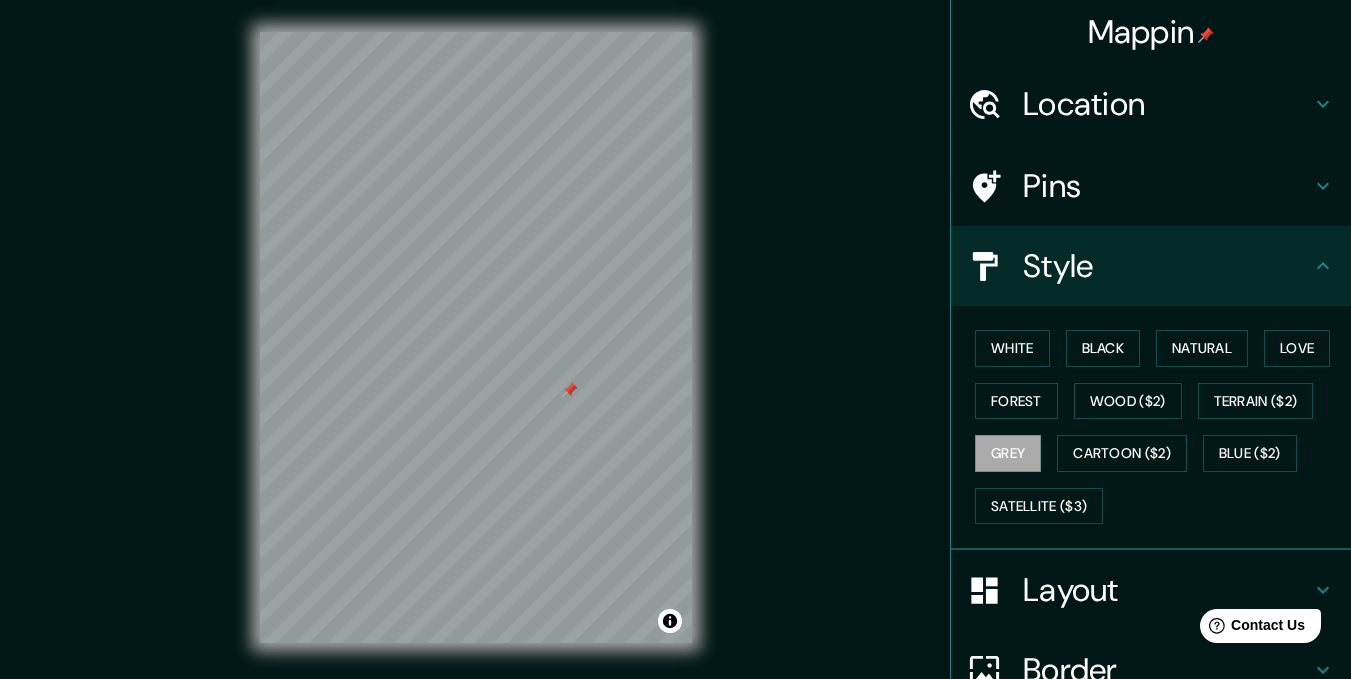 click 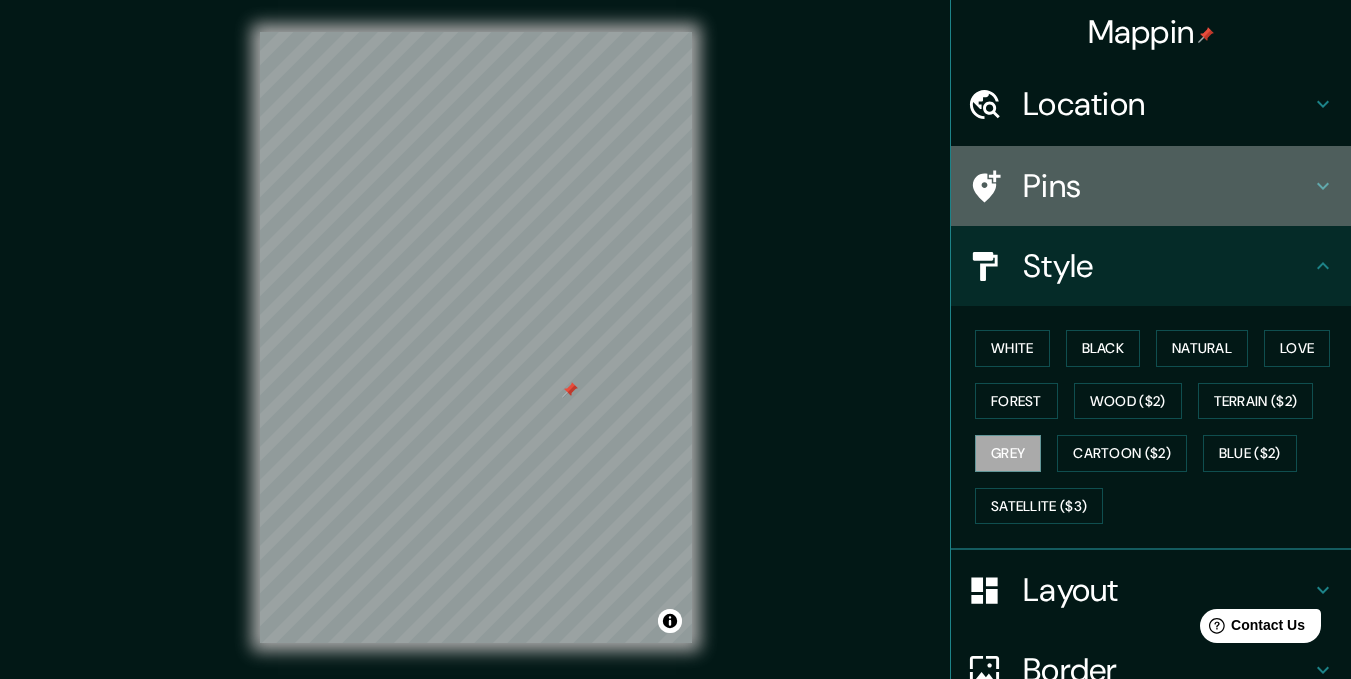 click on "Pins" at bounding box center (1151, 186) 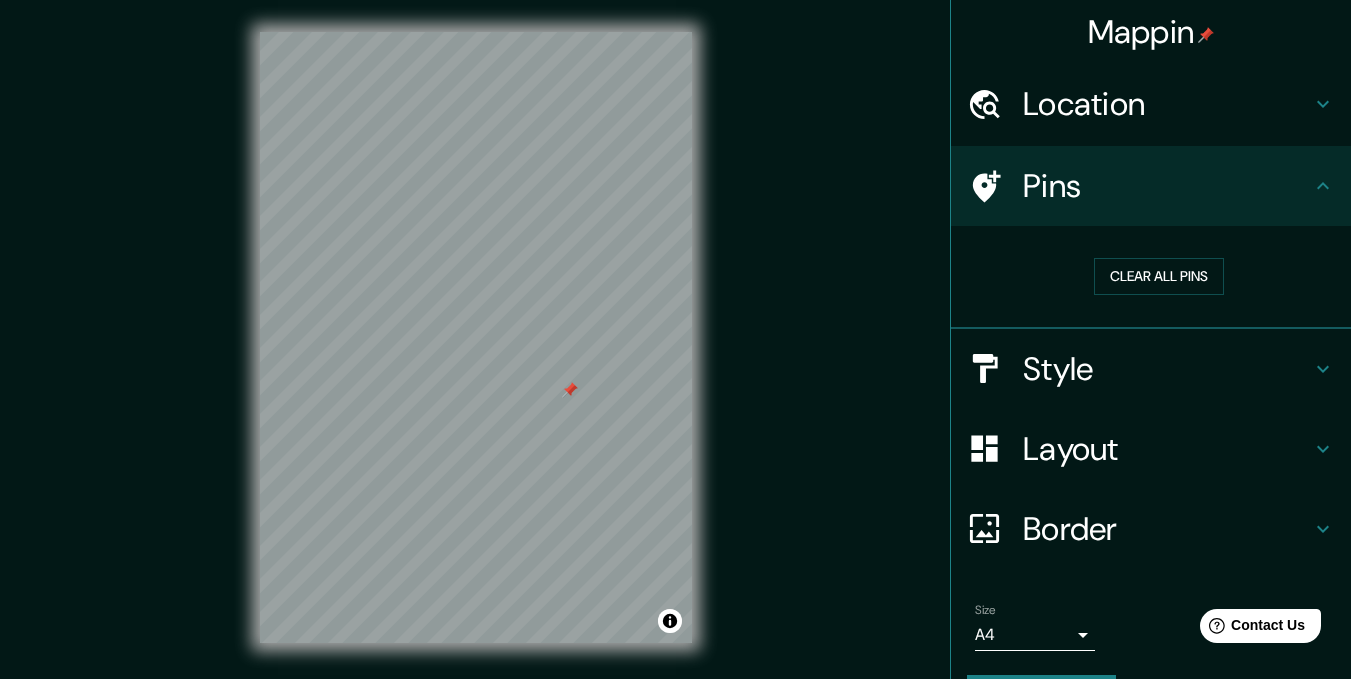 click 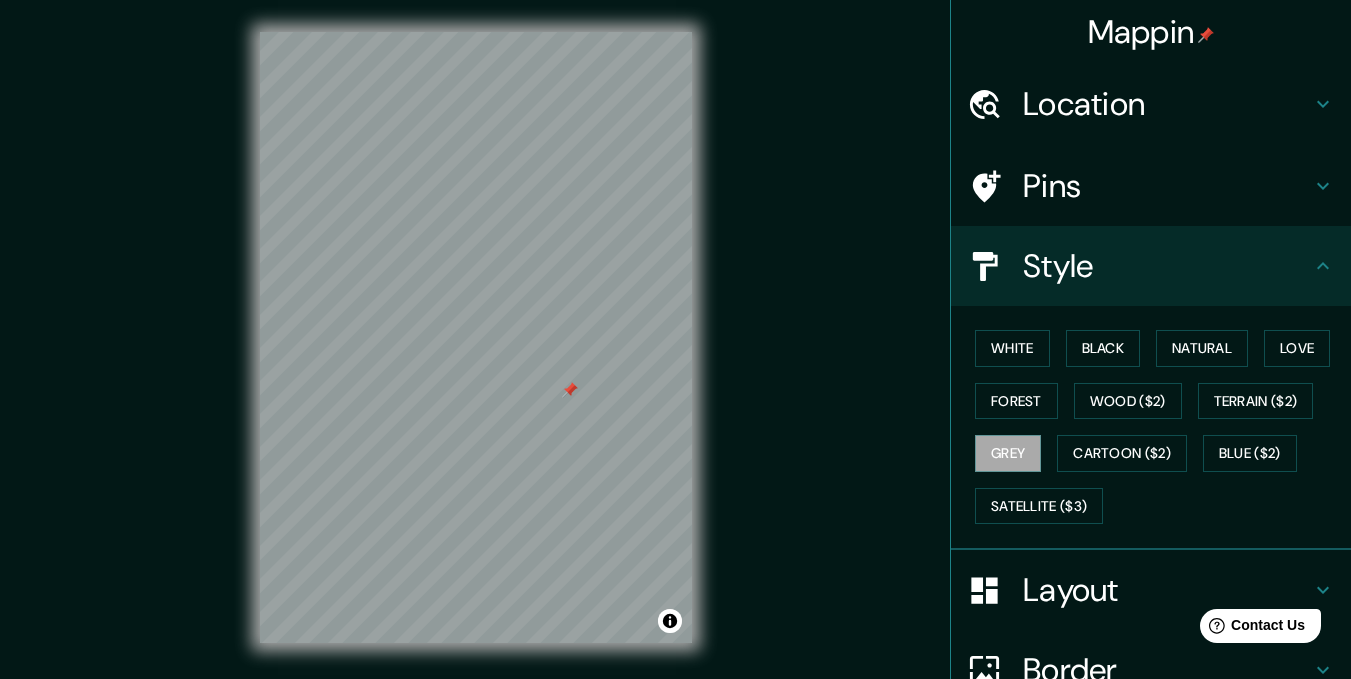 click on "Layout" at bounding box center [1167, 590] 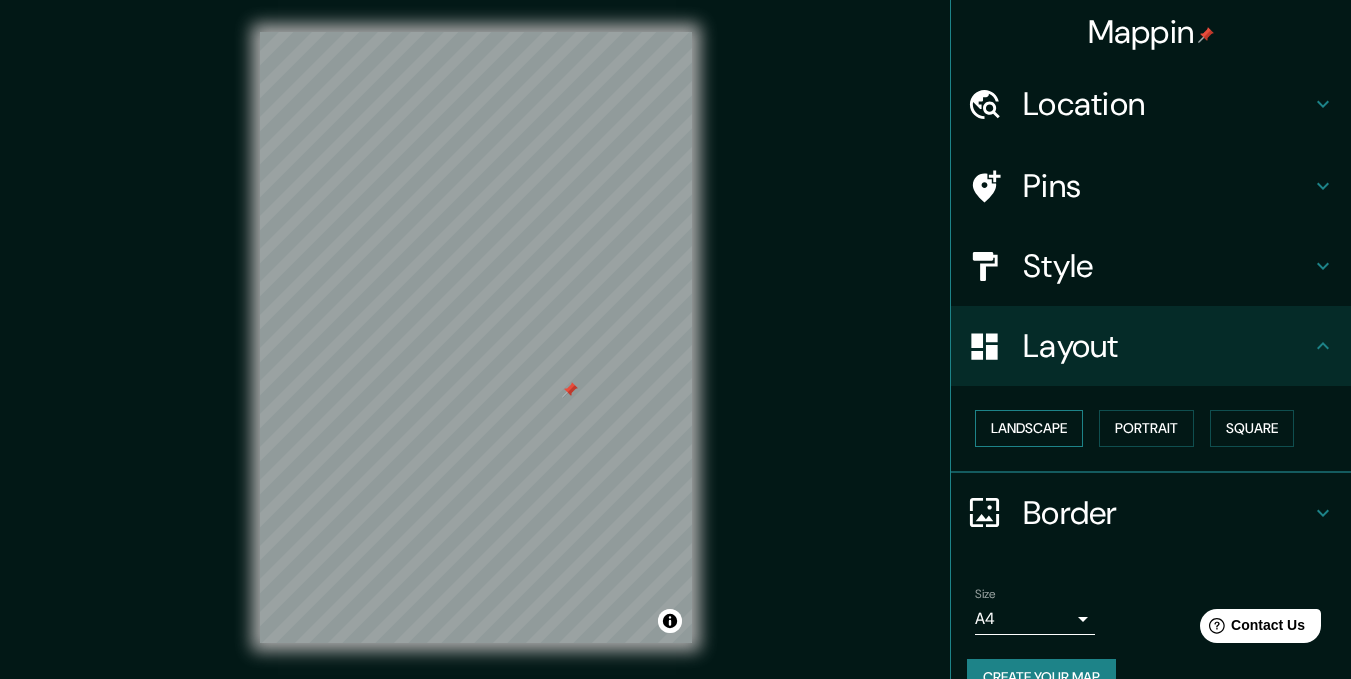 click on "Landscape" at bounding box center (1029, 428) 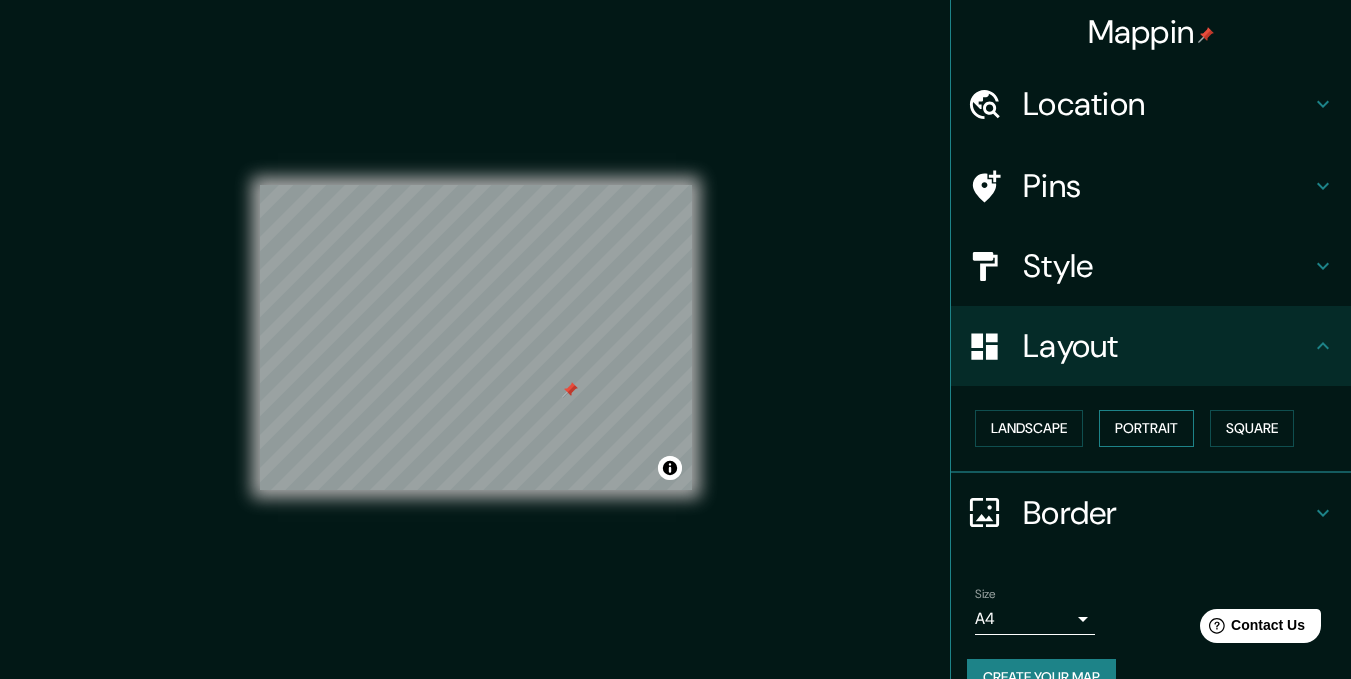 click on "Portrait" at bounding box center [1146, 428] 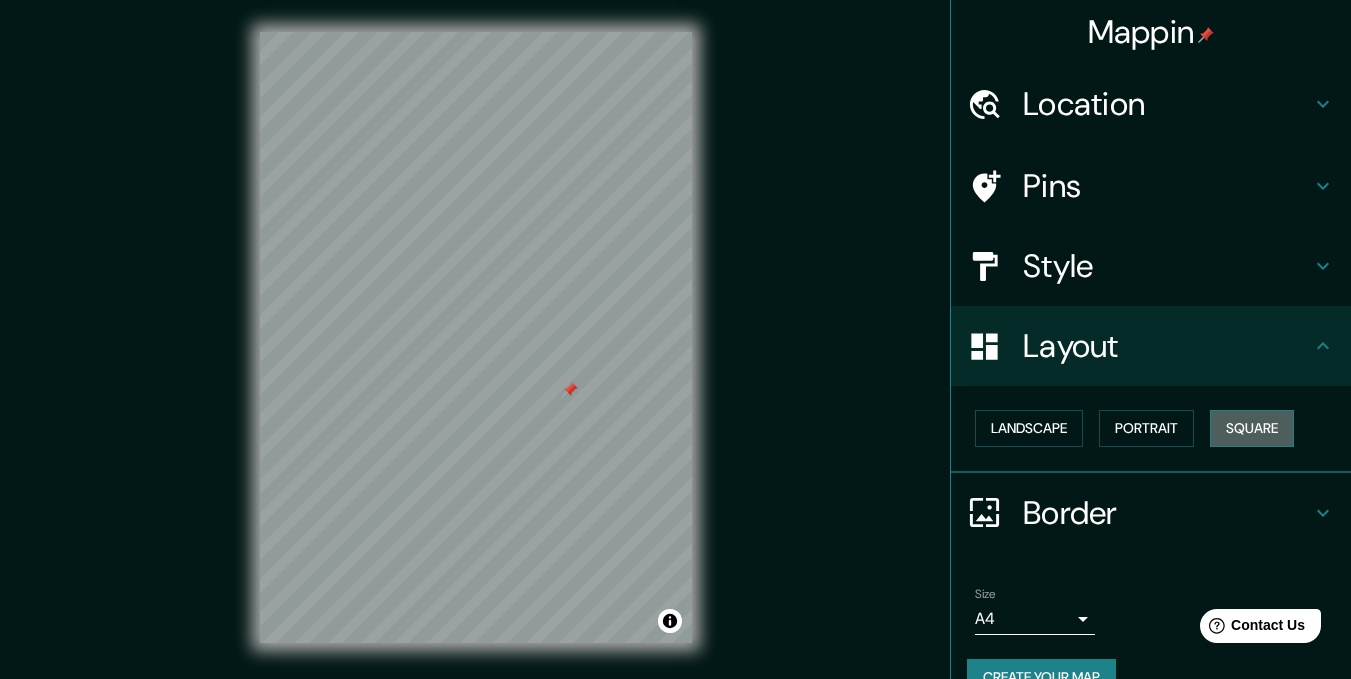 click on "Square" at bounding box center [1252, 428] 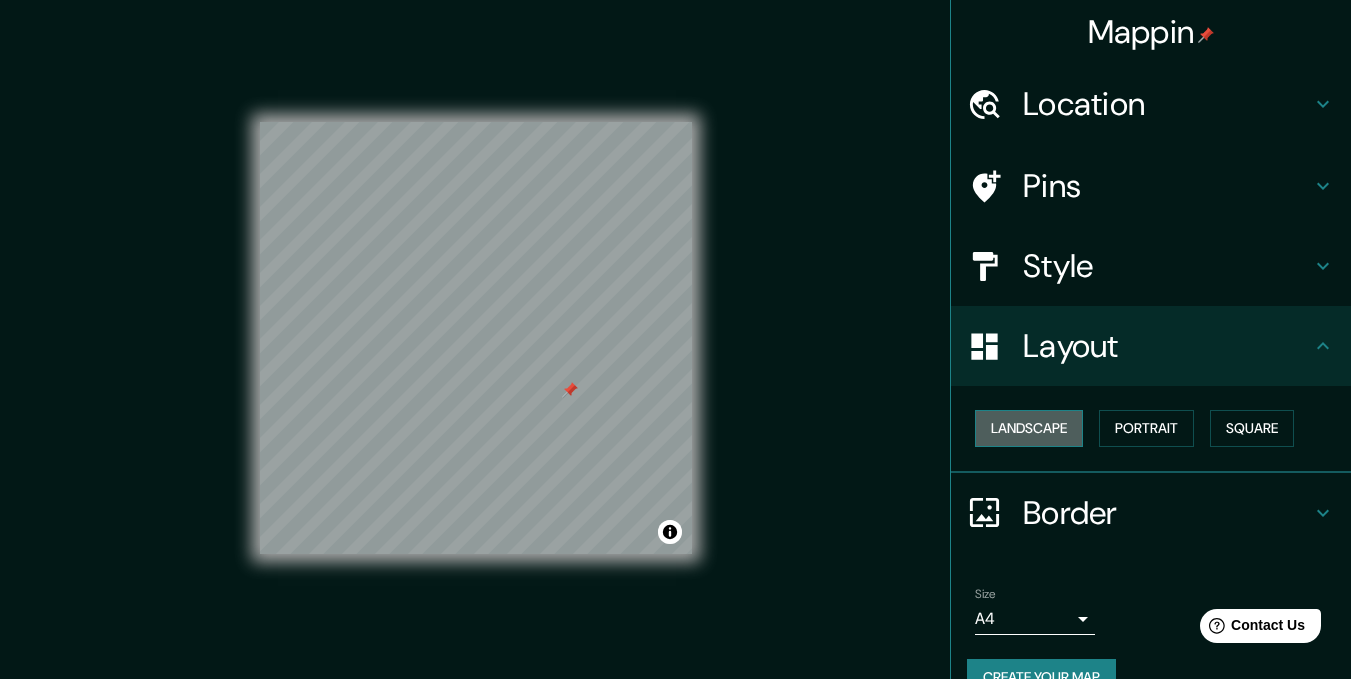 click on "Landscape" at bounding box center (1029, 428) 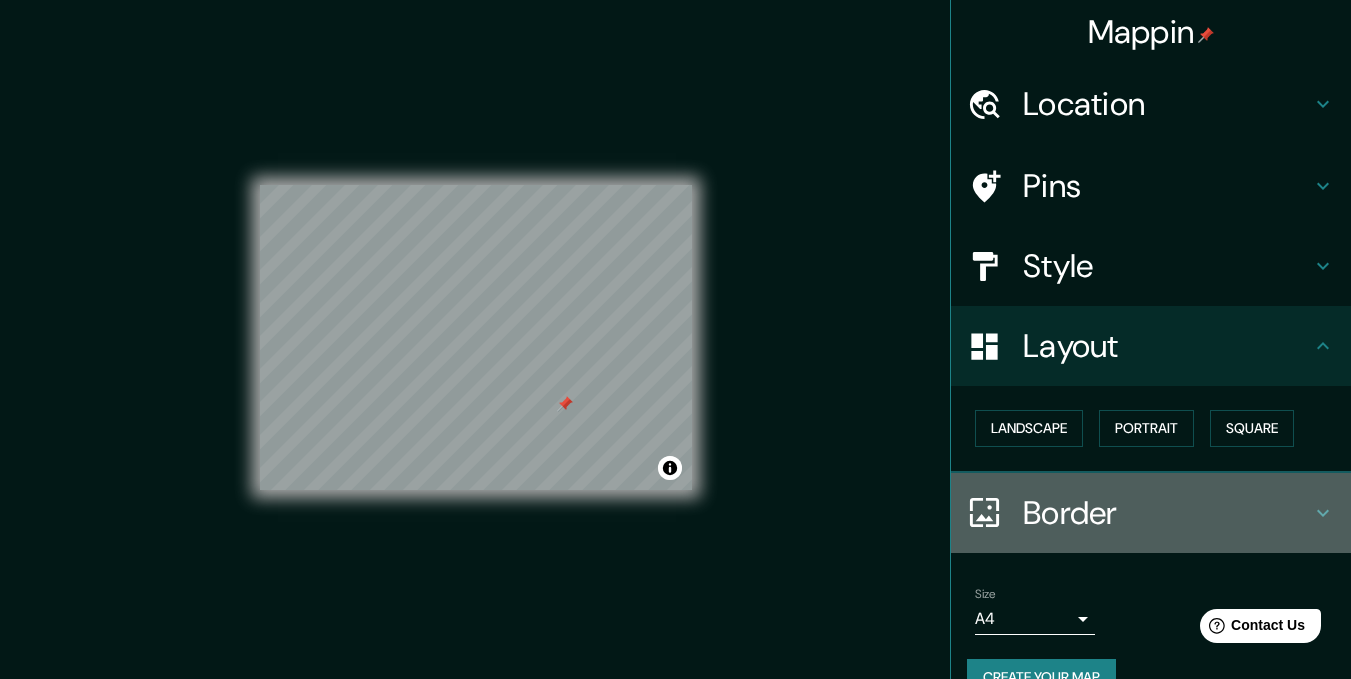 click on "Border" at bounding box center (1167, 513) 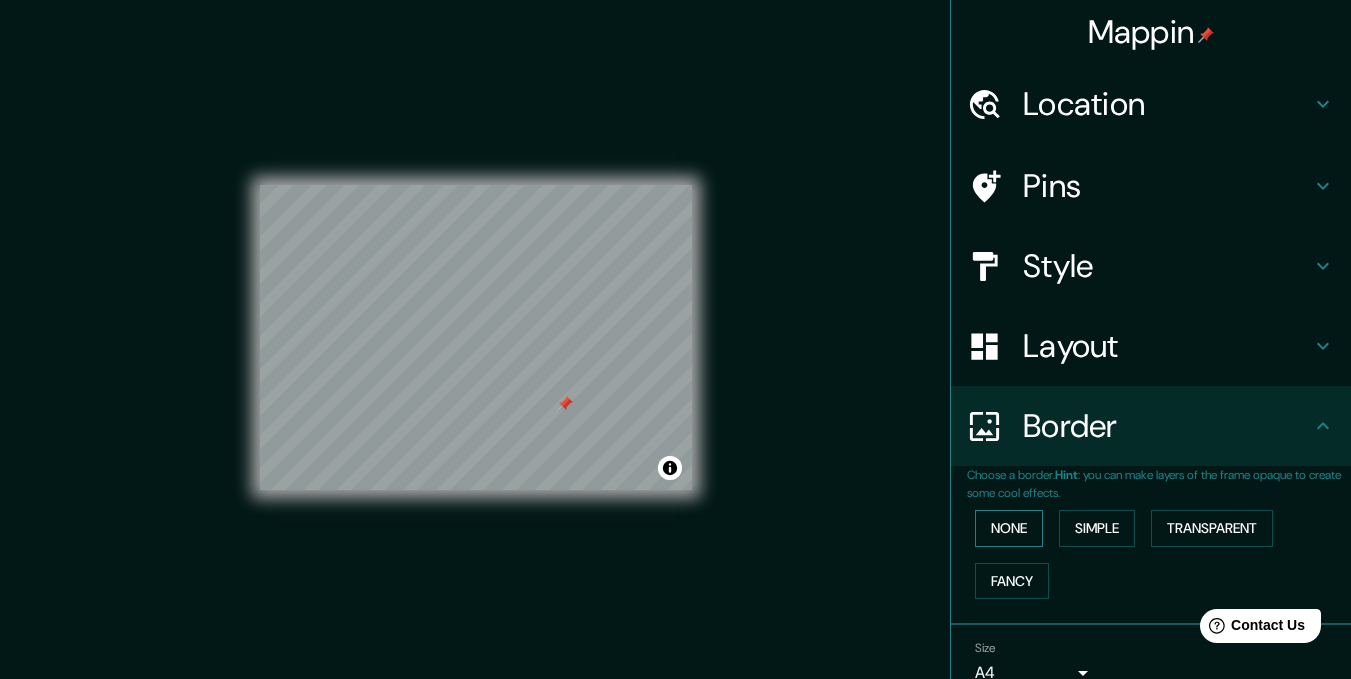 click on "None" at bounding box center (1009, 528) 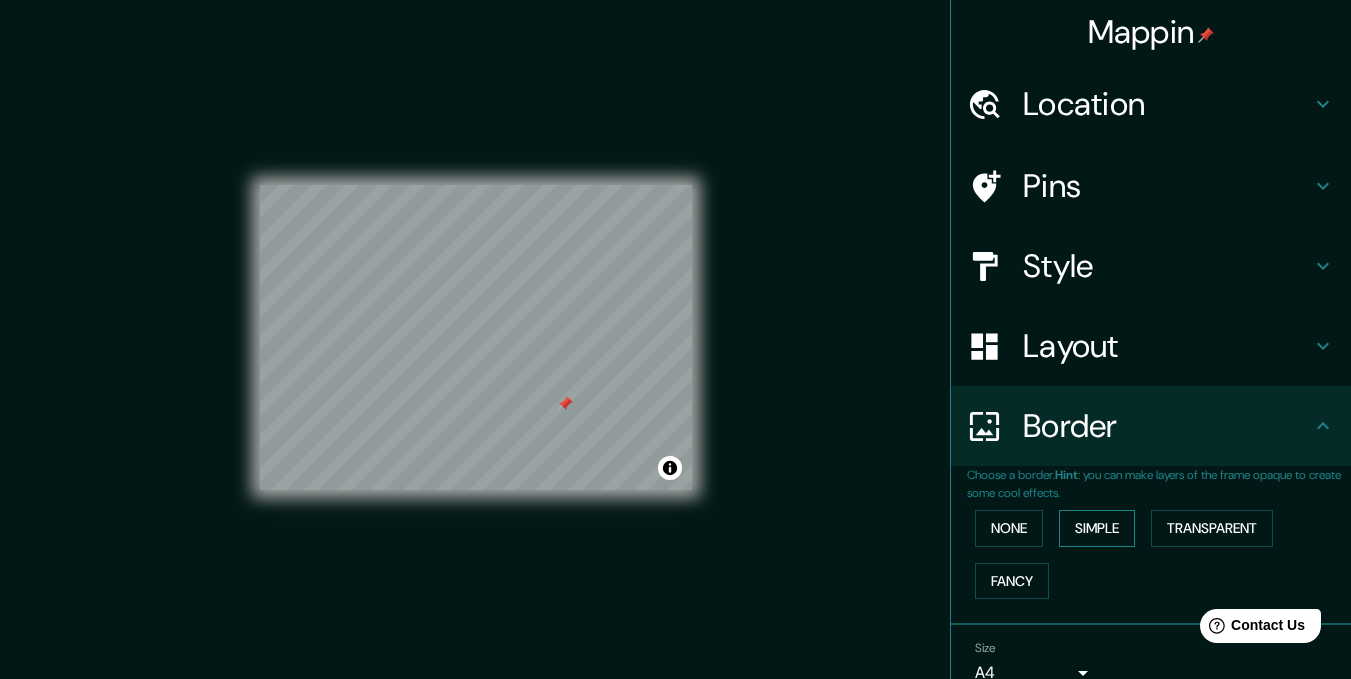 click on "Simple" at bounding box center [1097, 528] 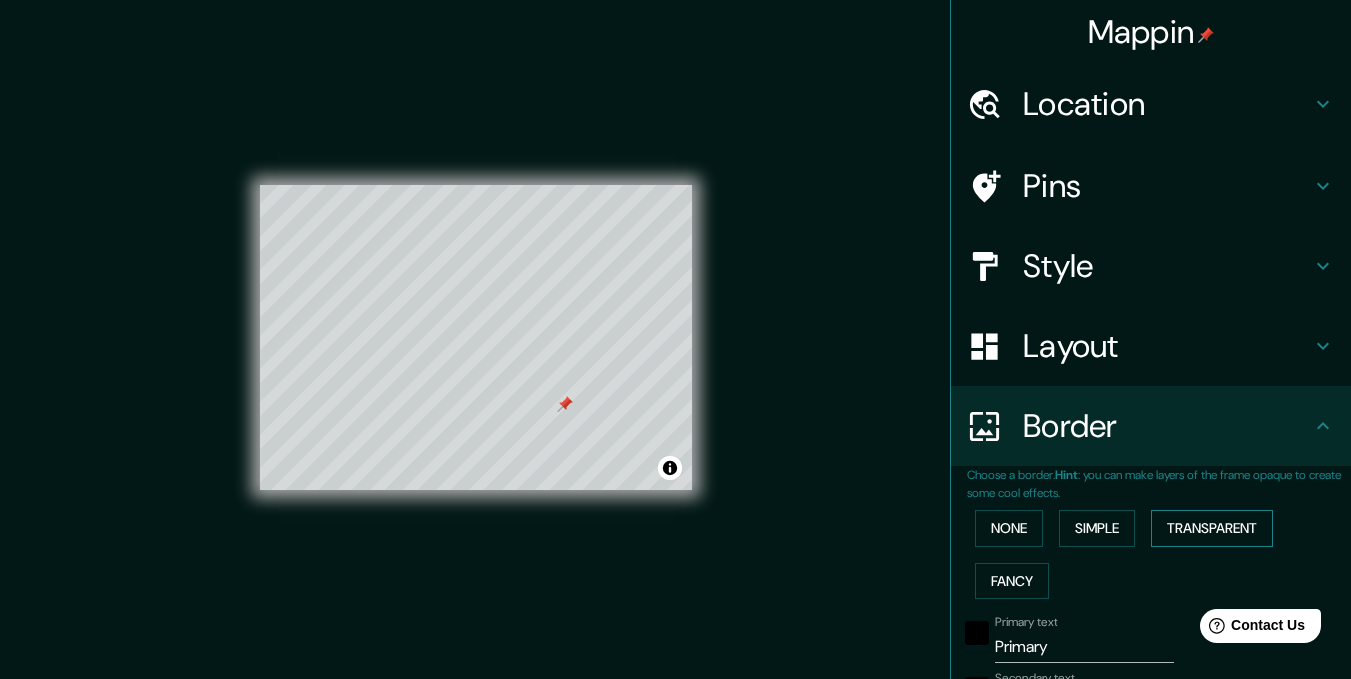 click on "Transparent" at bounding box center (1212, 528) 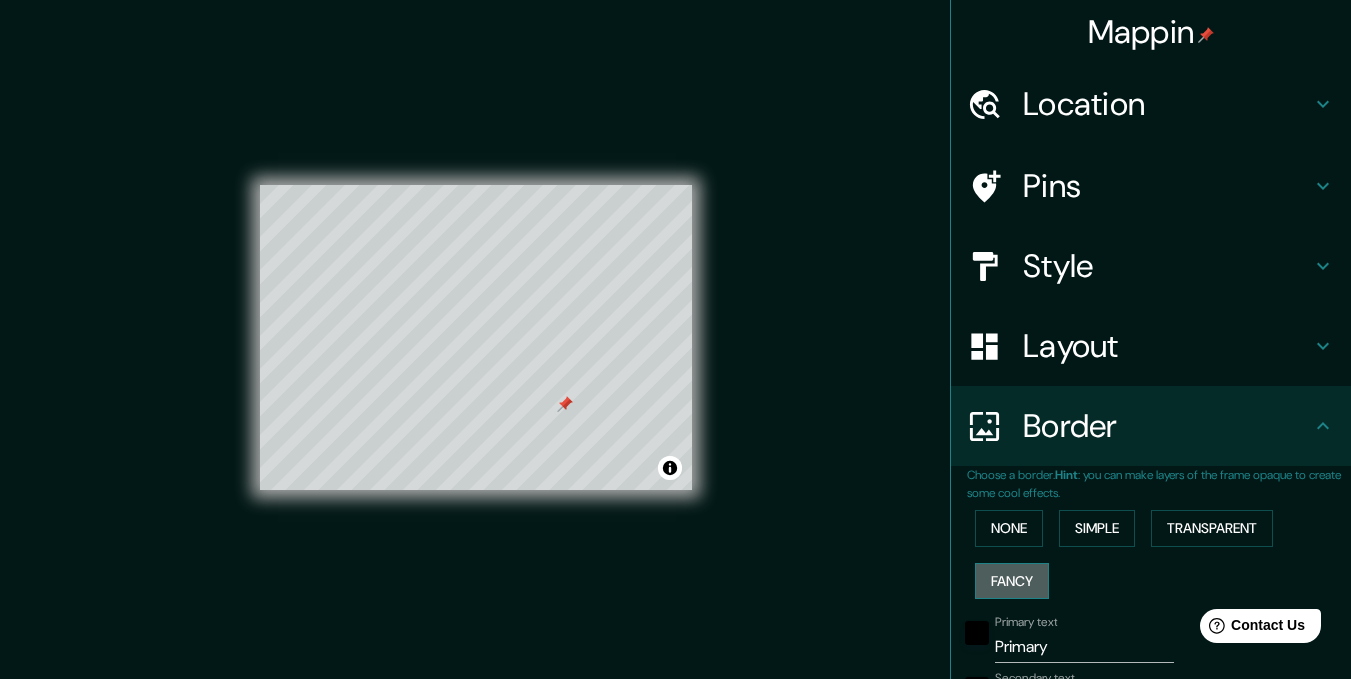 click on "Fancy" at bounding box center [1012, 581] 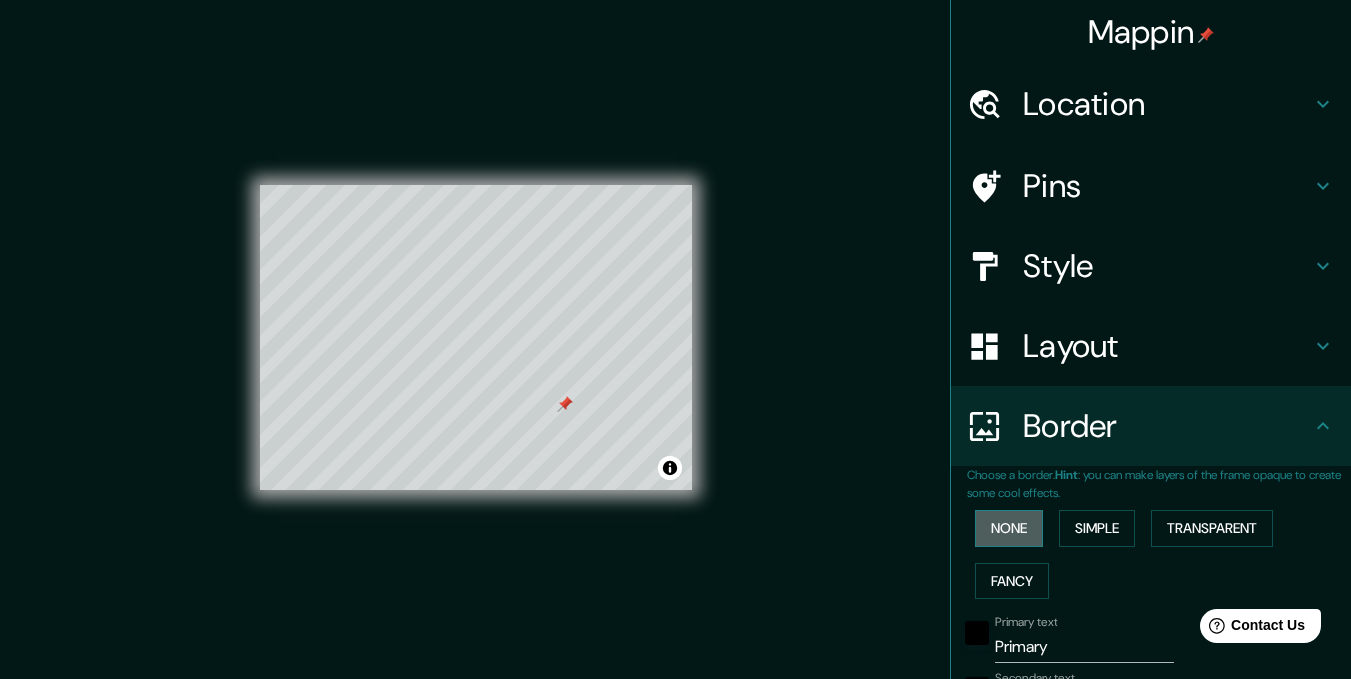 click on "None" at bounding box center [1009, 528] 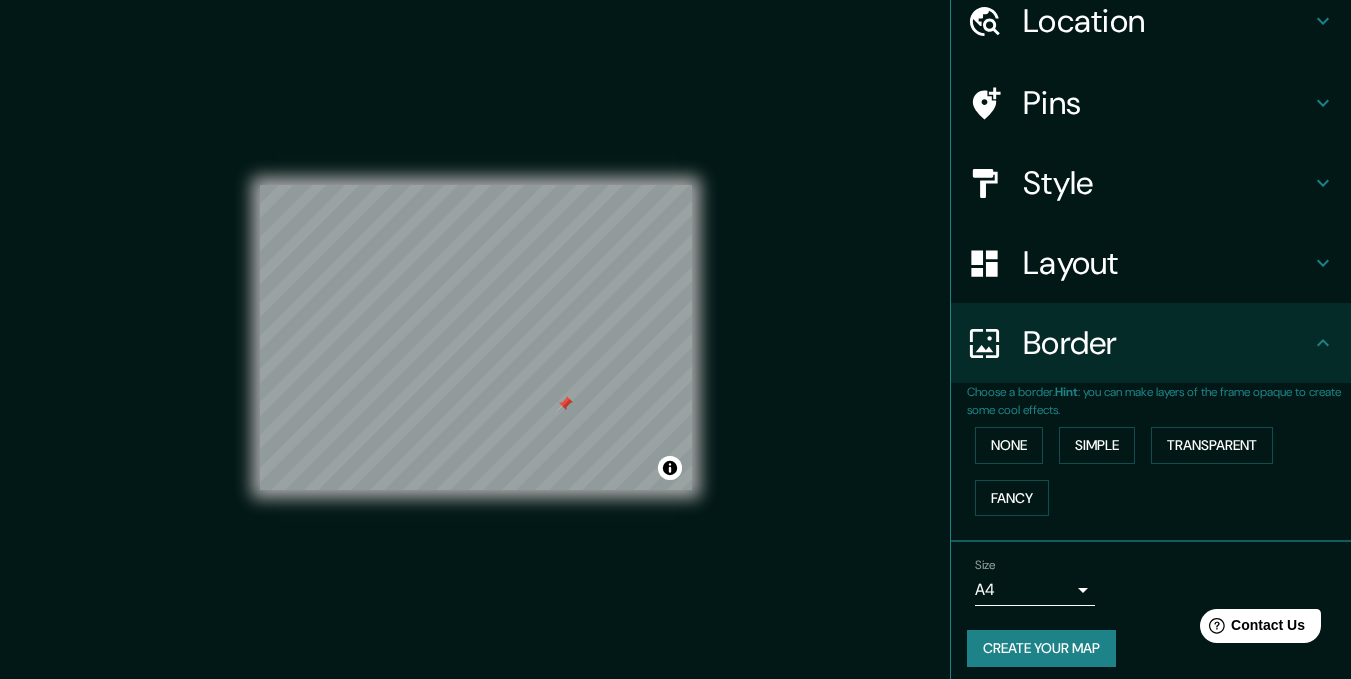 scroll, scrollTop: 95, scrollLeft: 0, axis: vertical 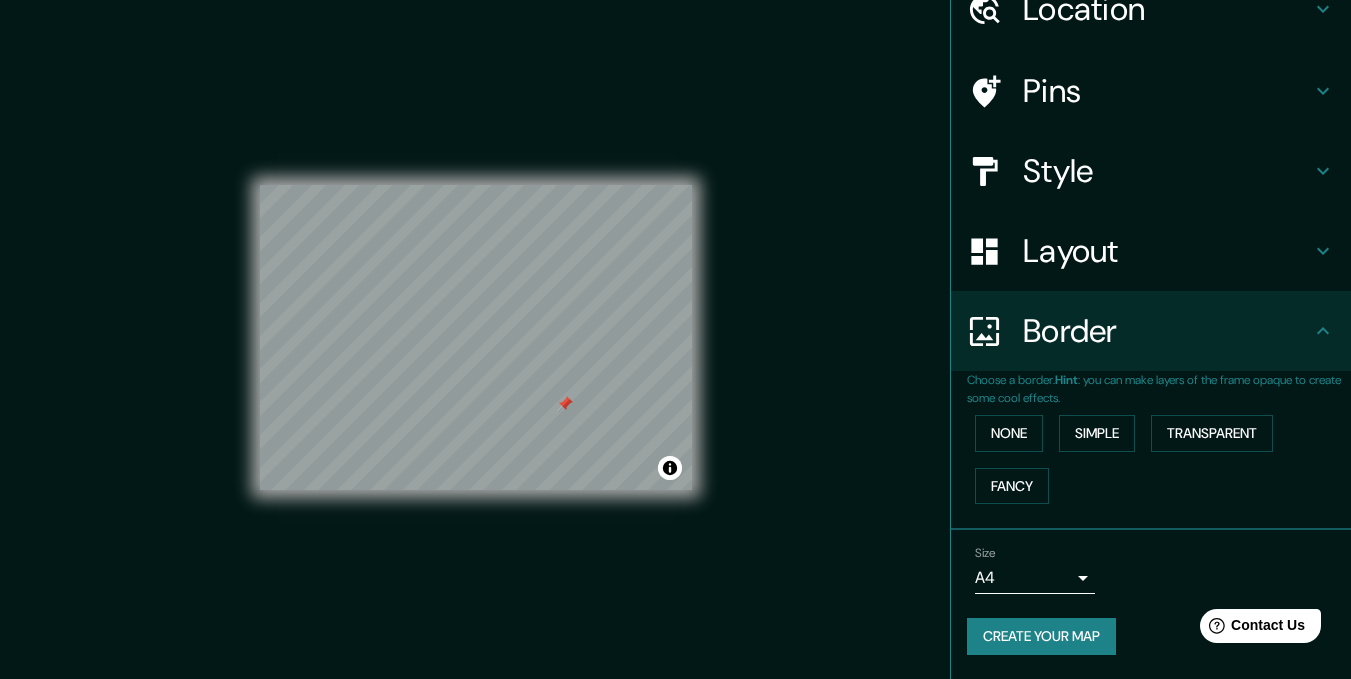 click on "Mappin Location Latacunga, Cotopaxi, Ecuador Latacunga  Cotopaxi, Ecuador Latacunga  Salcedo - Cotopaxi, 0506, Ecuador Latacunga  Sigchos - Cotopaxi, 0505, Ecuador Latacunga  La Maná - Cotopaxi, 0502, Ecuador Cotopaxi  Latacunga - Cotopaxi, 0501, Ecuador Pins Style Layout Border Choose a border.  Hint : you can make layers of the frame opaque to create some cool effects. None Simple Transparent Fancy Size A4 single Create your map © Mapbox   © OpenStreetMap   Improve this map Any problems, suggestions, or concerns please email    help@mappin.pro . . ." at bounding box center (675, 339) 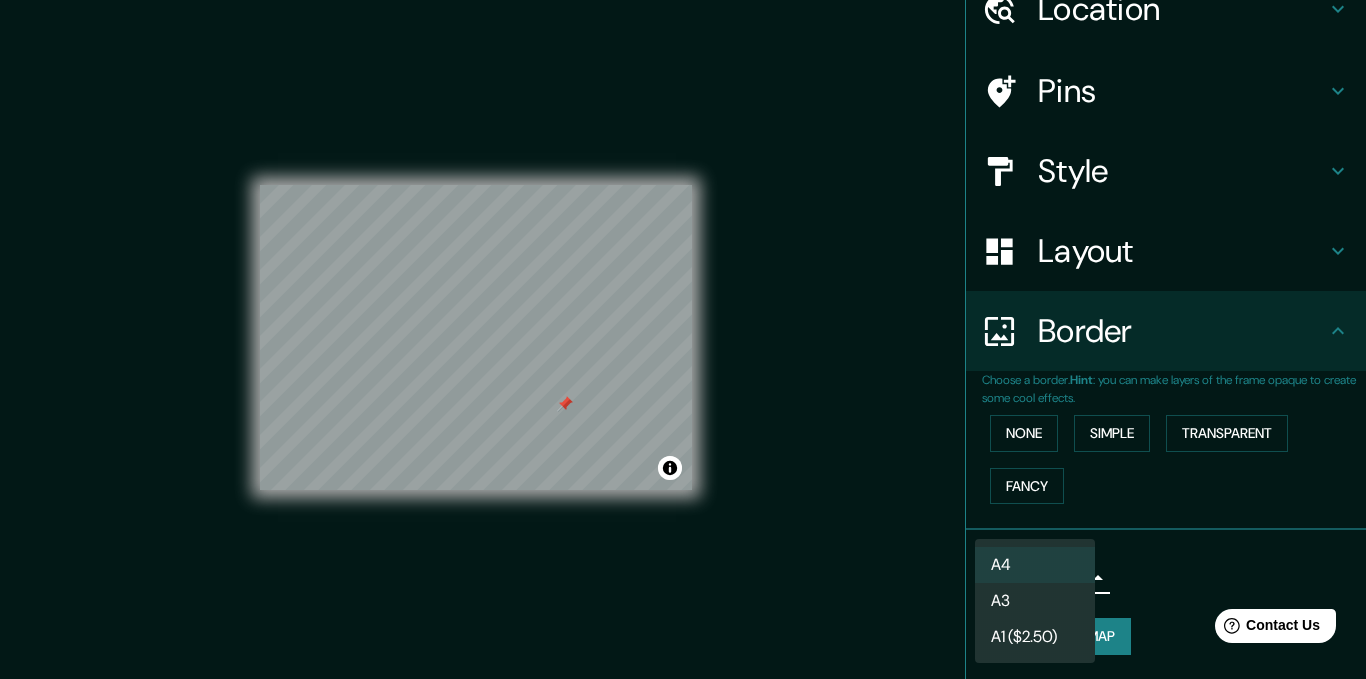 click on "A3" at bounding box center (1035, 601) 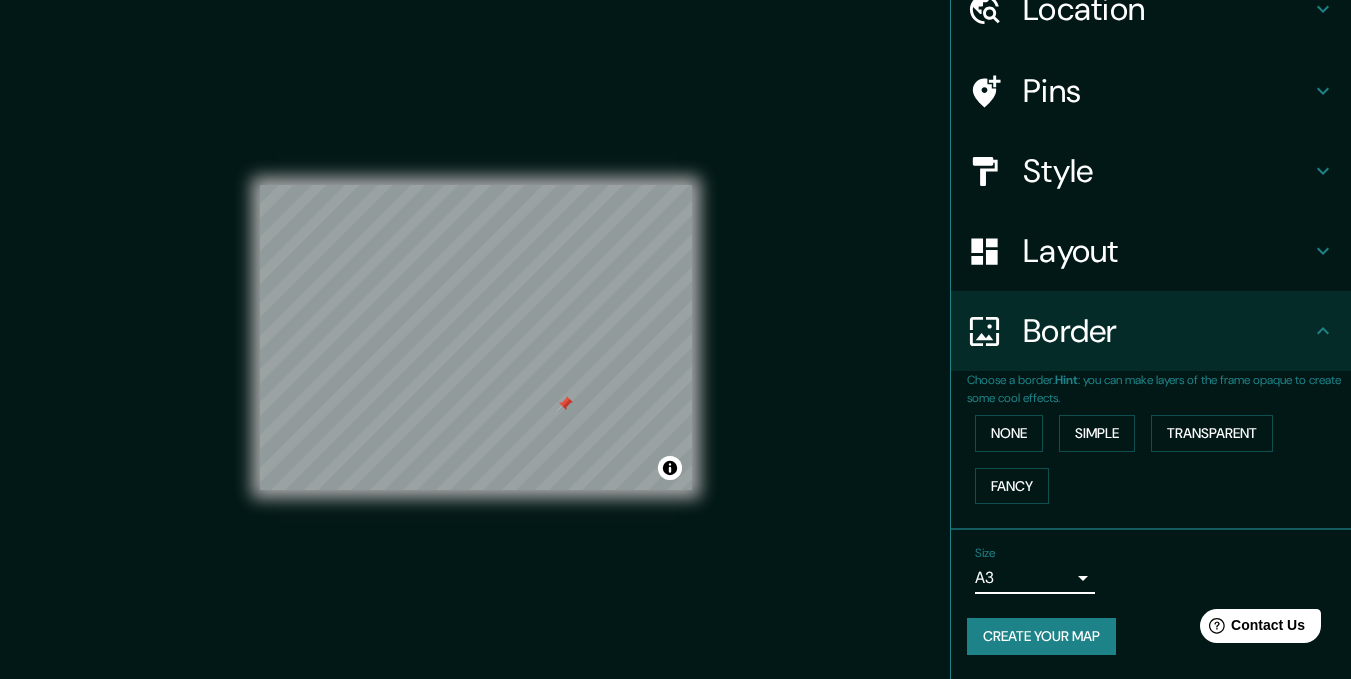 click on "Create your map" at bounding box center (1041, 636) 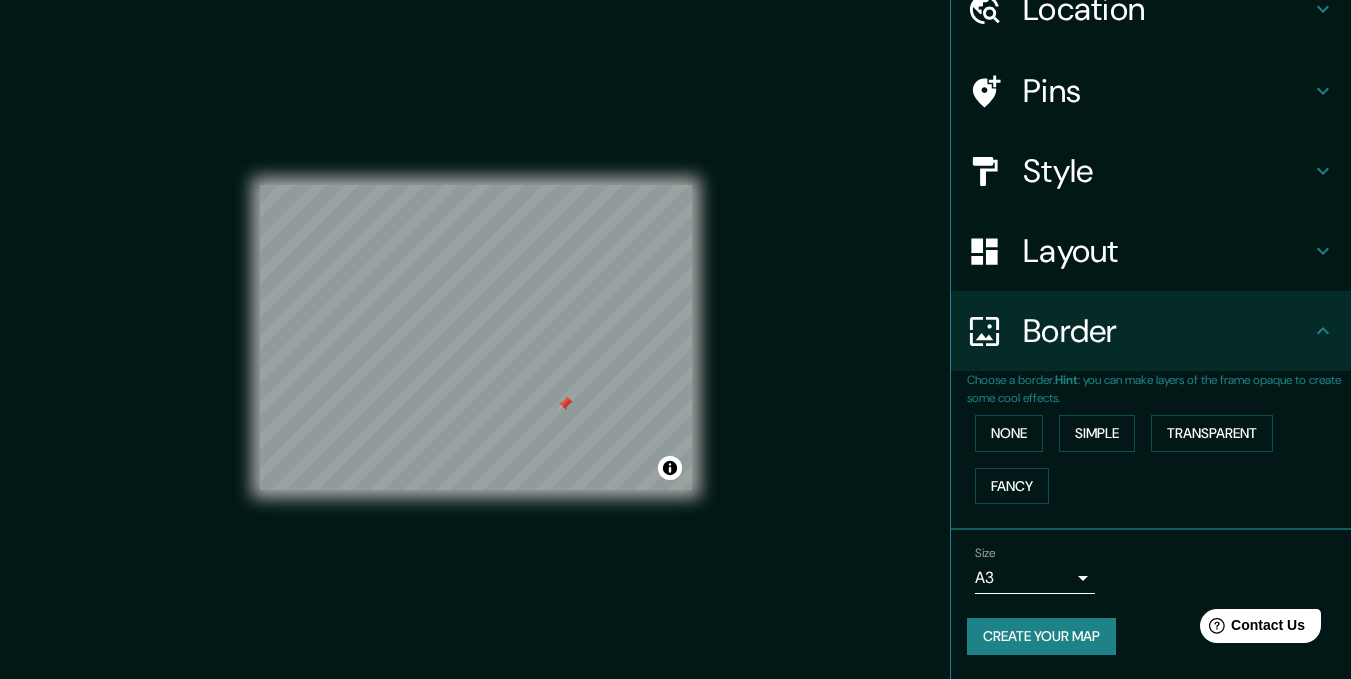 scroll, scrollTop: 28, scrollLeft: 0, axis: vertical 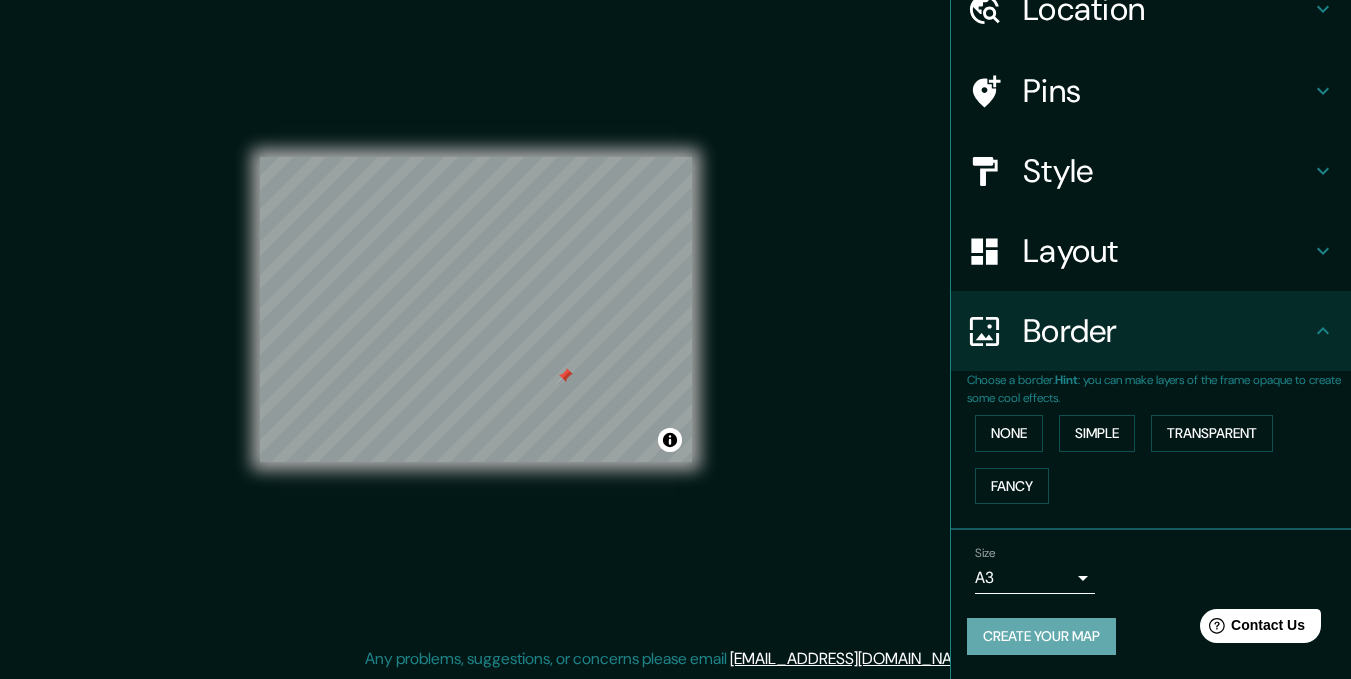 click on "Create your map" at bounding box center [1041, 636] 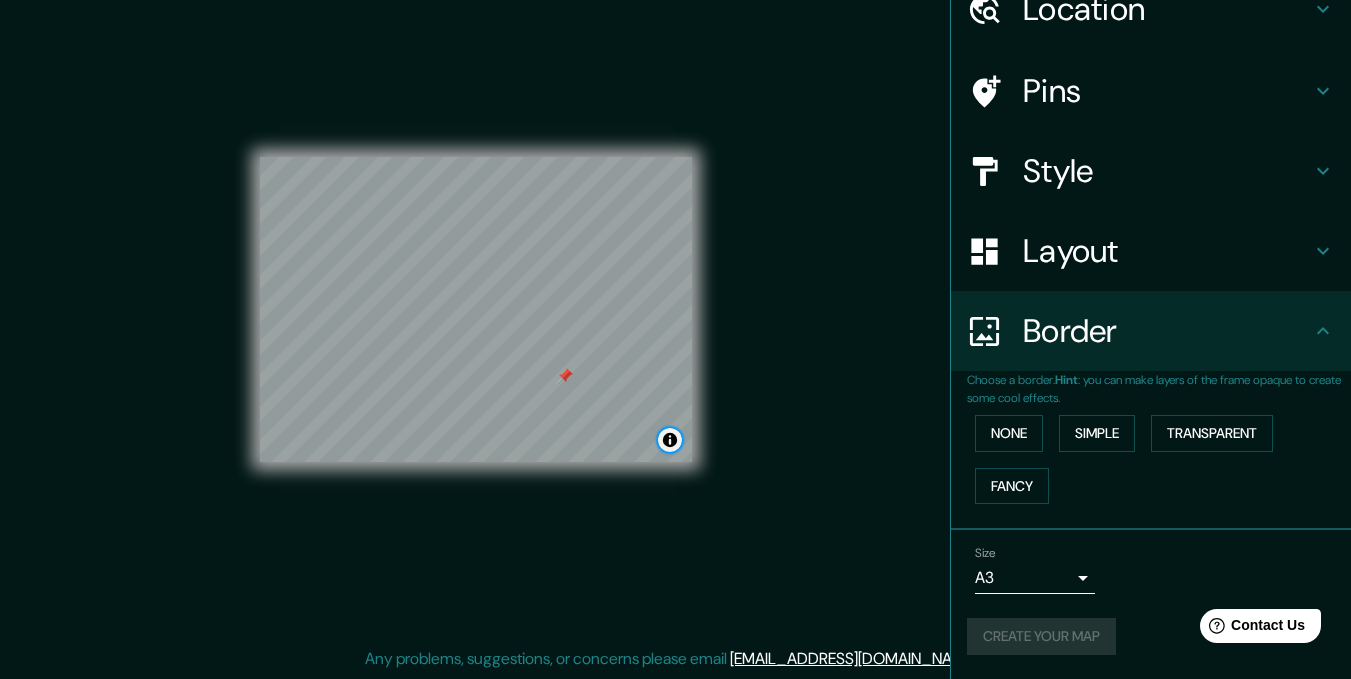 click at bounding box center (670, 440) 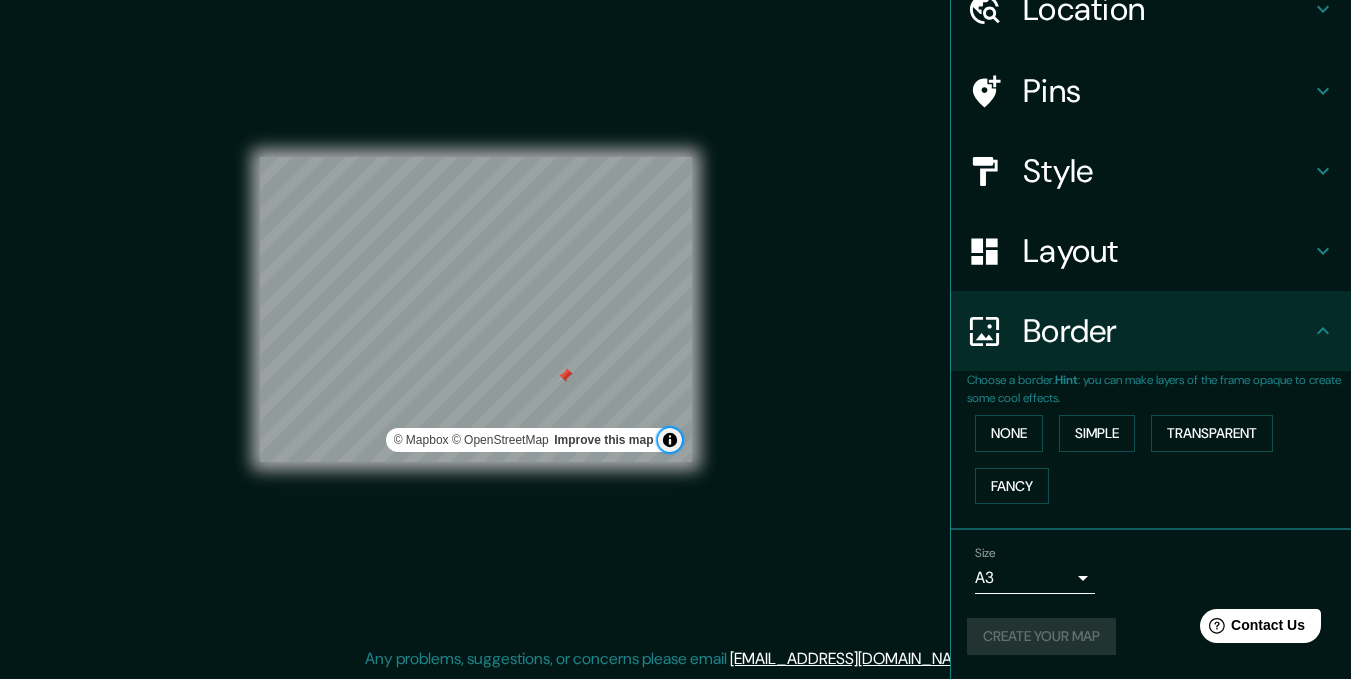 click at bounding box center (670, 440) 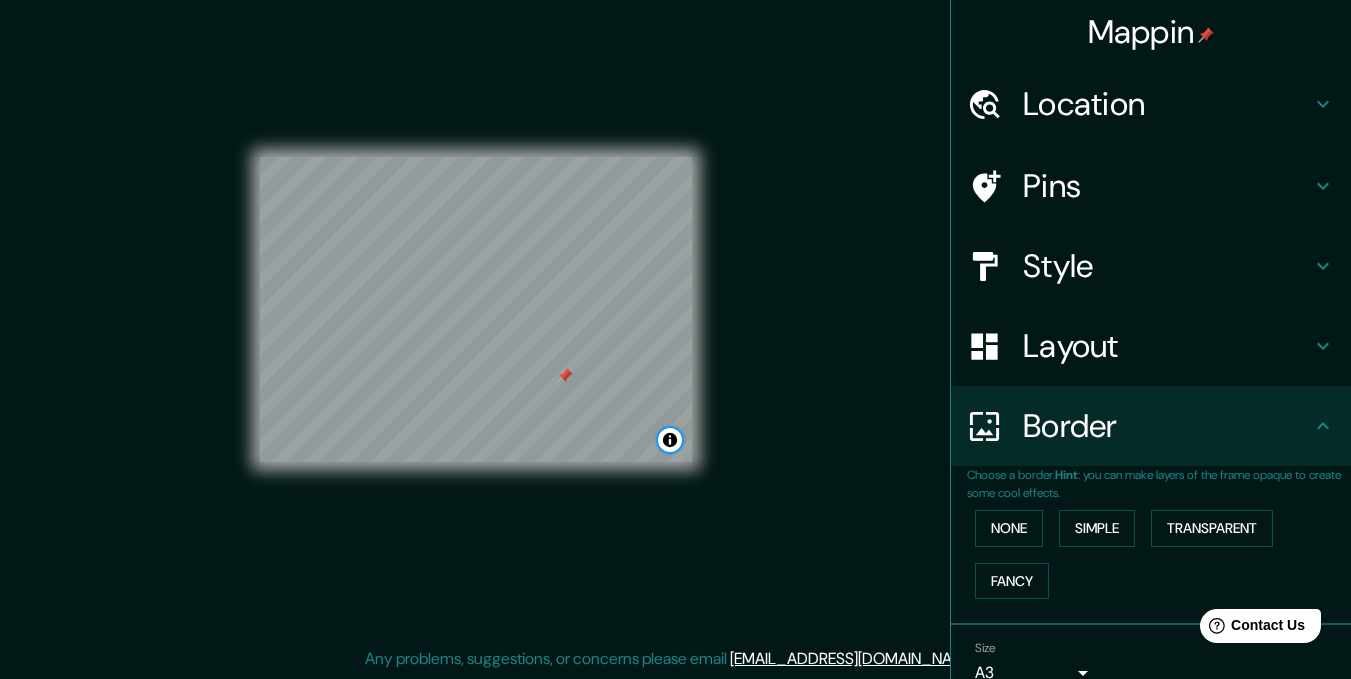 scroll, scrollTop: 95, scrollLeft: 0, axis: vertical 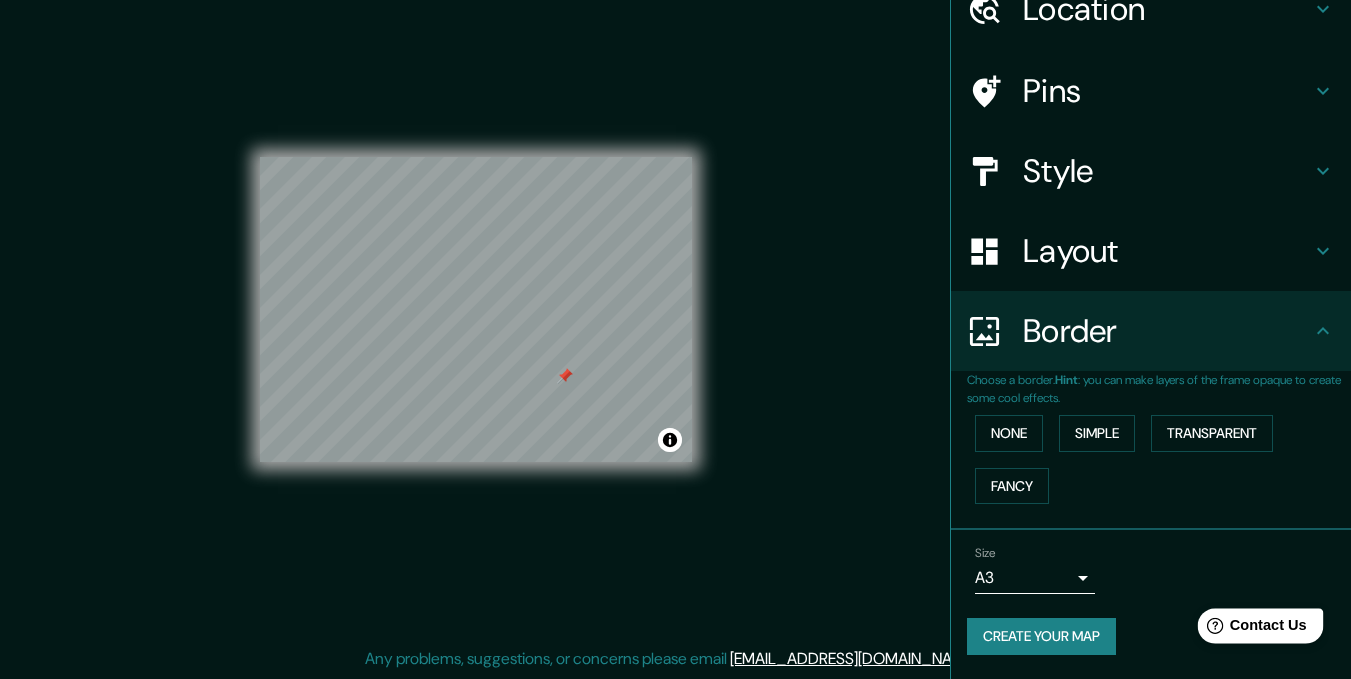 click on "Contact Us" at bounding box center [1268, 625] 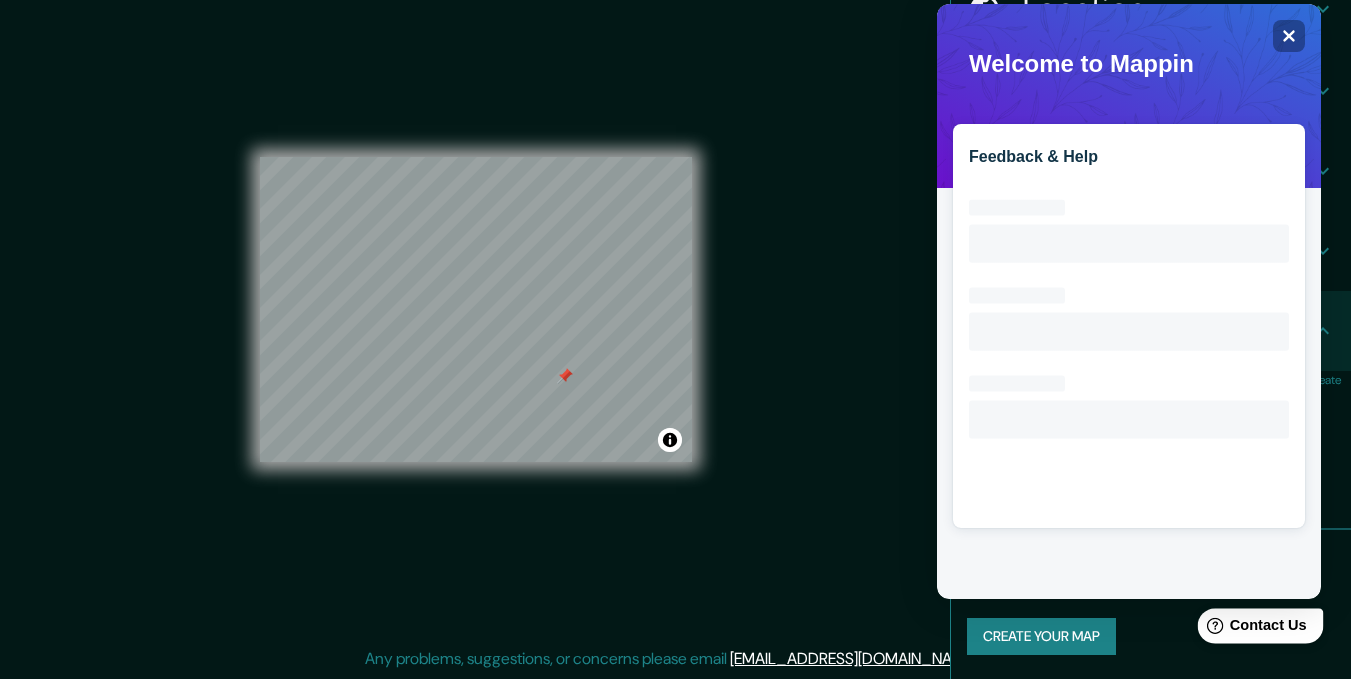 scroll, scrollTop: 0, scrollLeft: 0, axis: both 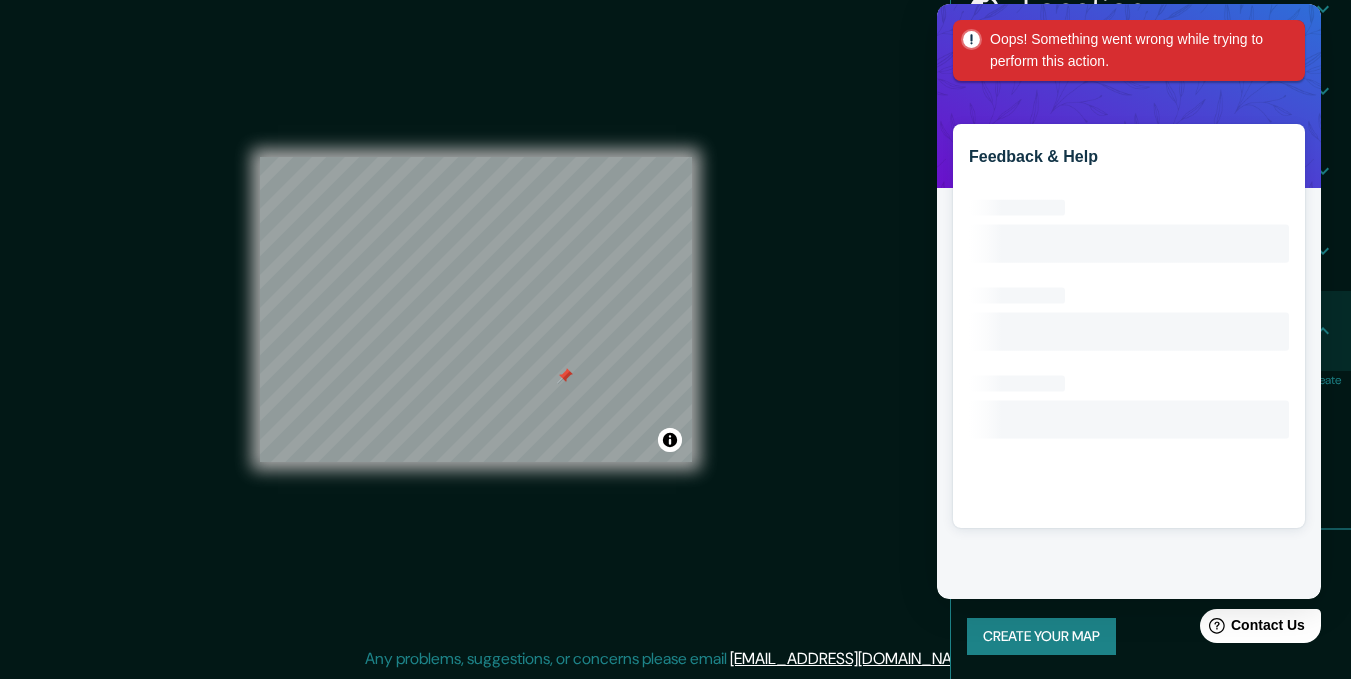click on "Oops! Something went wrong while trying to perform this action." at bounding box center [1129, 50] 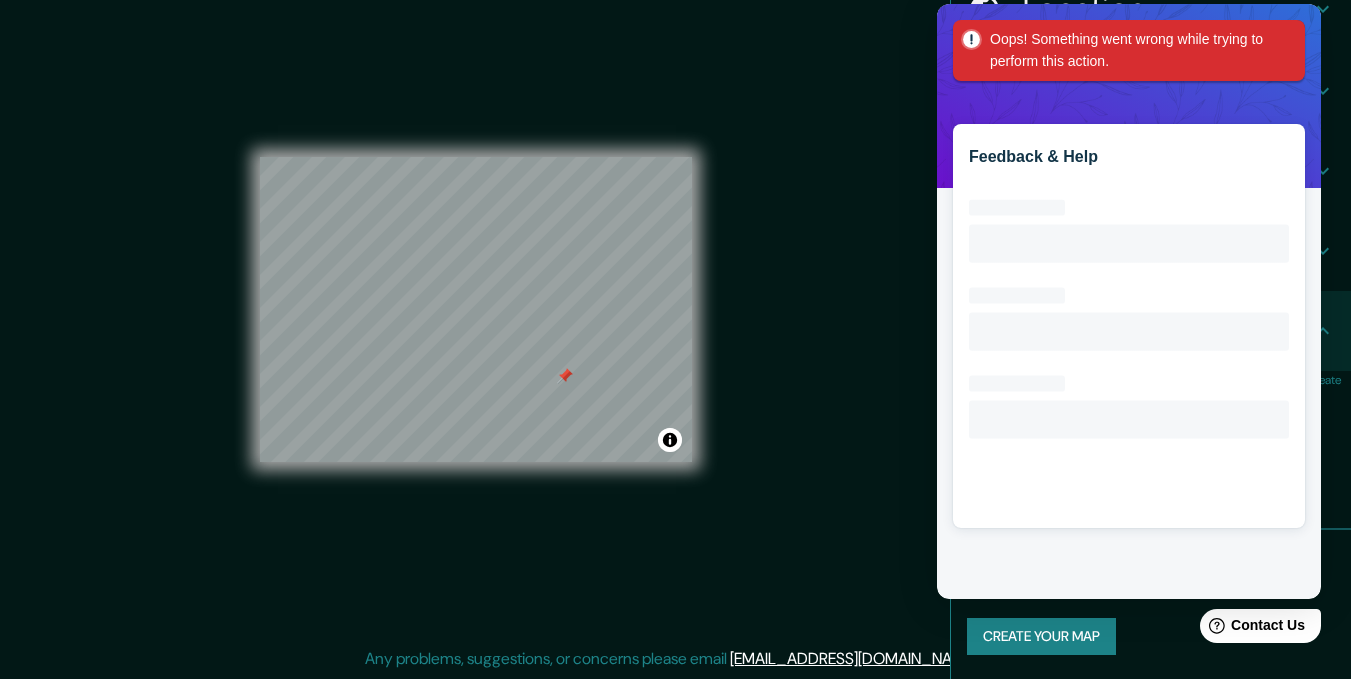 click on "Mappin Location Latacunga, Cotopaxi, Ecuador Latacunga  Cotopaxi, Ecuador Latacunga  Salcedo - Cotopaxi, 0506, Ecuador Latacunga  Sigchos - Cotopaxi, 0505, Ecuador Latacunga  La Maná - Cotopaxi, 0502, Ecuador Cotopaxi  Latacunga - Cotopaxi, 0501, Ecuador Pins Style Layout Border Choose a border.  Hint : you can make layers of the frame opaque to create some cool effects. None Simple Transparent Fancy Size A3 a4 Create your map © Mapbox   © OpenStreetMap   Improve this map Any problems, suggestions, or concerns please email    help@mappin.pro . . ." at bounding box center [675, 325] 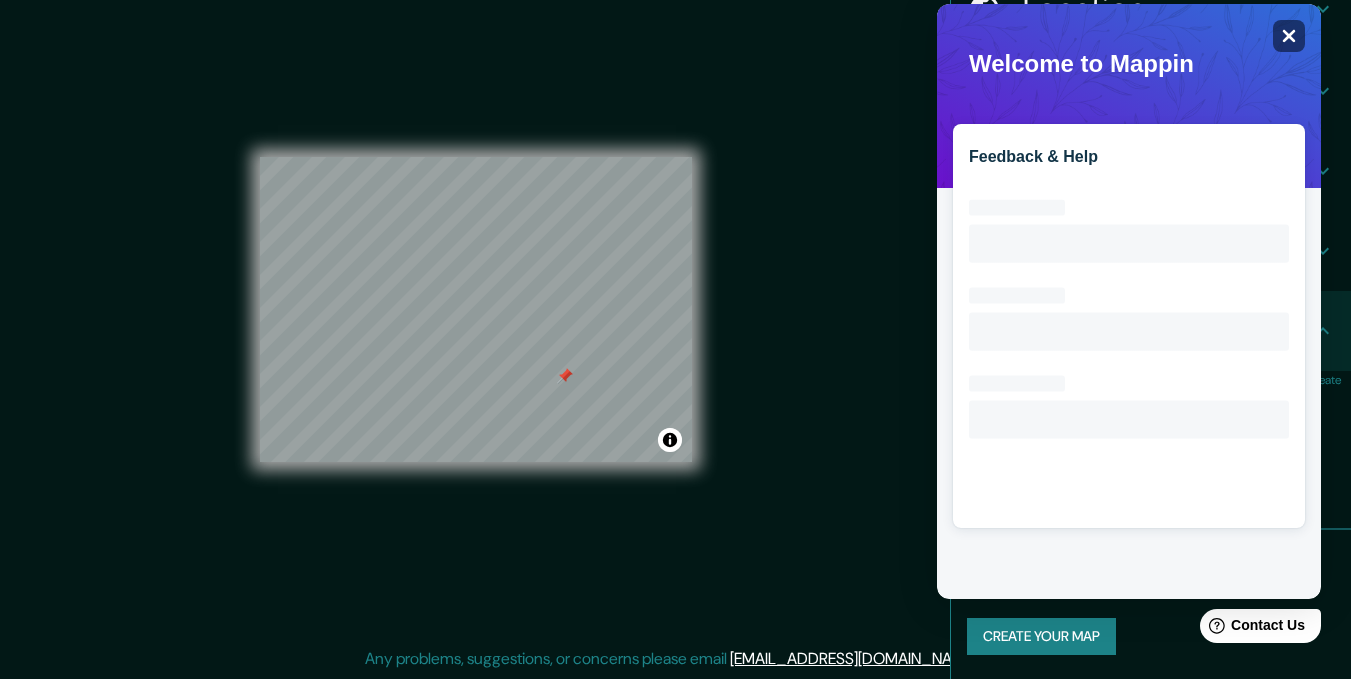 click on "Close" 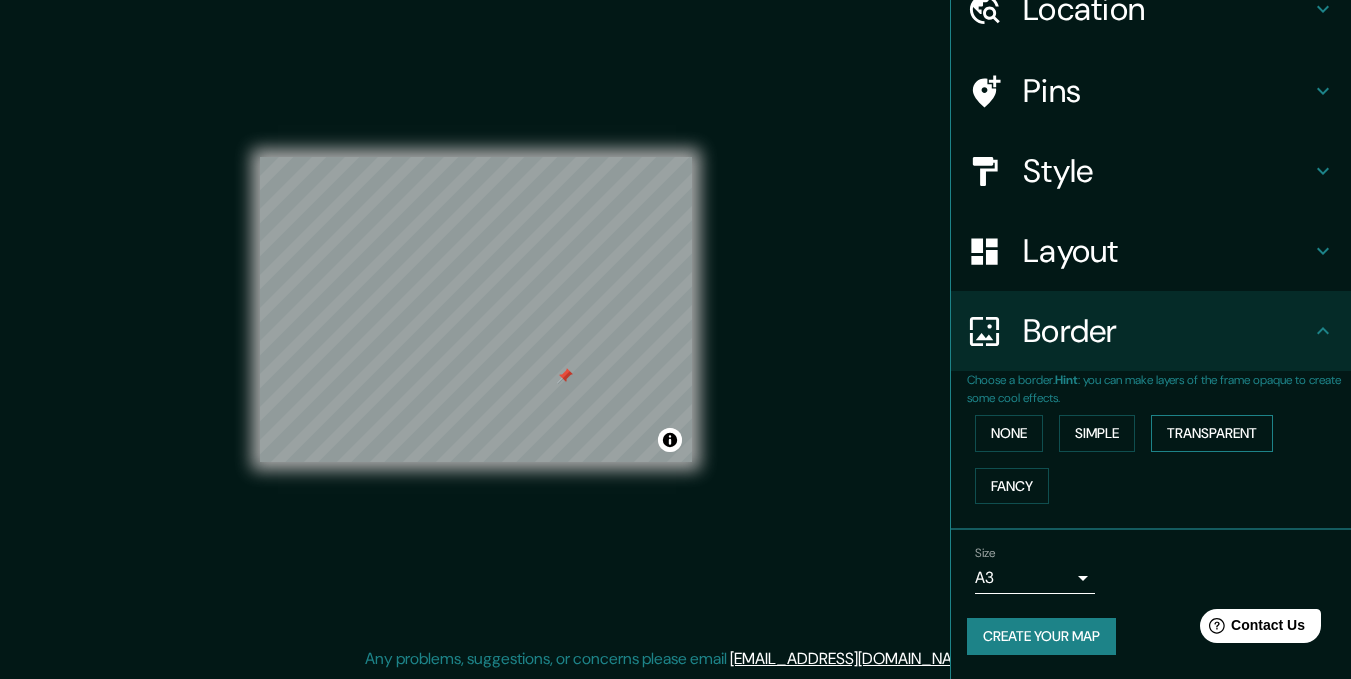 scroll, scrollTop: 0, scrollLeft: 0, axis: both 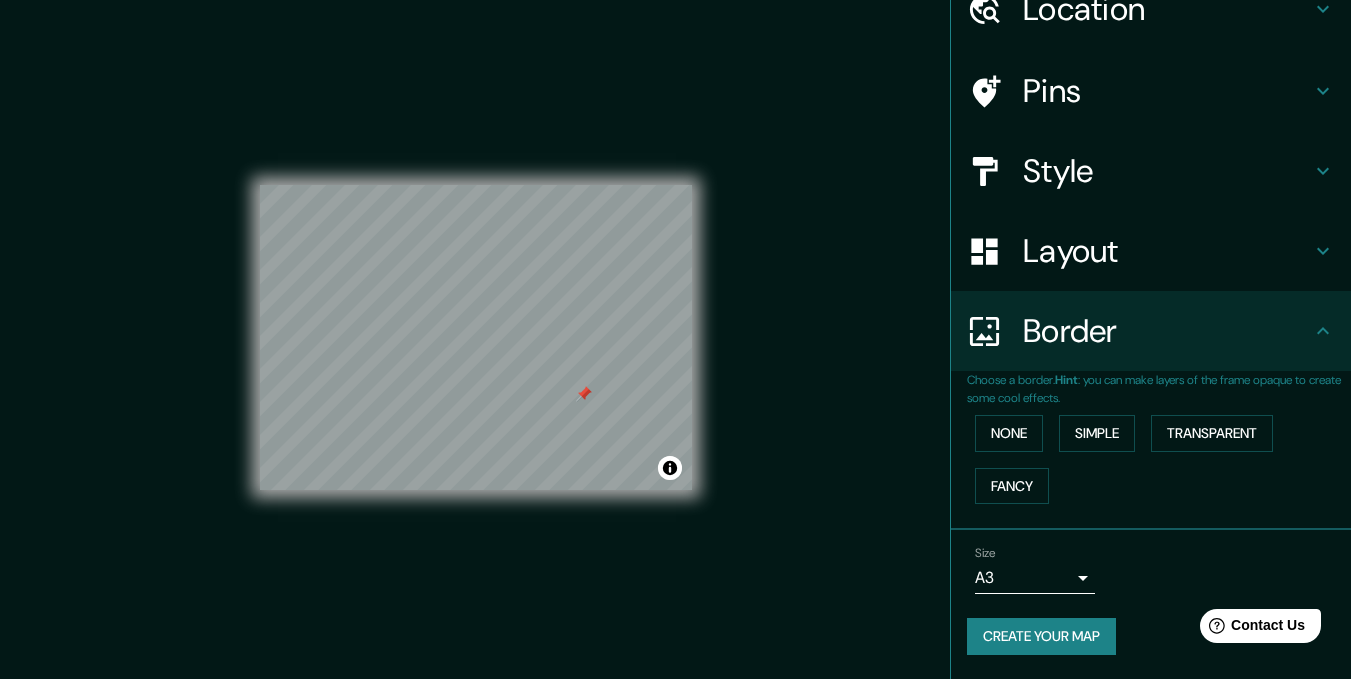 click on "Mappin Location Latacunga, Cotopaxi, Ecuador Latacunga  Cotopaxi, Ecuador Latacunga  Salcedo - Cotopaxi, 0506, Ecuador Latacunga  Sigchos - Cotopaxi, 0505, Ecuador Latacunga  La Maná - Cotopaxi, 0502, Ecuador Cotopaxi  Latacunga - Cotopaxi, 0501, Ecuador Pins Style Layout Border Choose a border.  Hint : you can make layers of the frame opaque to create some cool effects. None Simple Transparent Fancy Size A3 a4 Create your map © Mapbox   © OpenStreetMap   Improve this map Any problems, suggestions, or concerns please email    help@mappin.pro . . ." at bounding box center (675, 339) 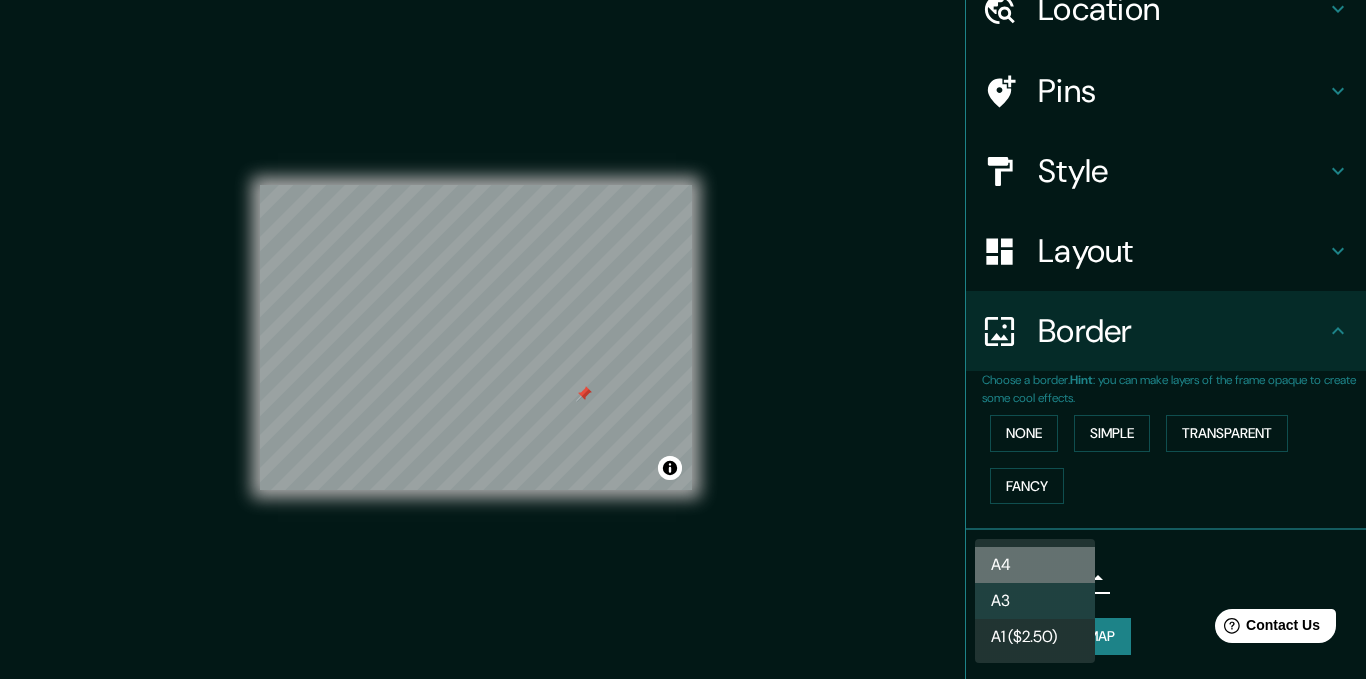 click on "A4" at bounding box center (1035, 565) 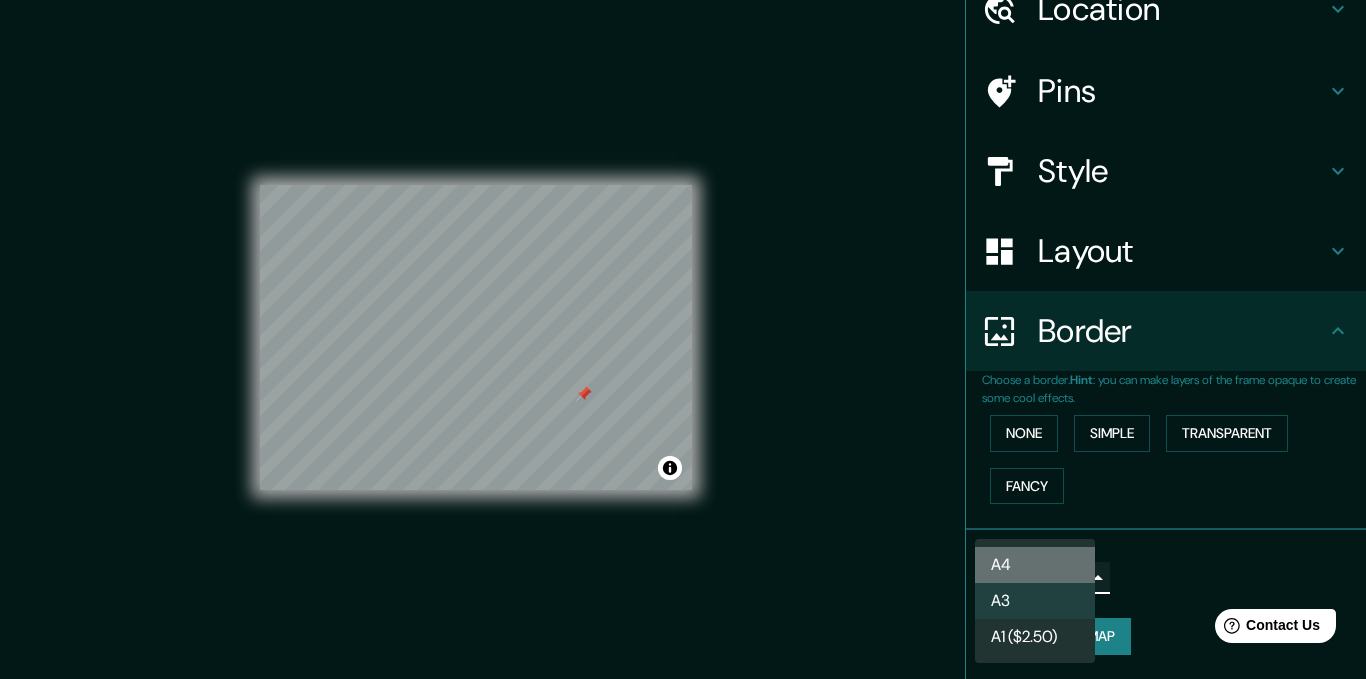 type on "single" 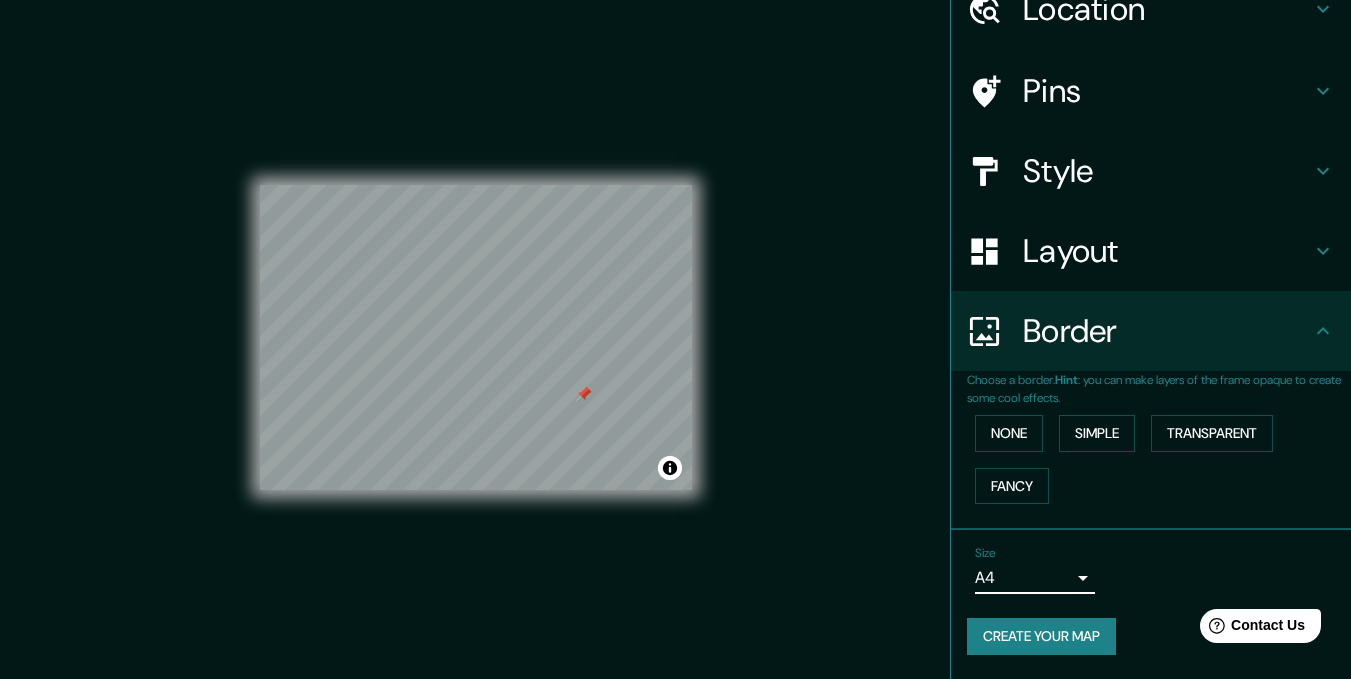 click on "Create your map" at bounding box center (1041, 636) 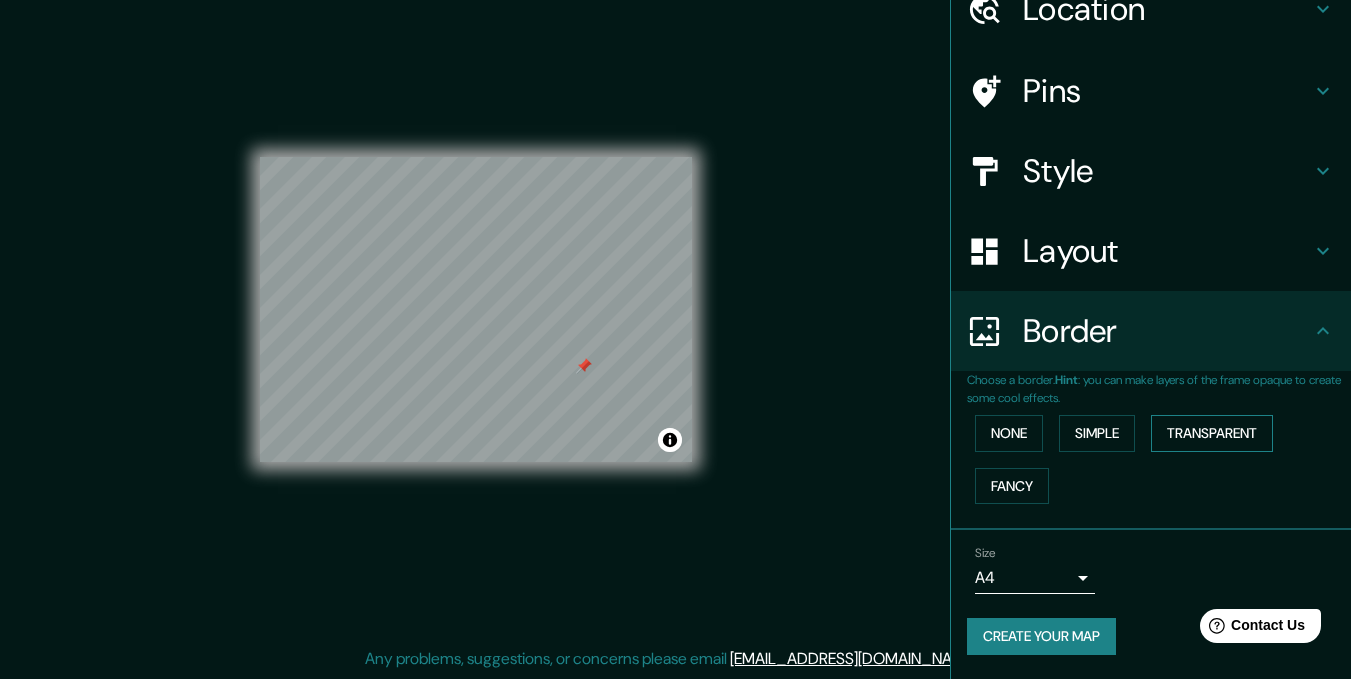 scroll, scrollTop: 0, scrollLeft: 0, axis: both 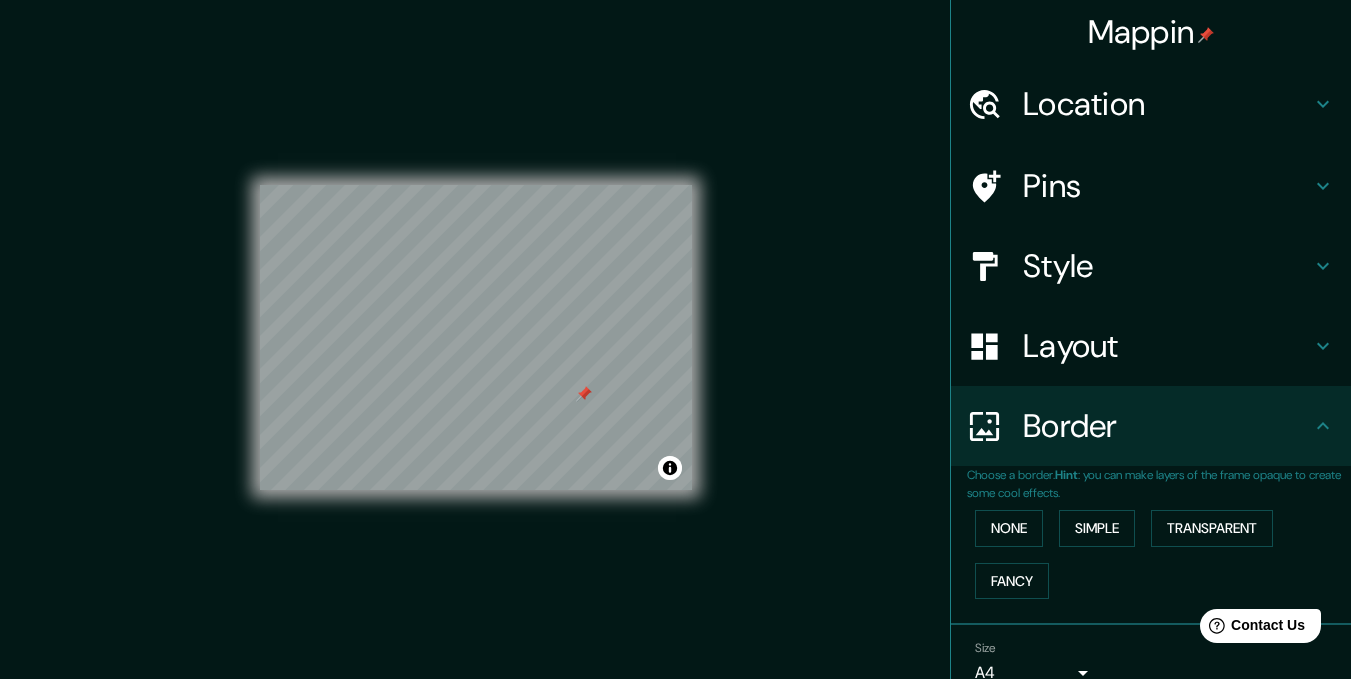 click on "Location" at bounding box center (1167, 104) 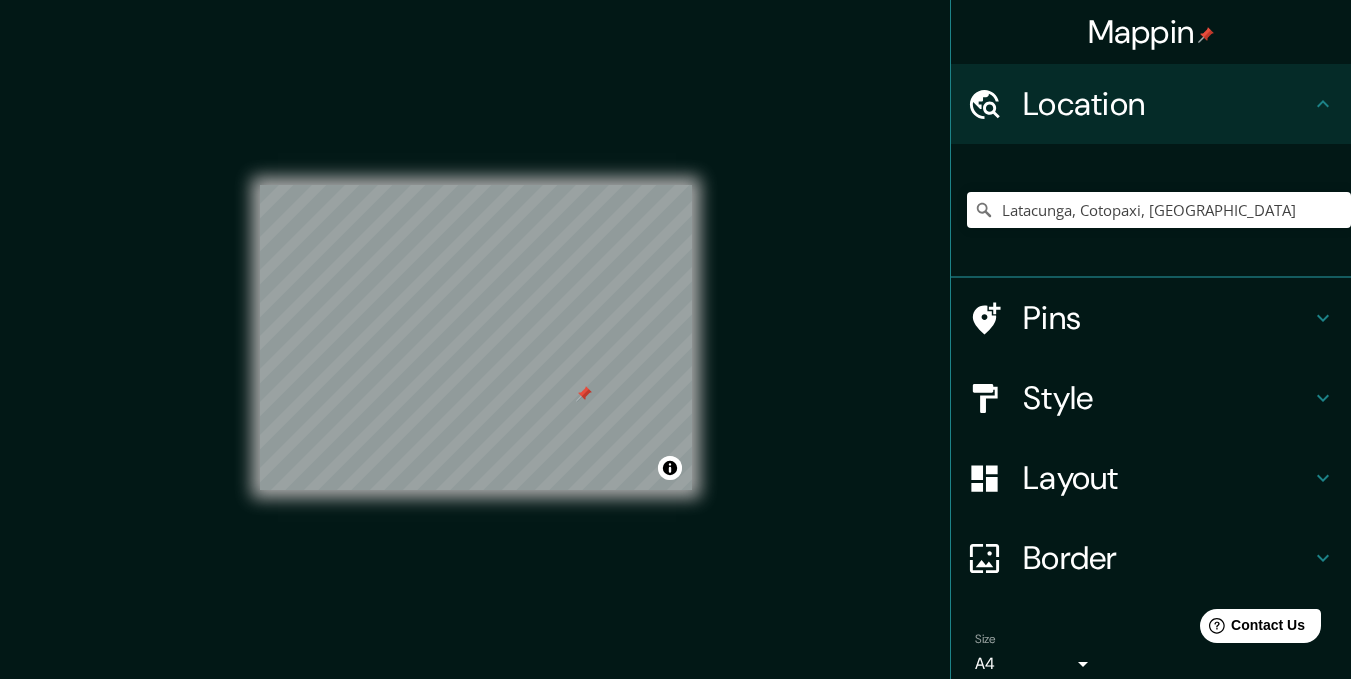 click on "Location" at bounding box center (1167, 104) 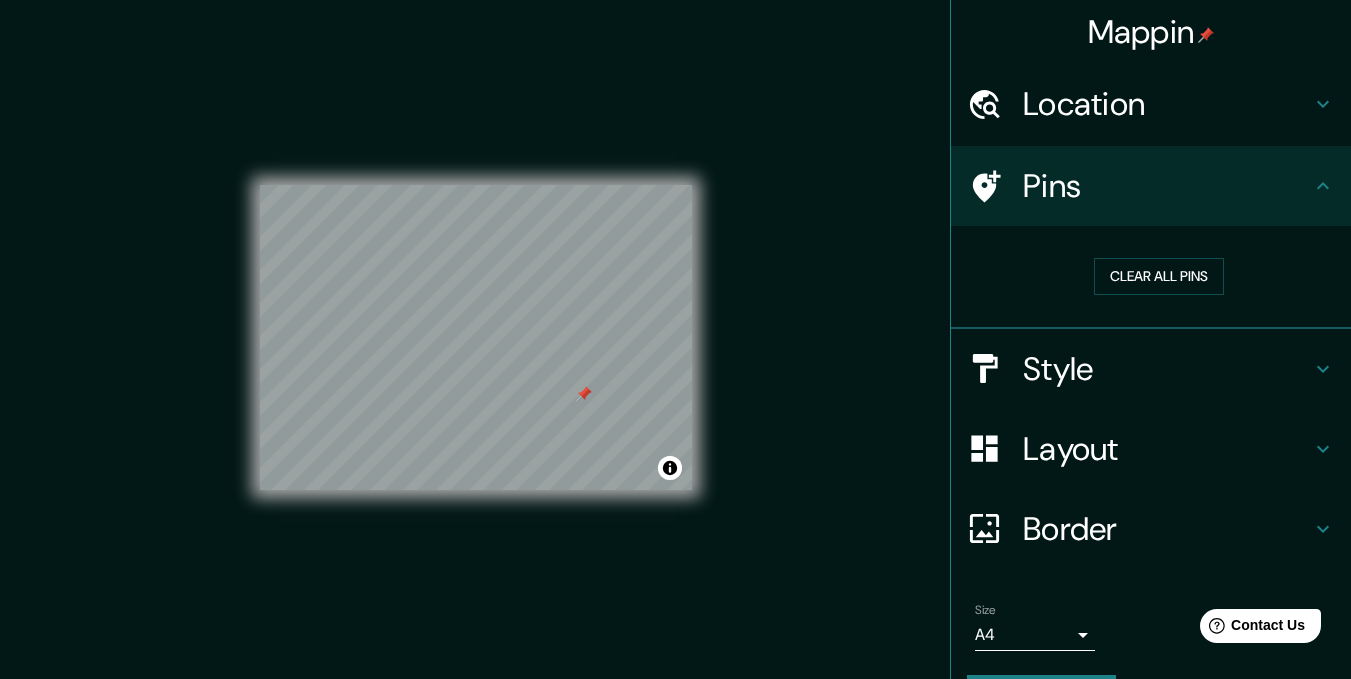 click 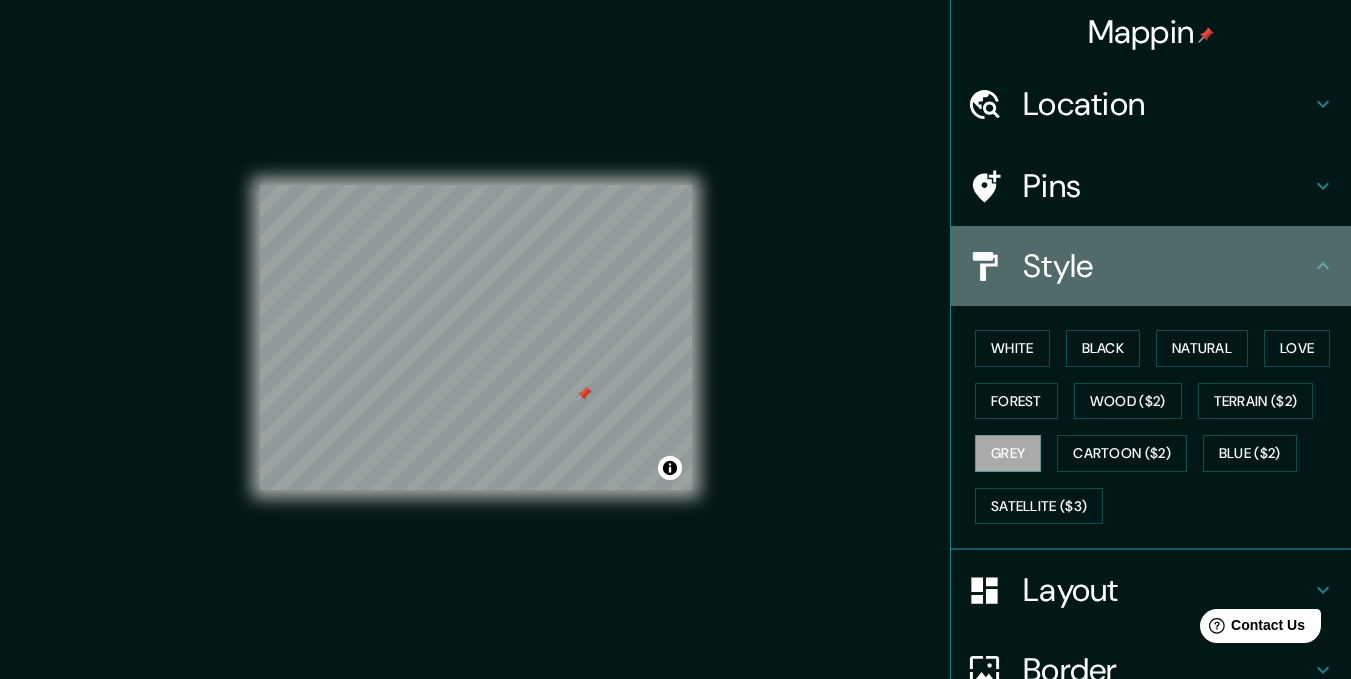 click 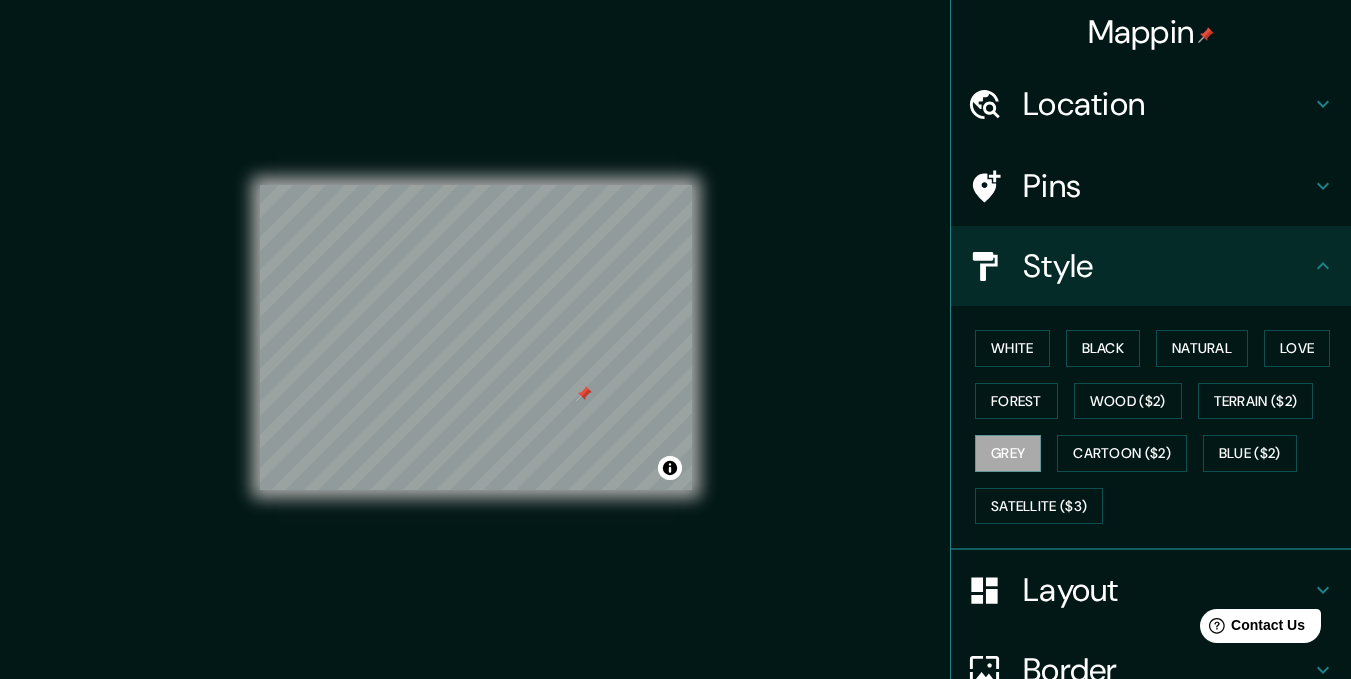 click on "Pins" at bounding box center (1151, 186) 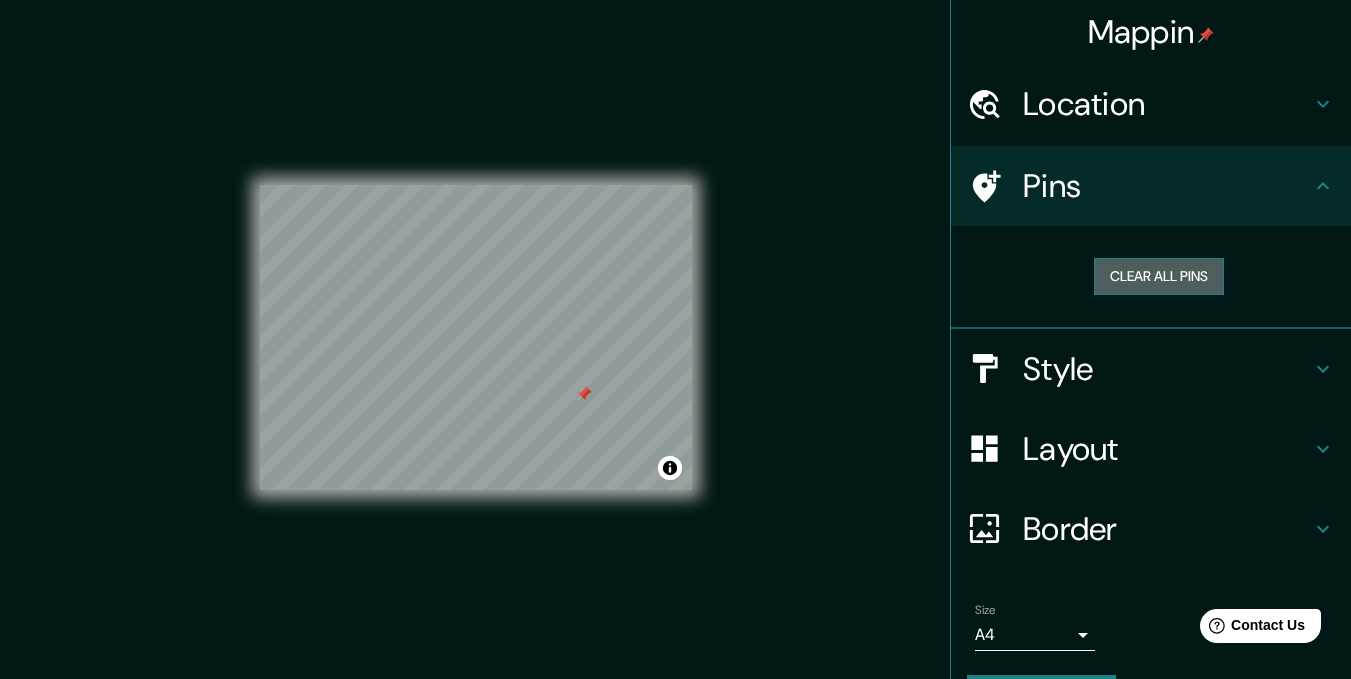click on "Clear all pins" at bounding box center (1159, 276) 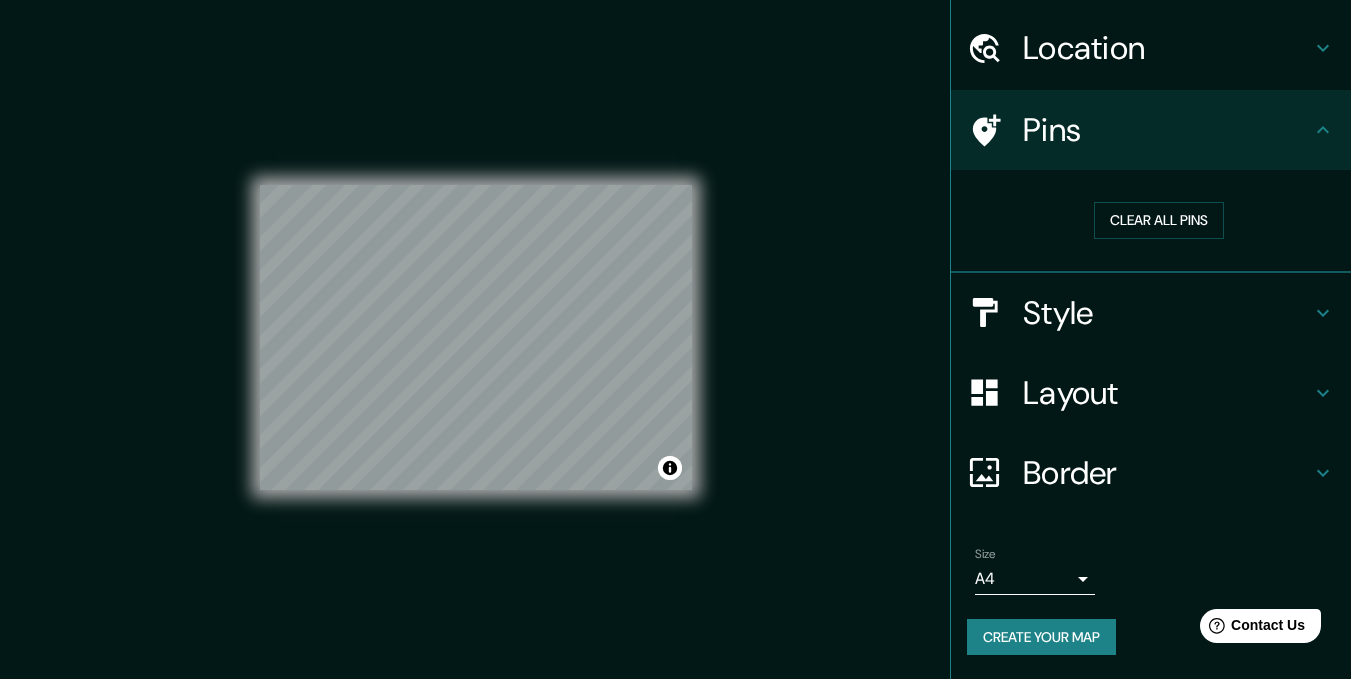 click on "Layout" at bounding box center (1167, 393) 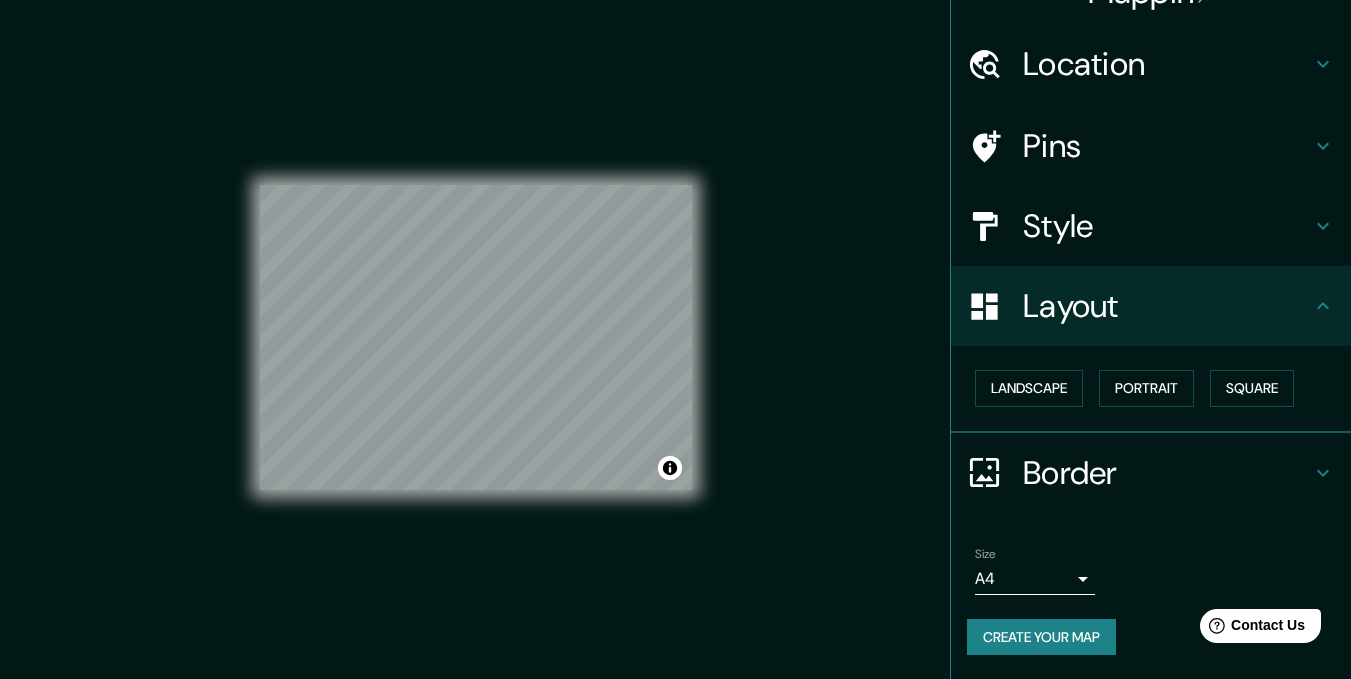 scroll, scrollTop: 40, scrollLeft: 0, axis: vertical 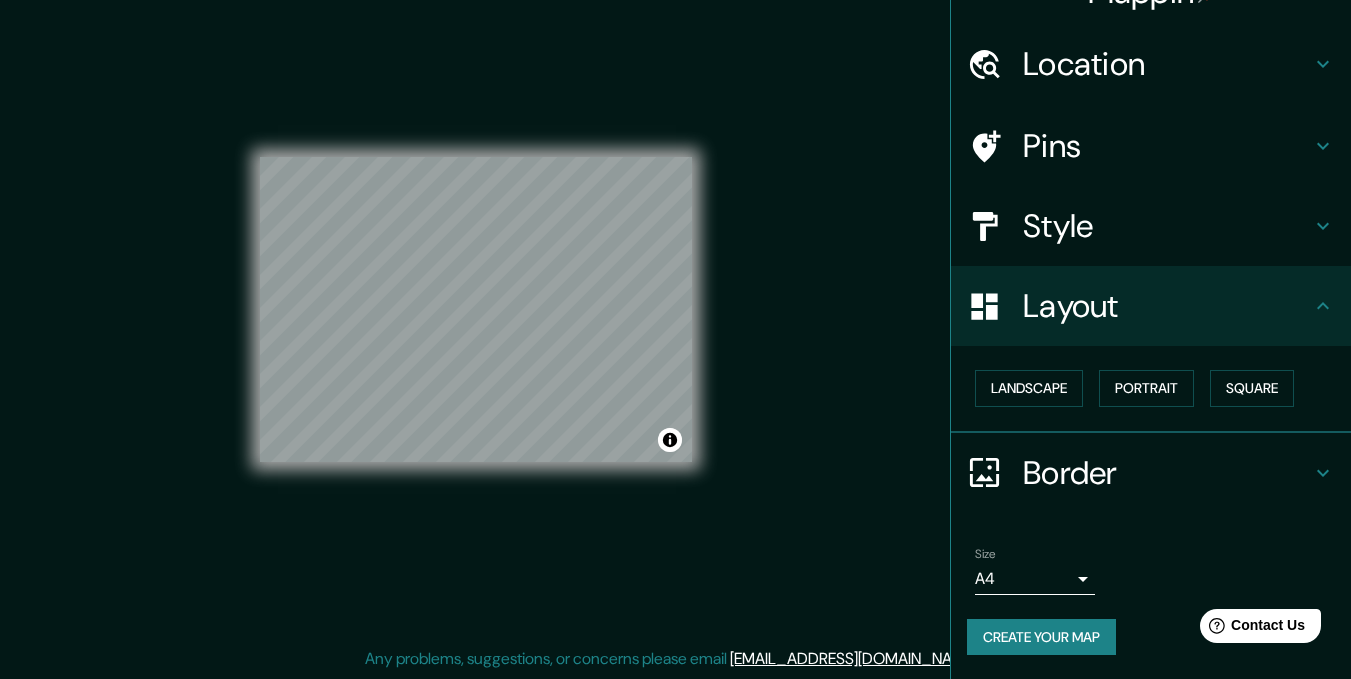 click on "Border" at bounding box center (1167, 473) 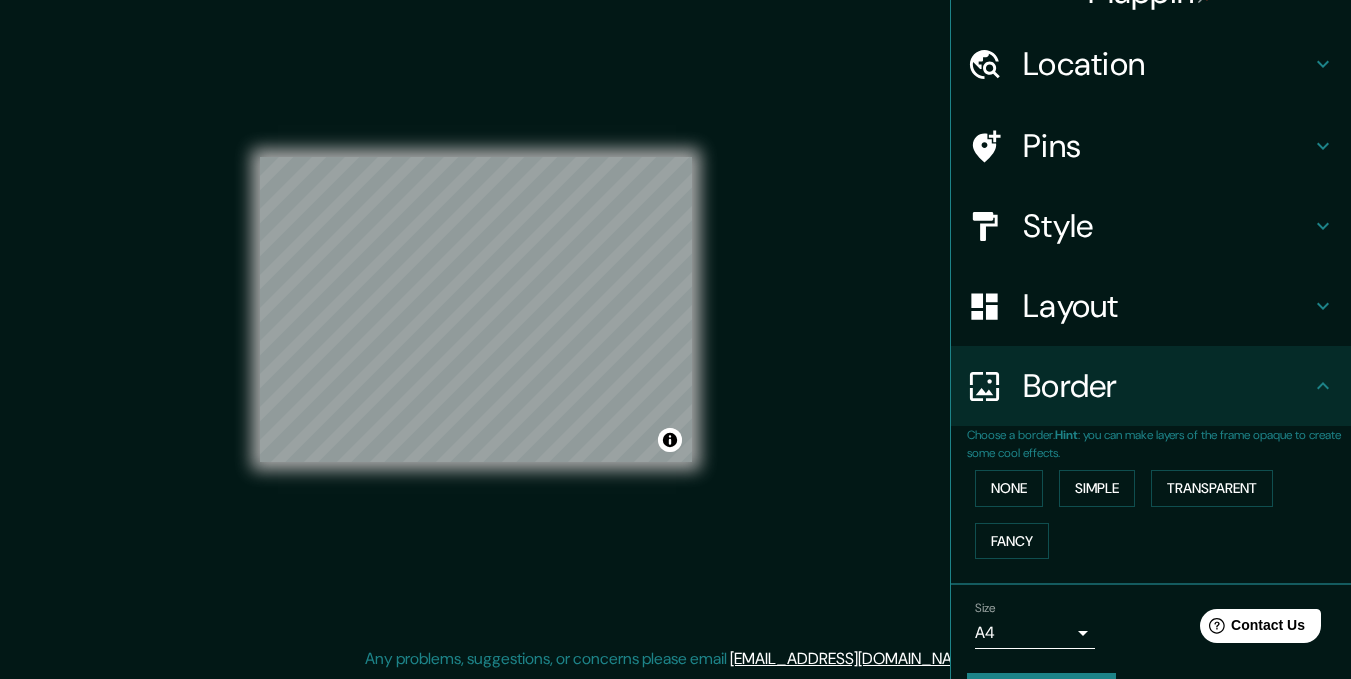 scroll, scrollTop: 95, scrollLeft: 0, axis: vertical 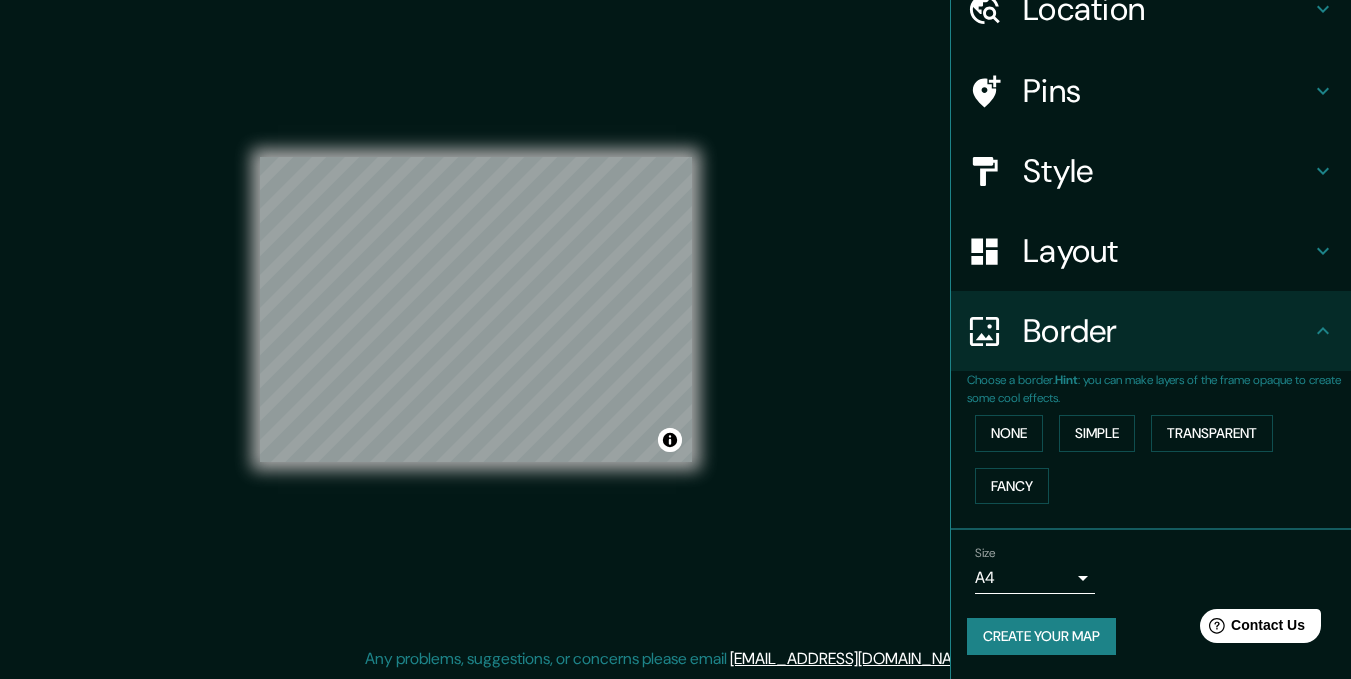 click on "Mappin Location Latacunga, Cotopaxi, Ecuador Latacunga  Cotopaxi, Ecuador Latacunga  Salcedo - Cotopaxi, 0506, Ecuador Latacunga  Sigchos - Cotopaxi, 0505, Ecuador Latacunga  La Maná - Cotopaxi, 0502, Ecuador Cotopaxi  Latacunga - Cotopaxi, 0501, Ecuador Pins Style Layout Border Choose a border.  Hint : you can make layers of the frame opaque to create some cool effects. None Simple Transparent Fancy Size A4 single Create your map © Mapbox   © OpenStreetMap   Improve this map Any problems, suggestions, or concerns please email    help@mappin.pro . . ." at bounding box center [675, 311] 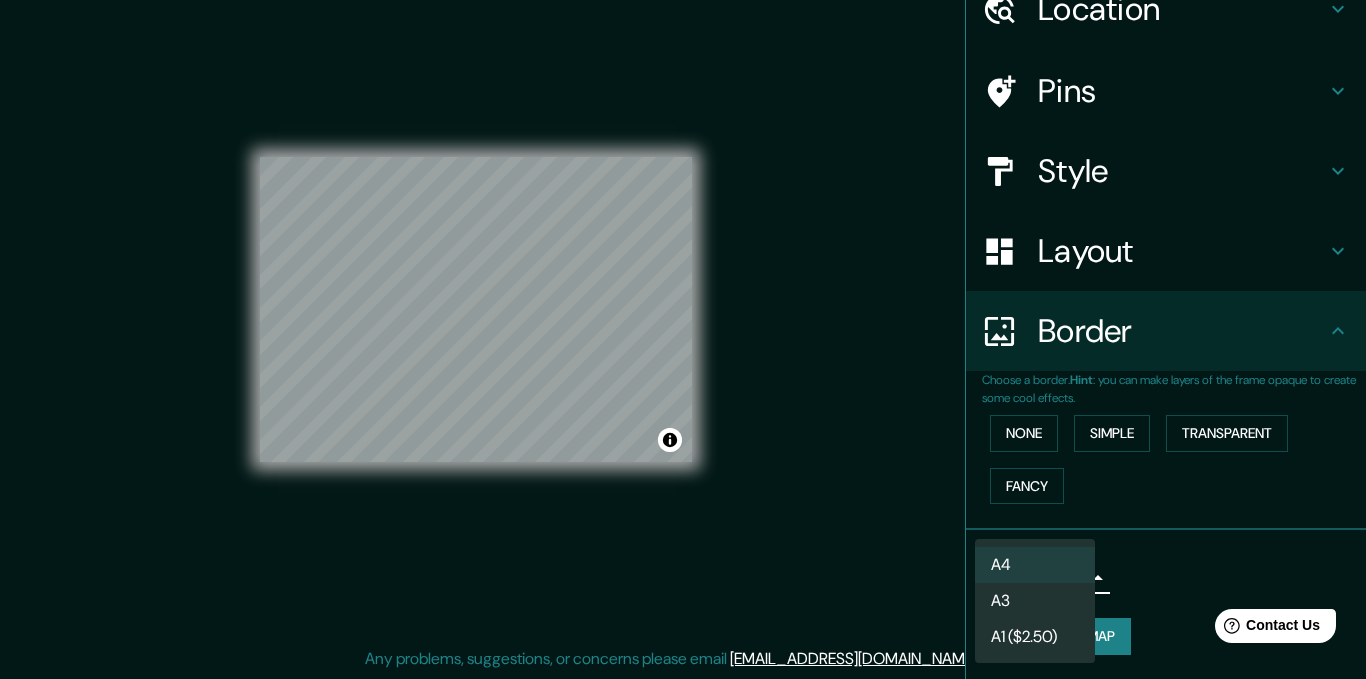 click at bounding box center [683, 339] 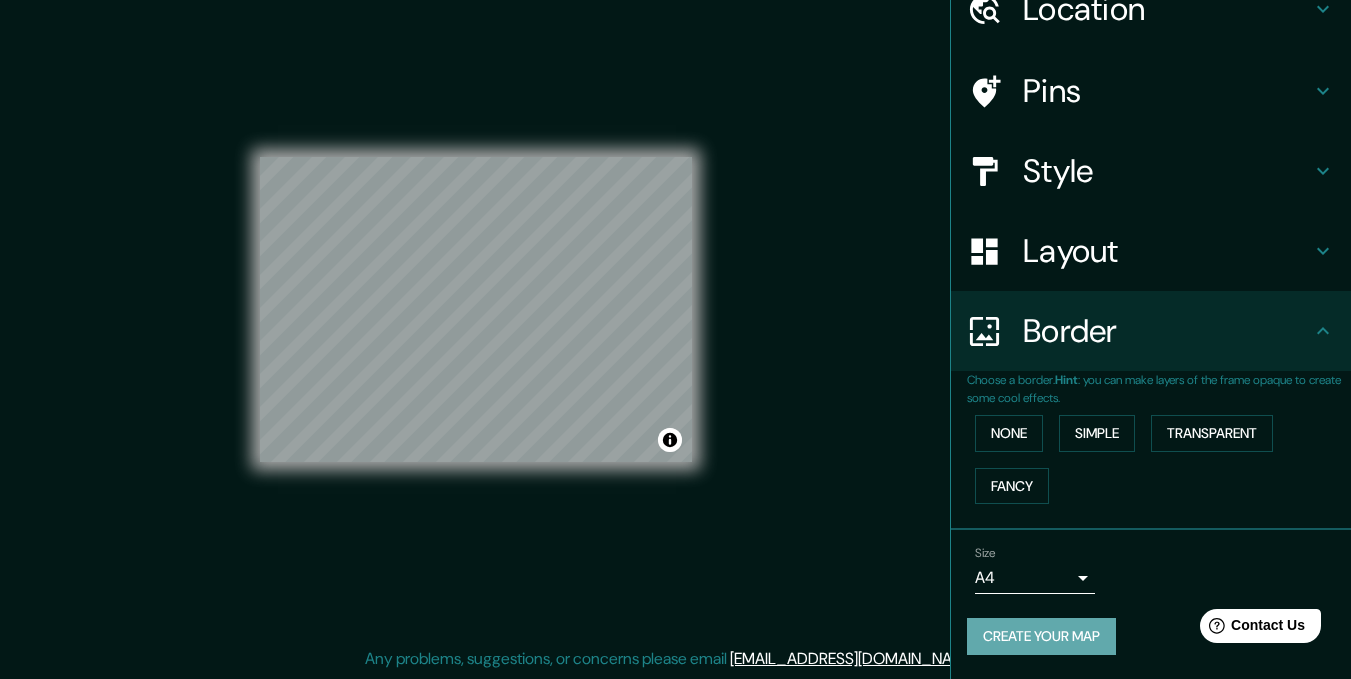 click on "Create your map" at bounding box center (1041, 636) 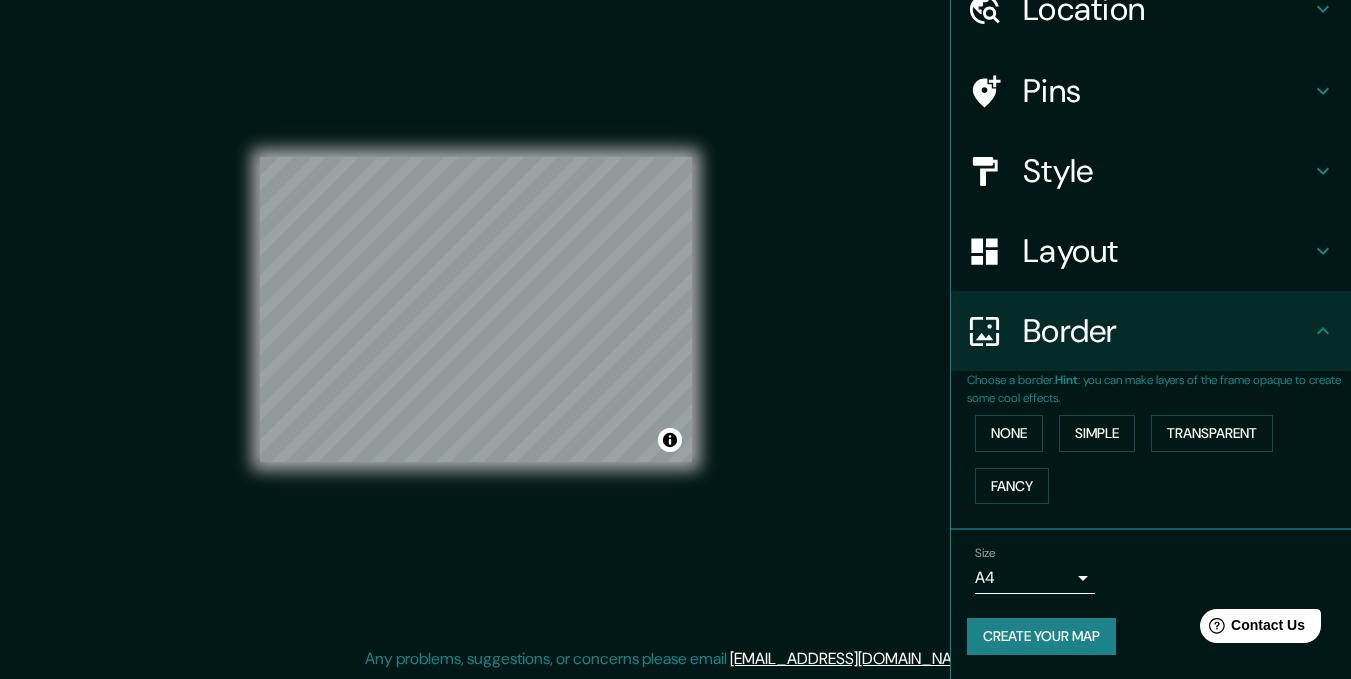click on "Create your map" at bounding box center [1041, 636] 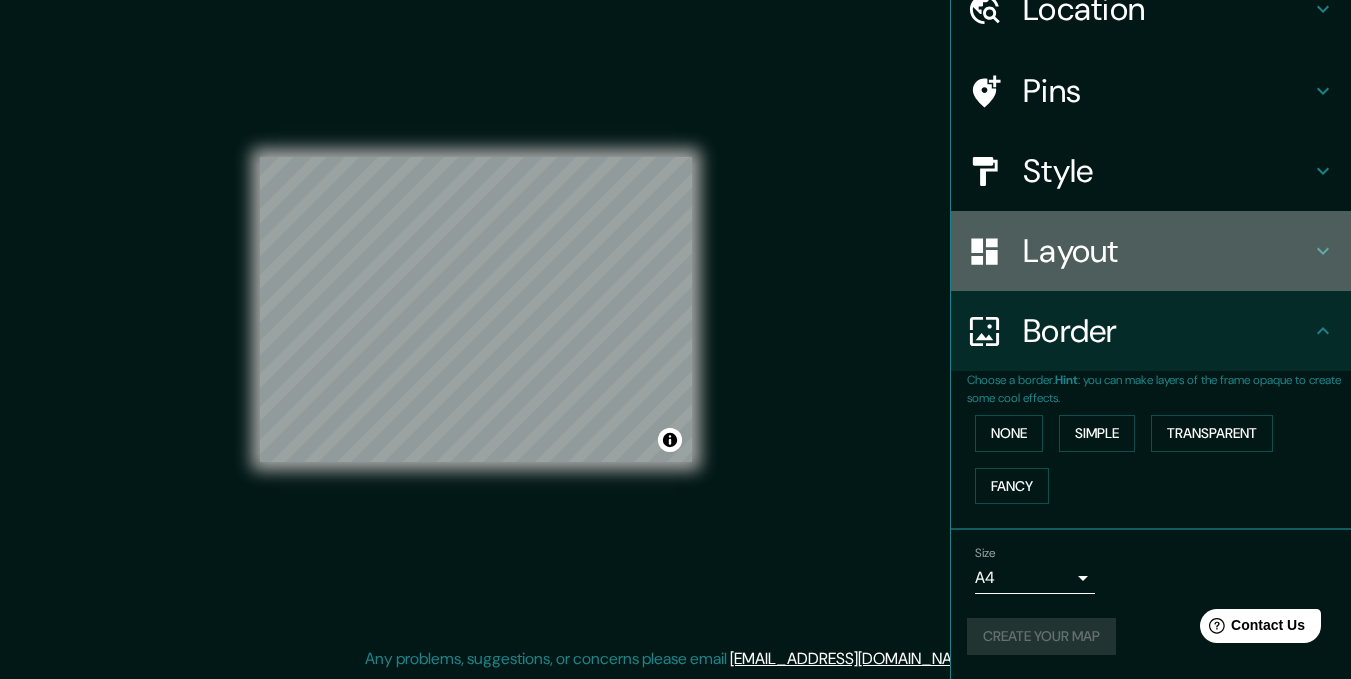 click on "Layout" at bounding box center [1151, 251] 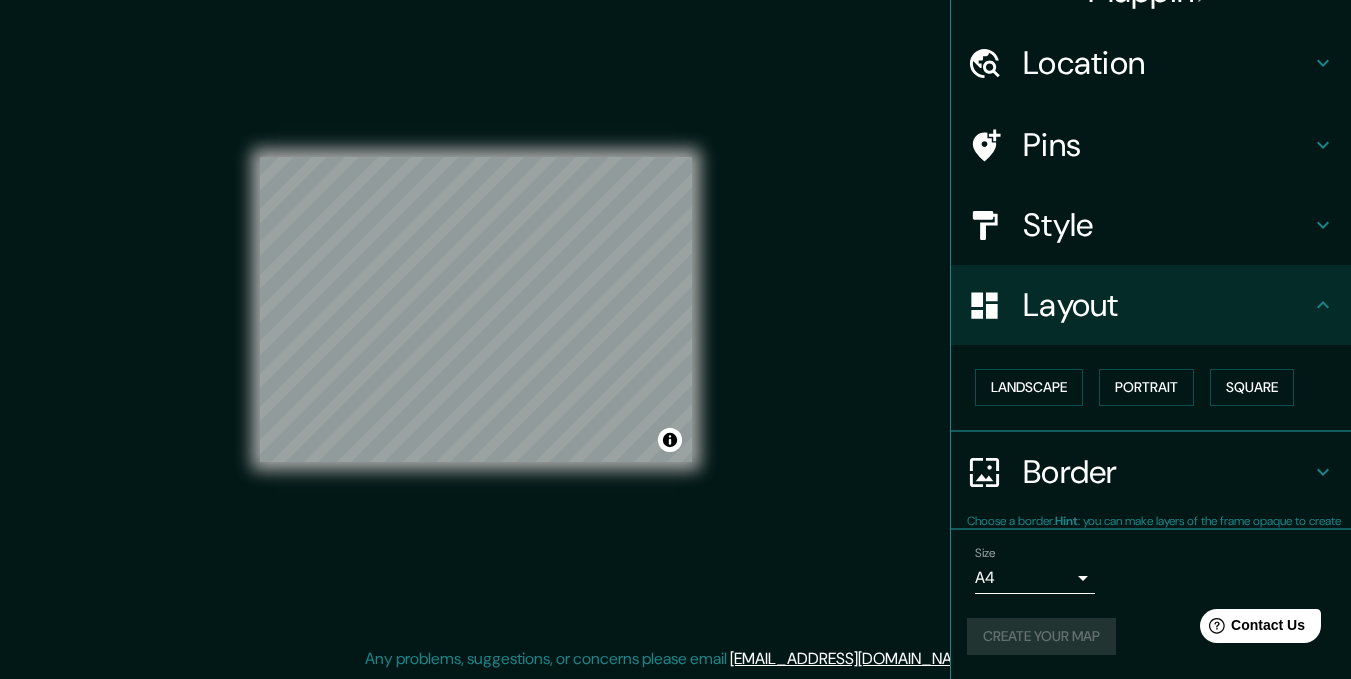 scroll, scrollTop: 40, scrollLeft: 0, axis: vertical 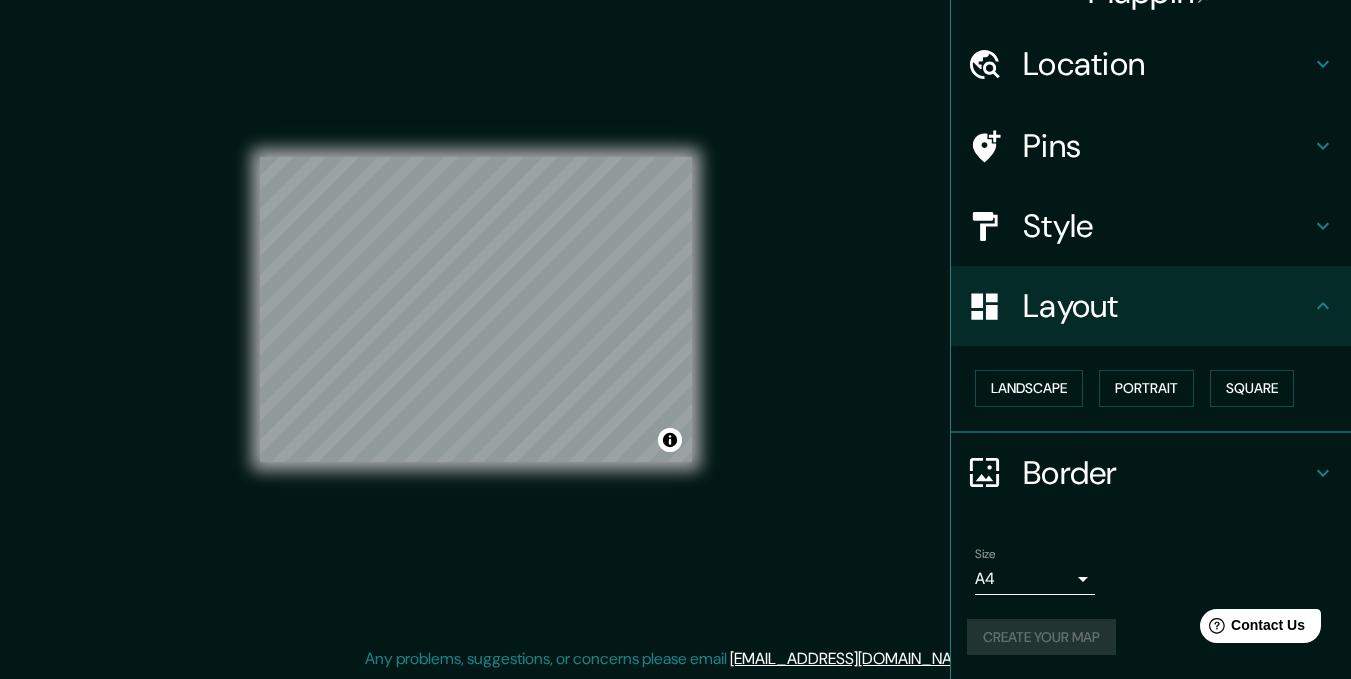 click on "Style" at bounding box center [1167, 226] 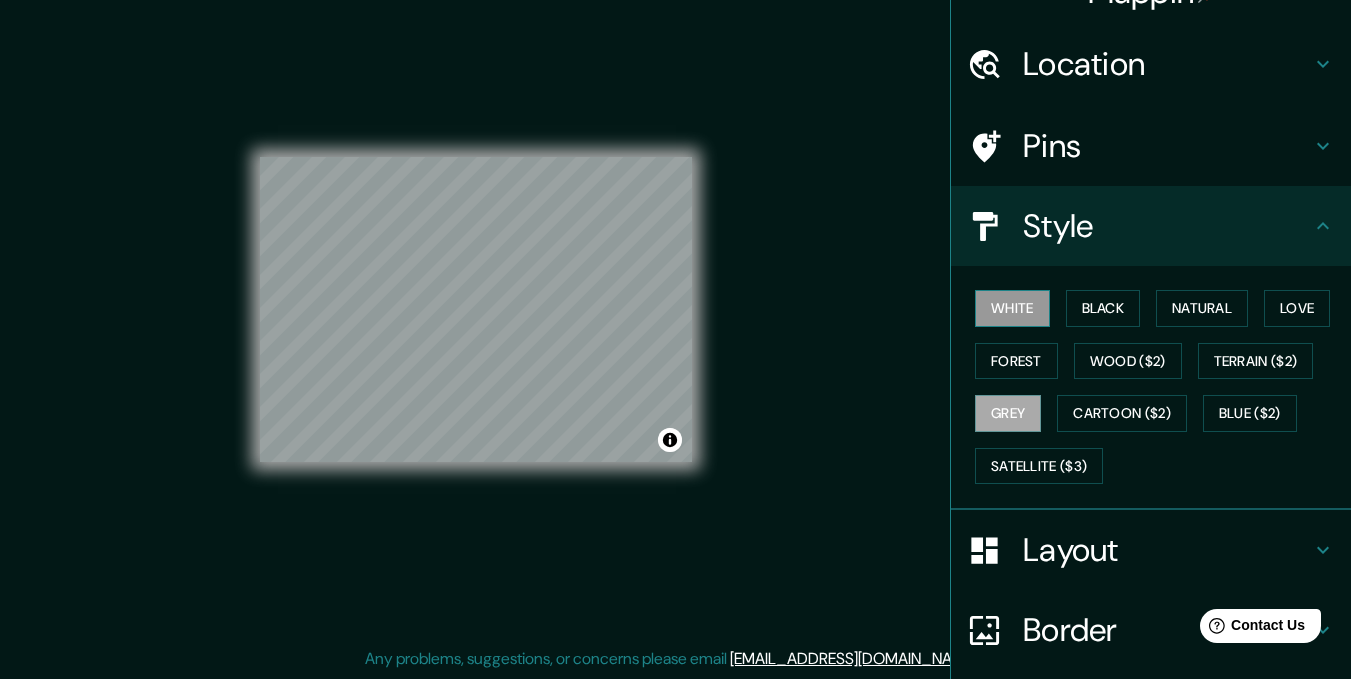 click on "White" at bounding box center (1012, 308) 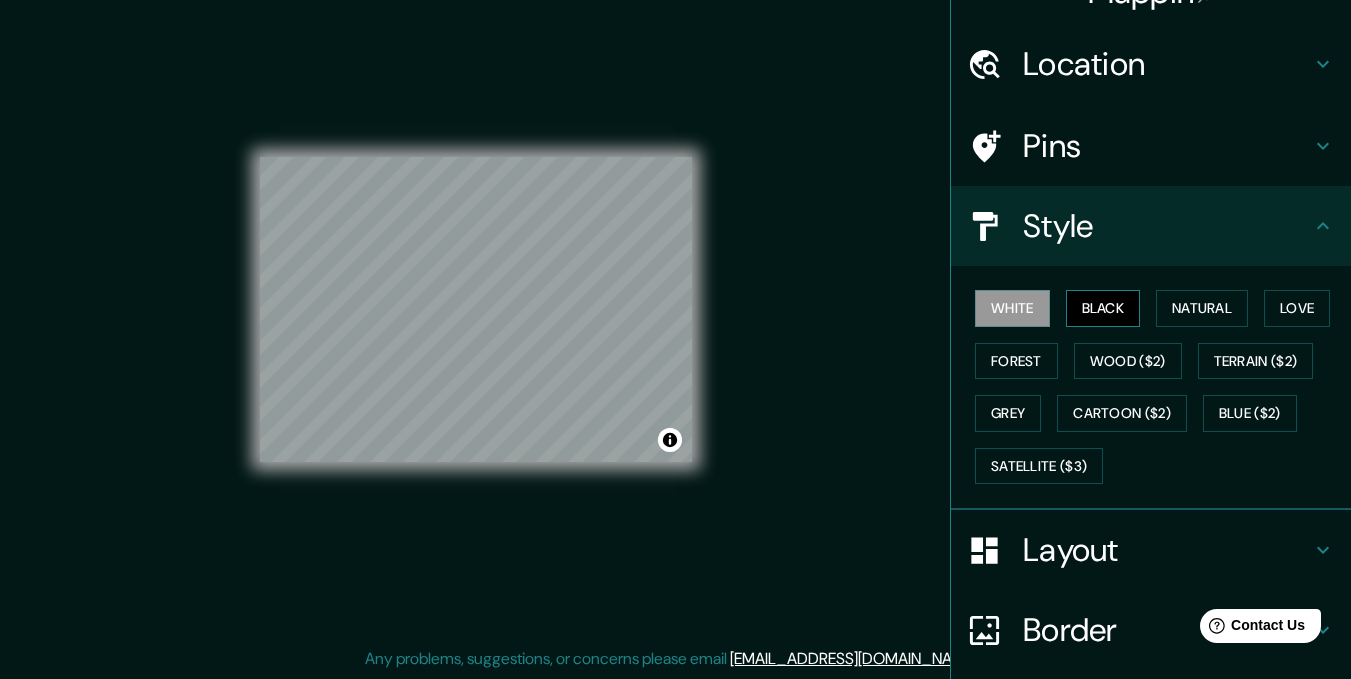click on "Black" at bounding box center (1103, 308) 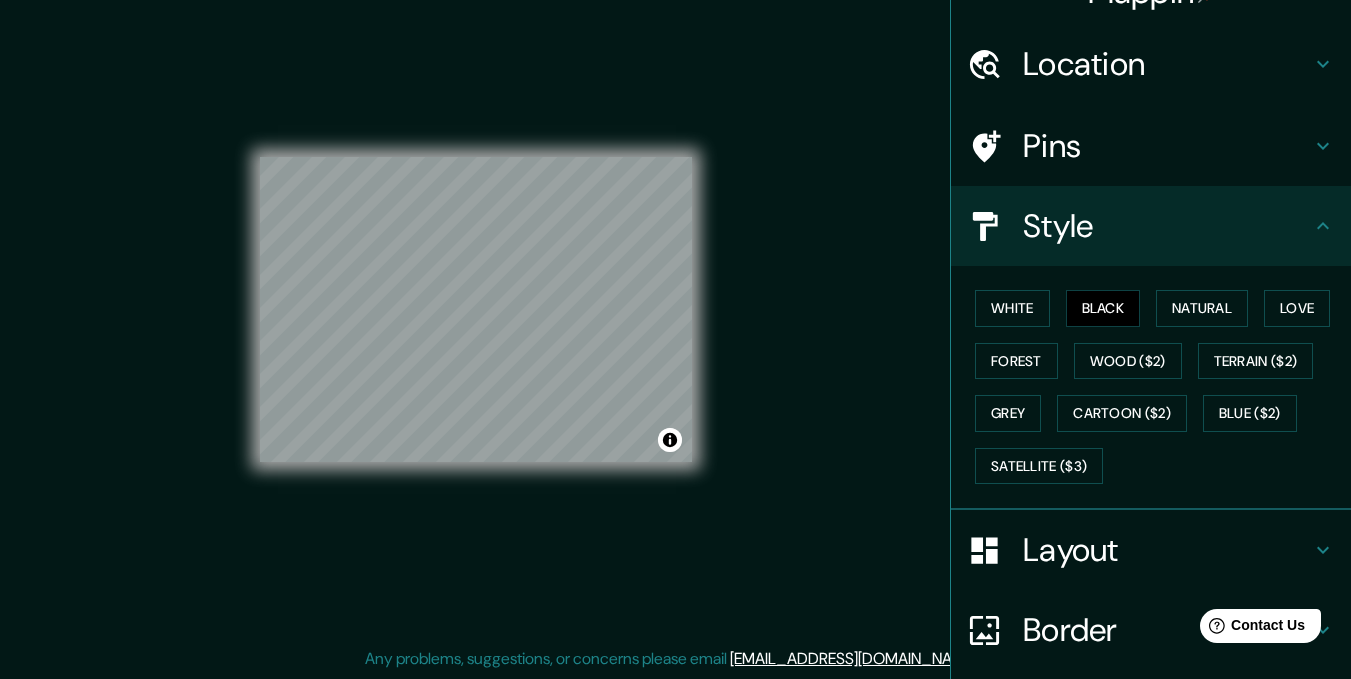 click on "White Black Natural Love Forest Wood ($2) Terrain ($2) Grey Cartoon ($2) Blue ($2) Satellite ($3)" at bounding box center (1159, 387) 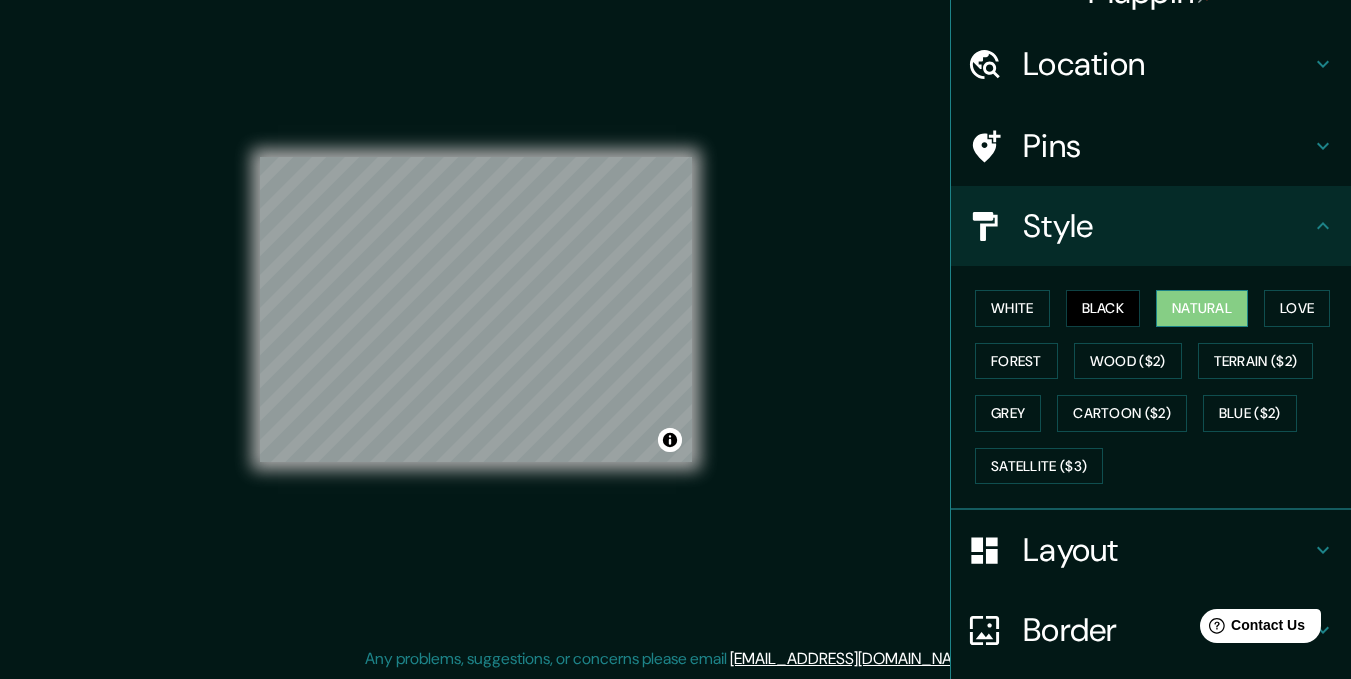click on "Natural" at bounding box center [1202, 308] 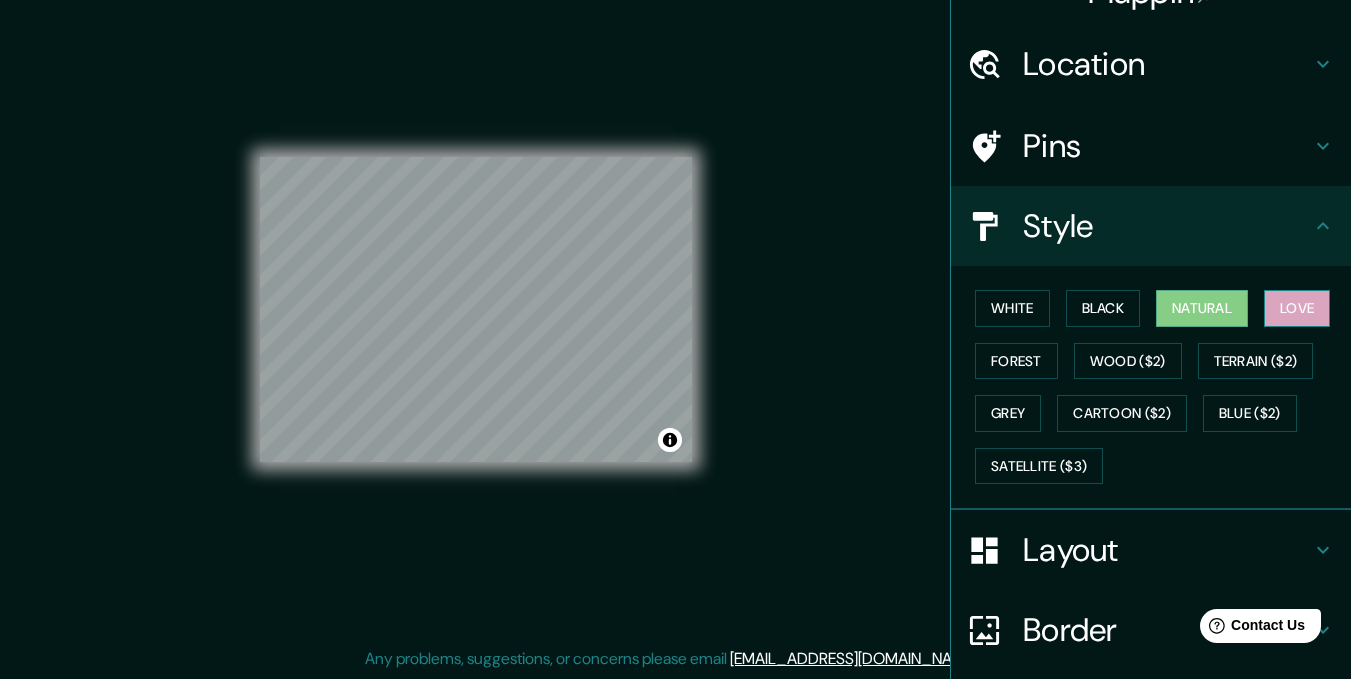 click on "Love" at bounding box center [1297, 308] 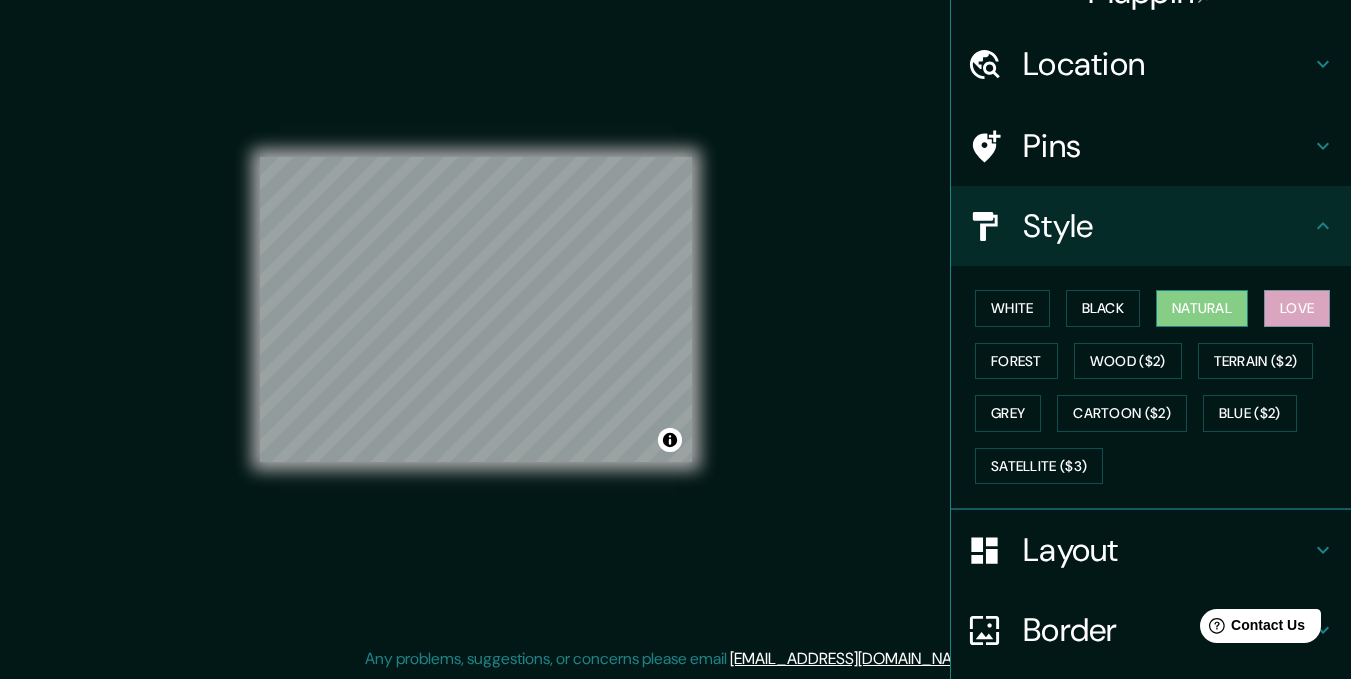 click on "Natural" at bounding box center (1202, 308) 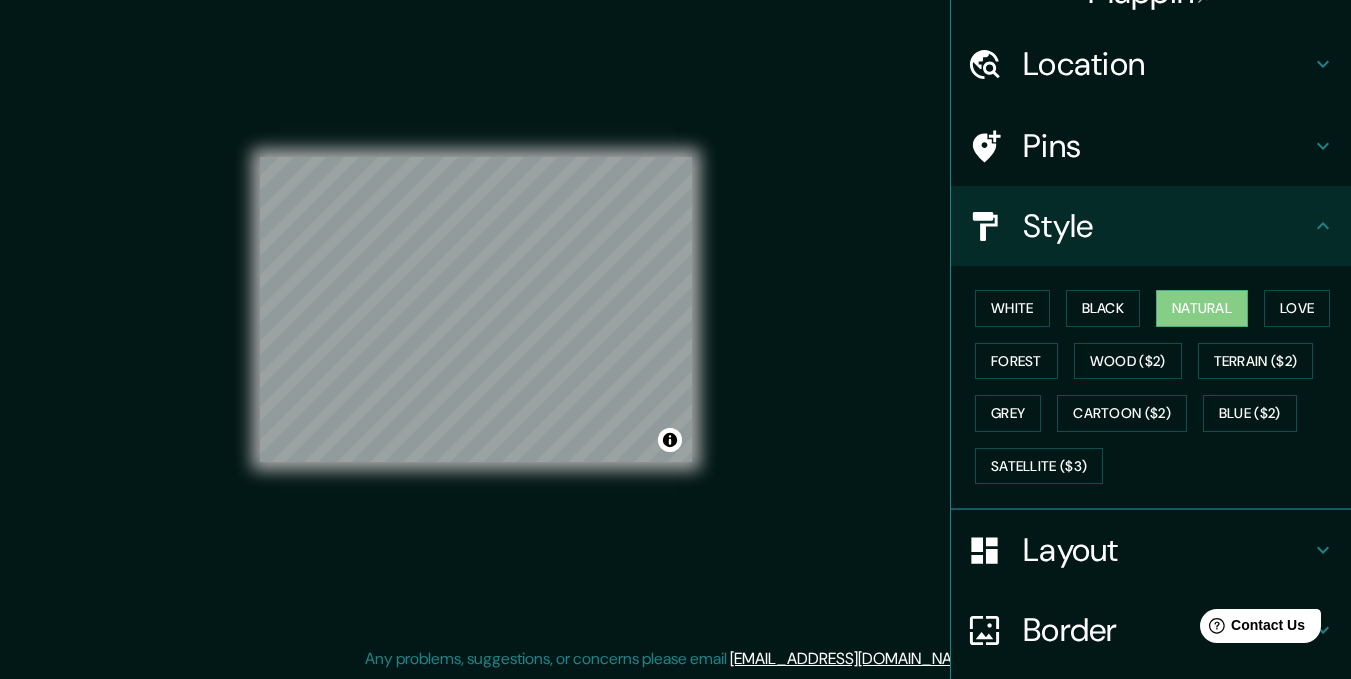 scroll, scrollTop: 198, scrollLeft: 0, axis: vertical 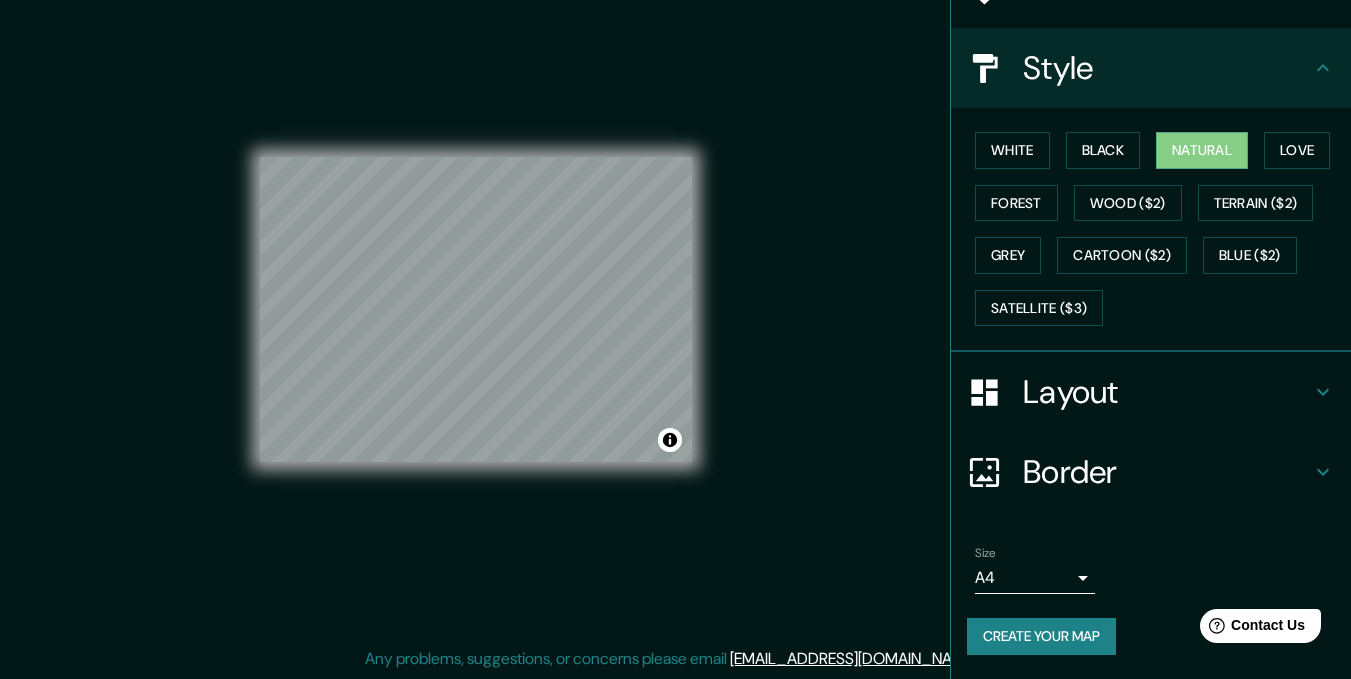 click on "Create your map" at bounding box center (1041, 636) 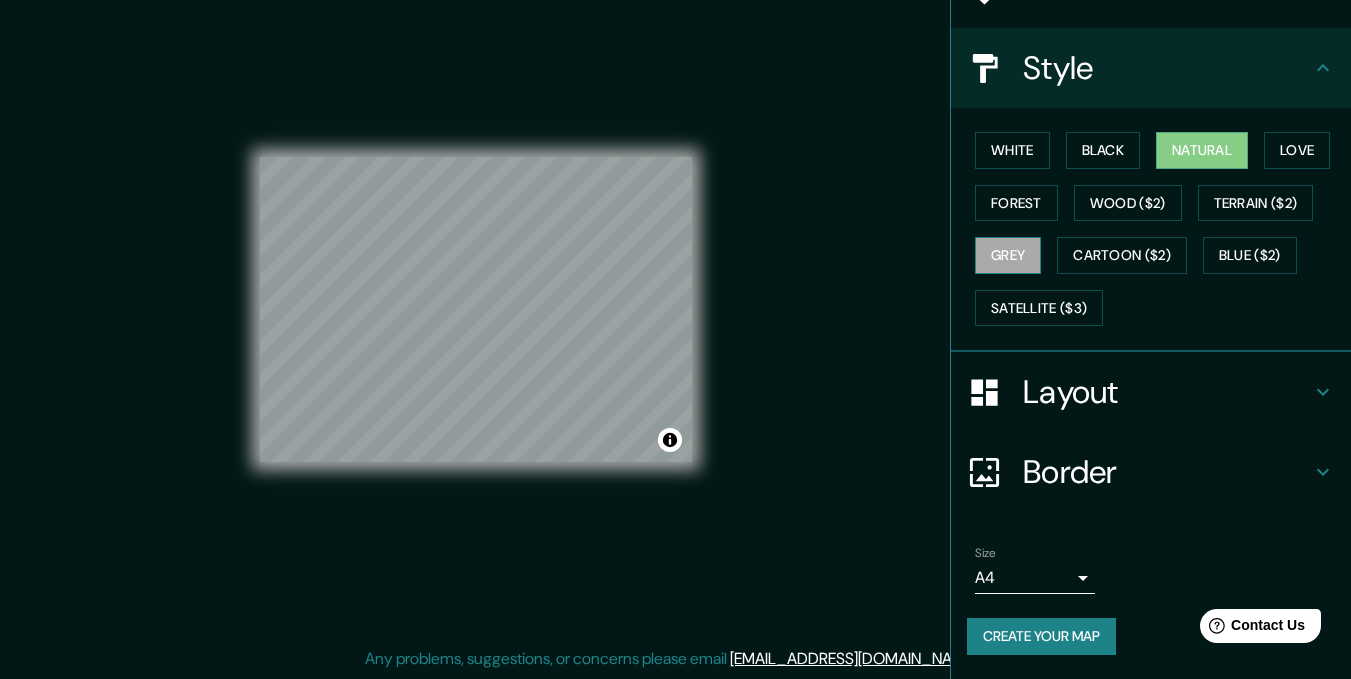 click on "Grey" at bounding box center (1008, 255) 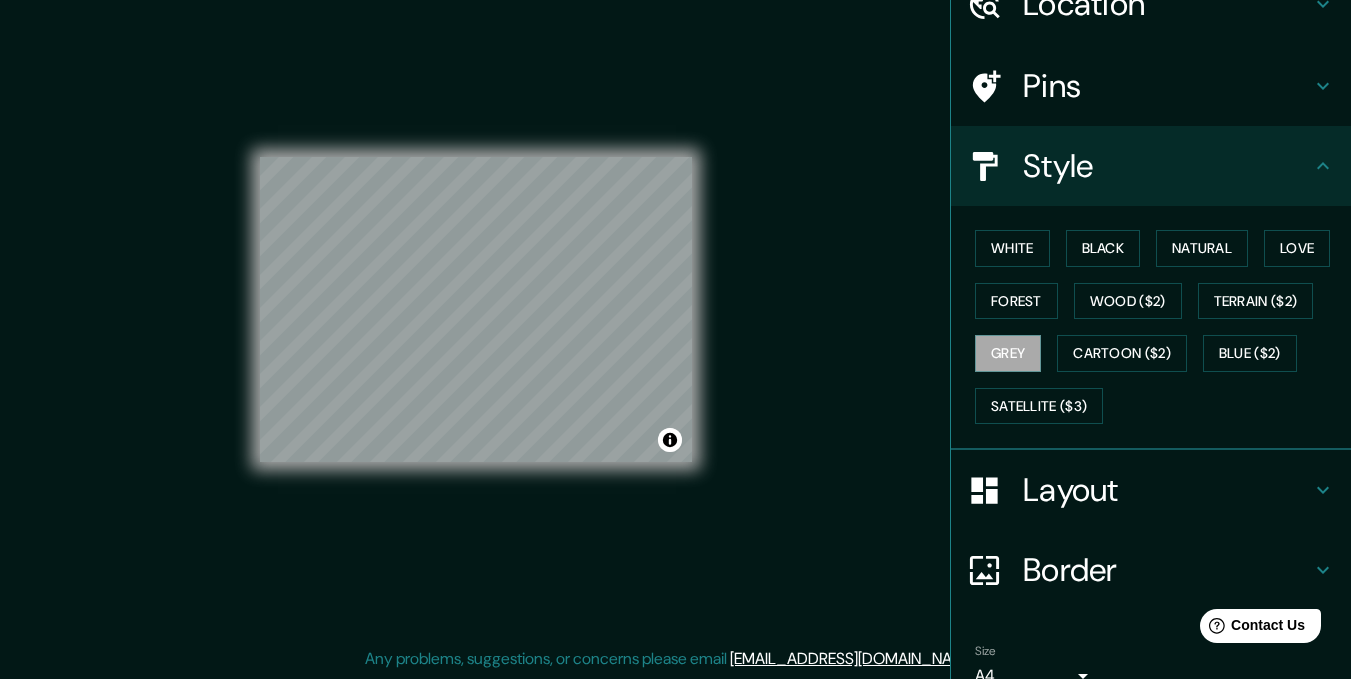 scroll, scrollTop: 198, scrollLeft: 0, axis: vertical 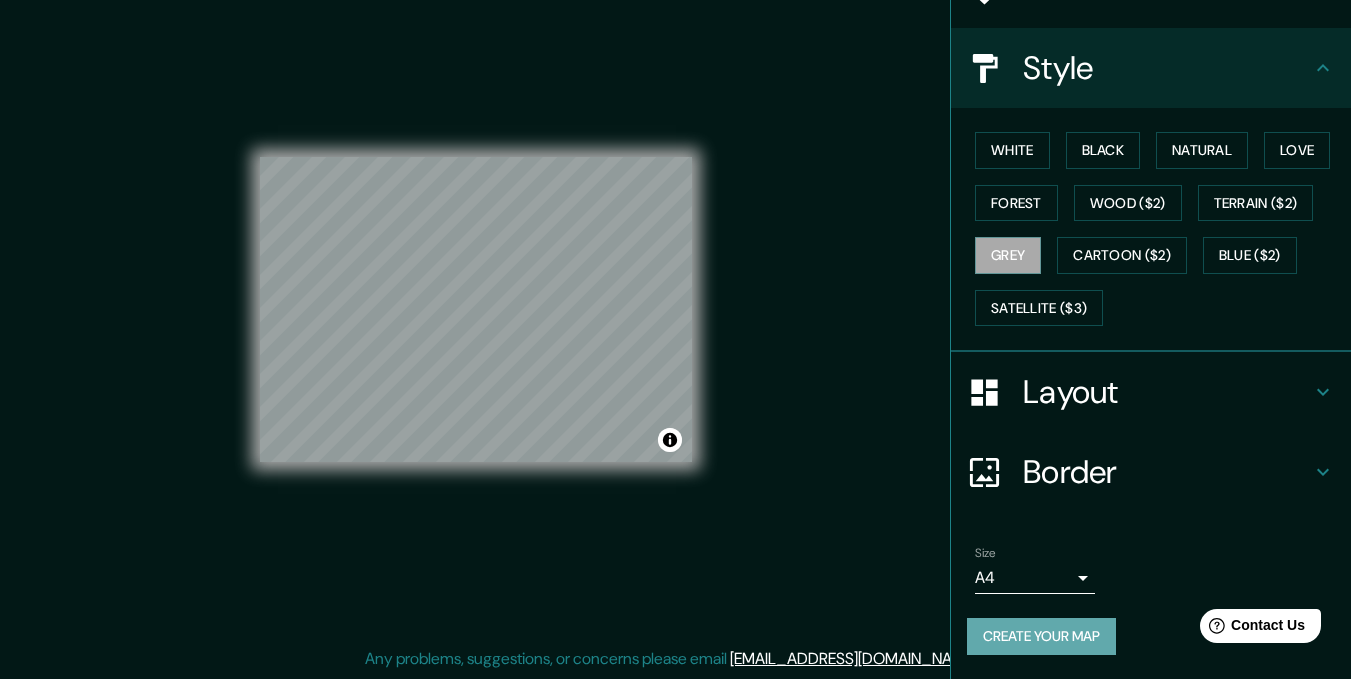 click on "Create your map" at bounding box center (1041, 636) 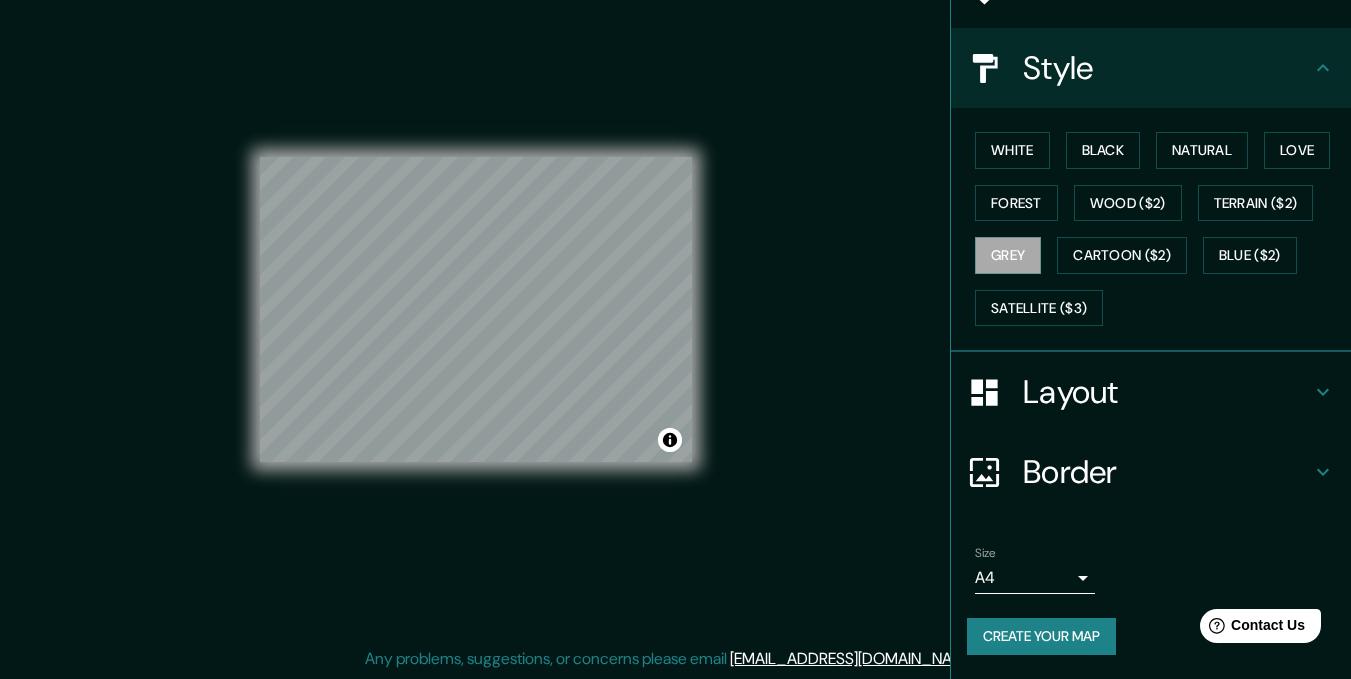 click on "Layout" at bounding box center [1167, 392] 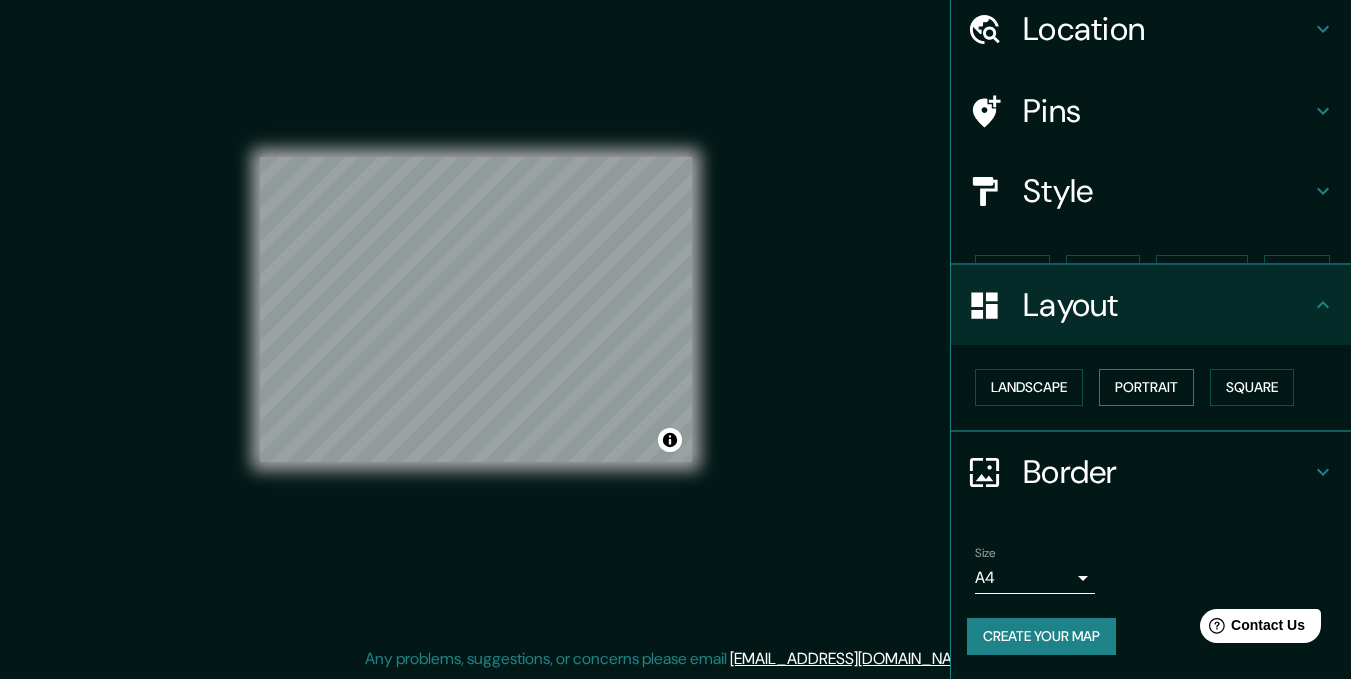 scroll, scrollTop: 40, scrollLeft: 0, axis: vertical 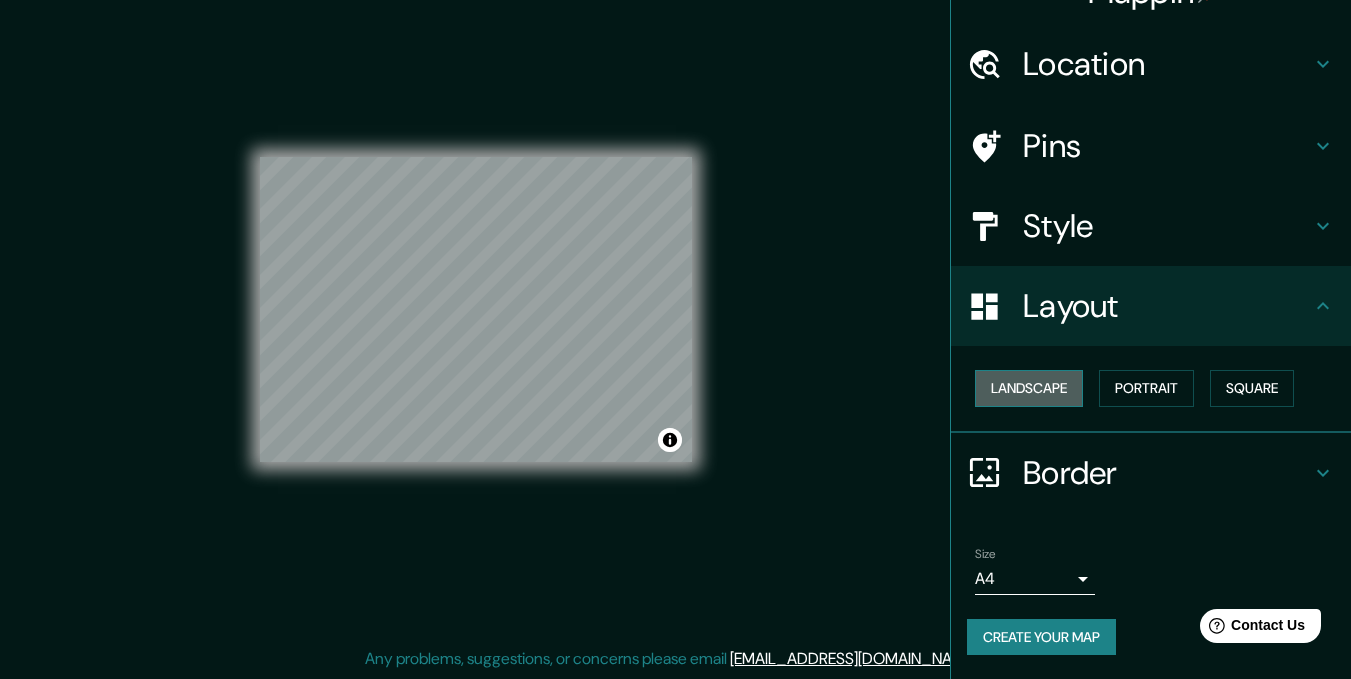 click on "Landscape" at bounding box center (1029, 388) 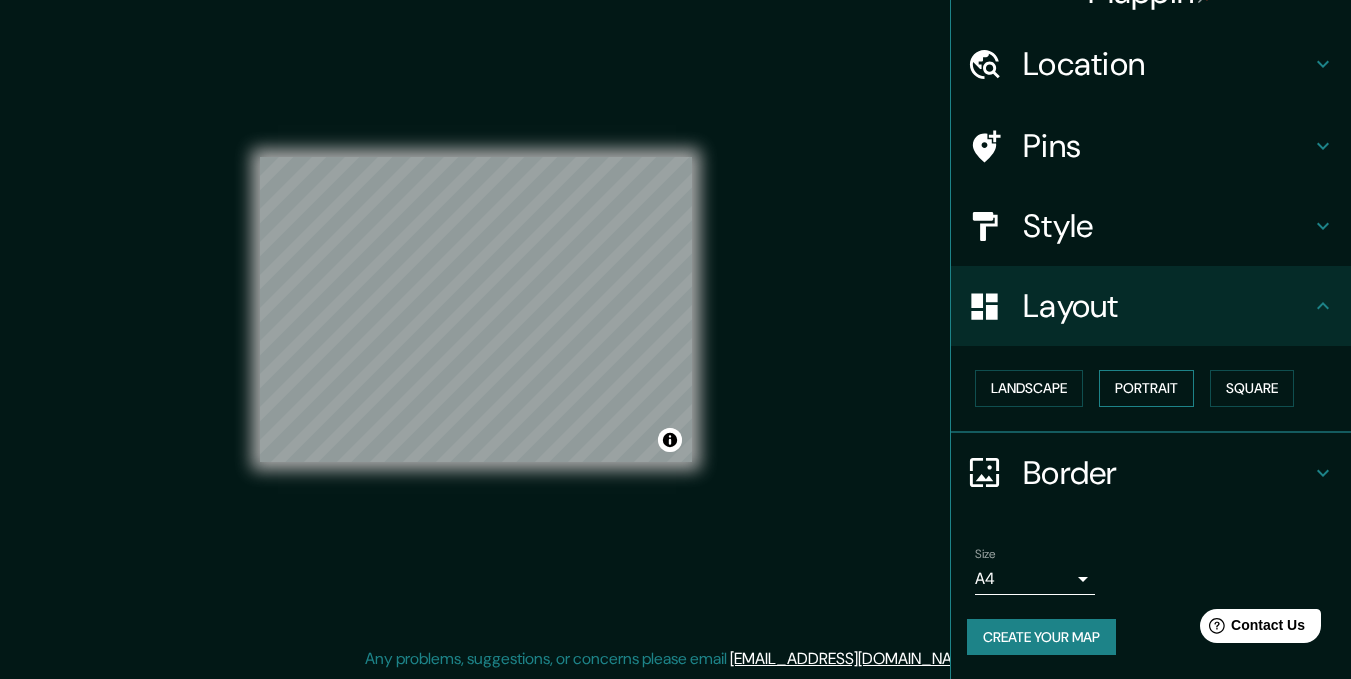 click on "Portrait" at bounding box center [1146, 388] 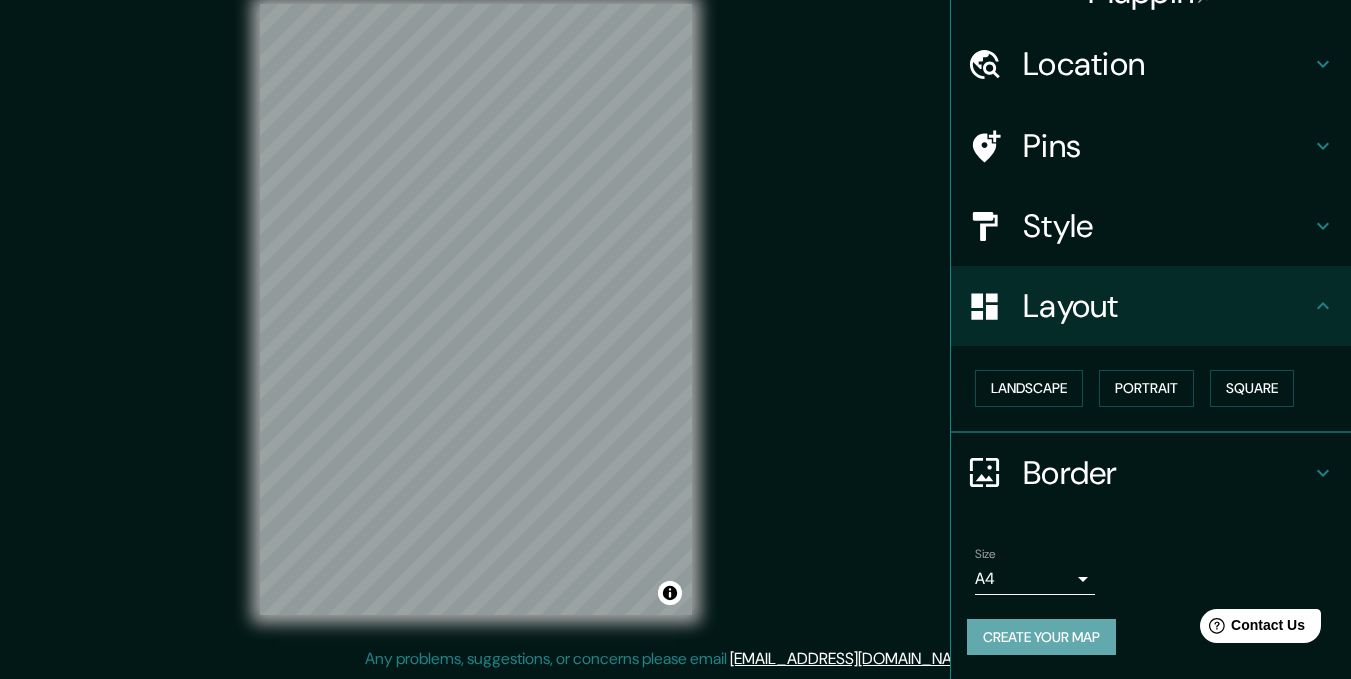 click on "Create your map" at bounding box center (1041, 637) 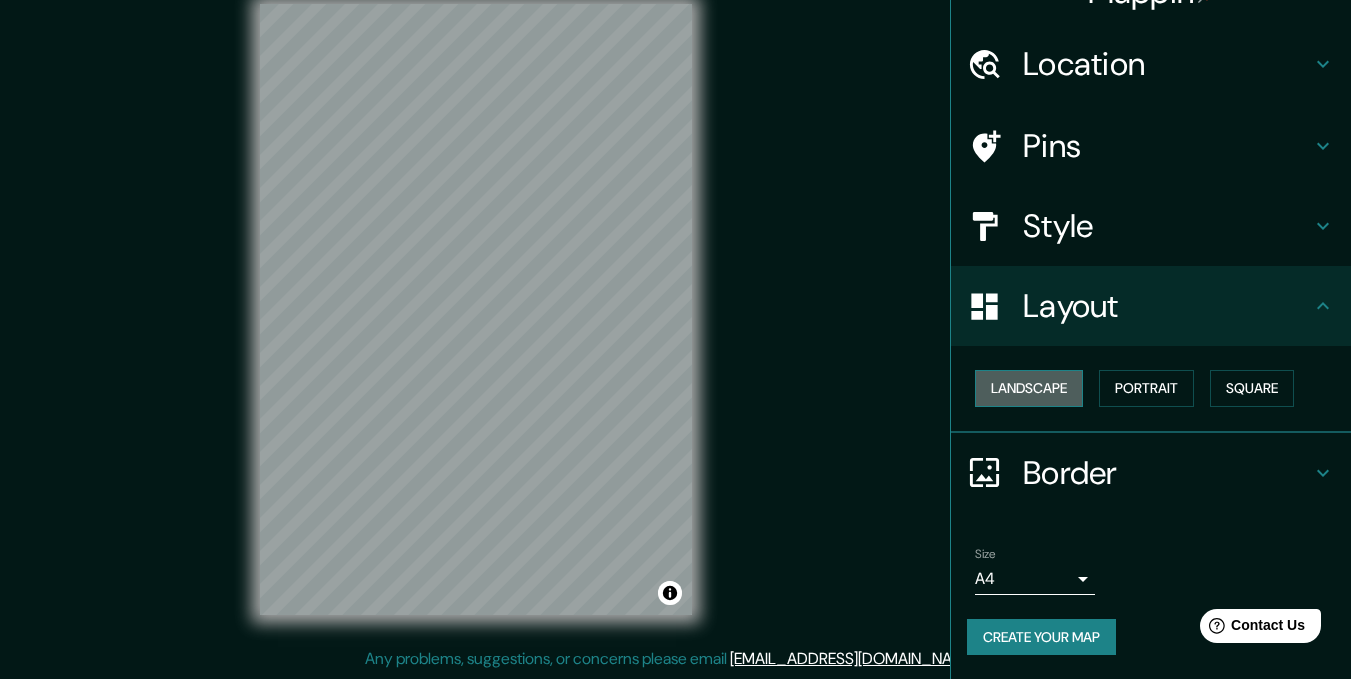 click on "Landscape" at bounding box center (1029, 388) 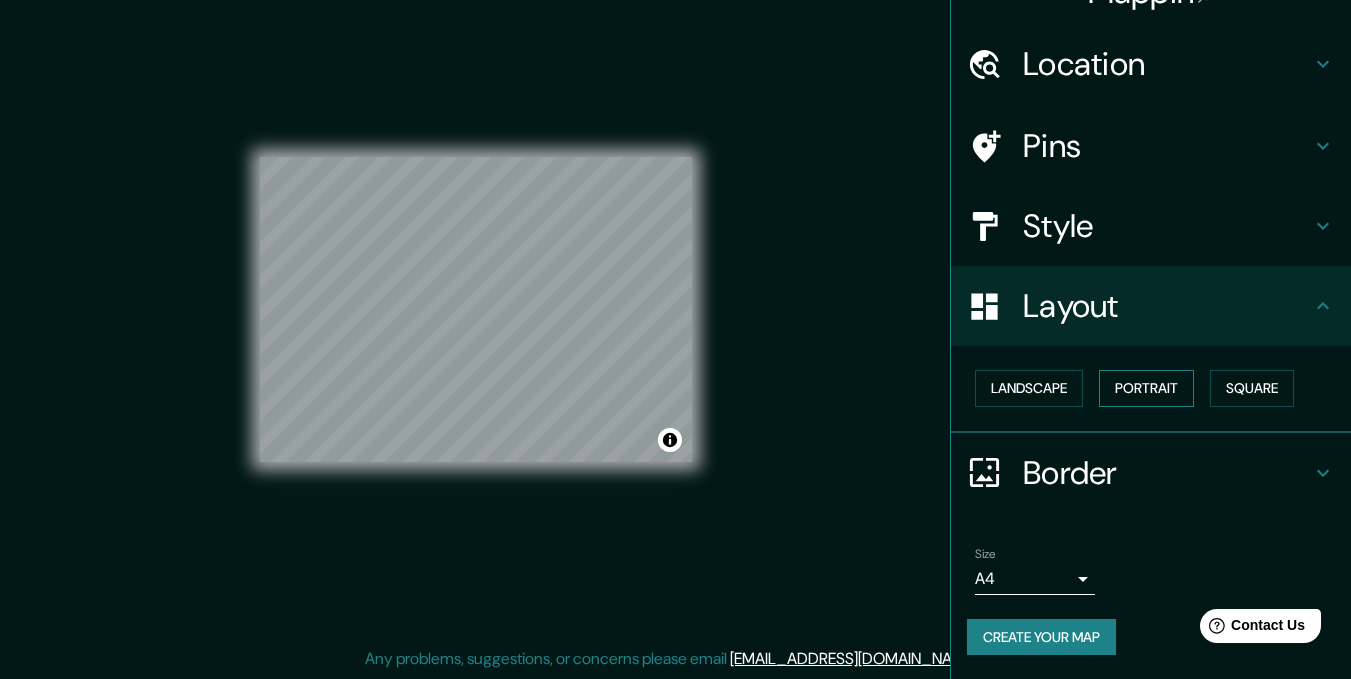 click on "Portrait" at bounding box center (1146, 388) 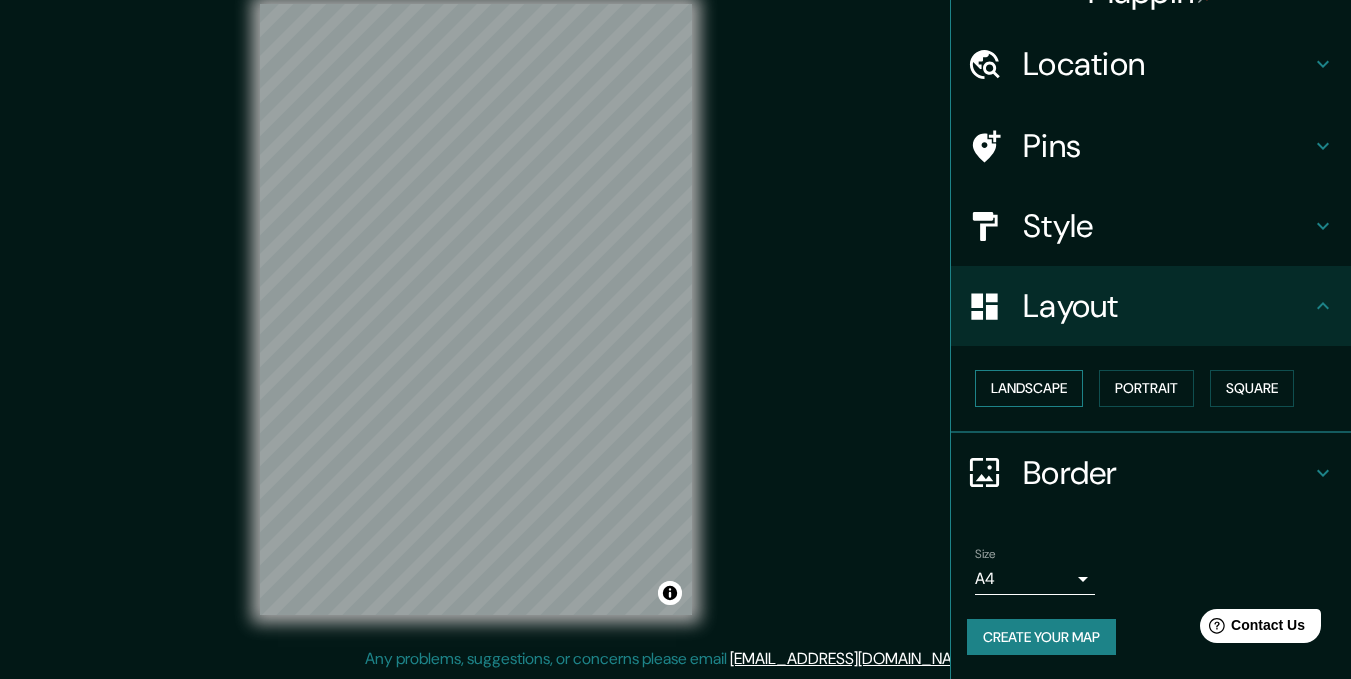 click on "Landscape" at bounding box center (1029, 388) 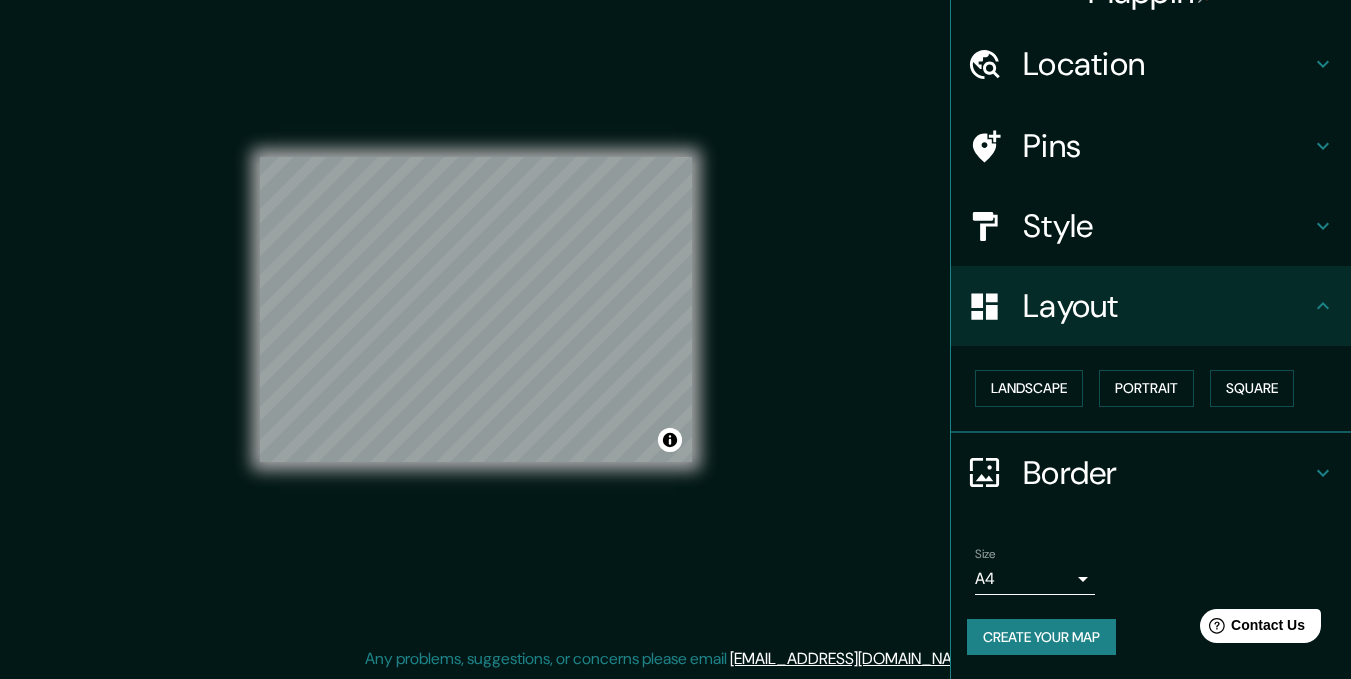 click on "Create your map" at bounding box center [1041, 637] 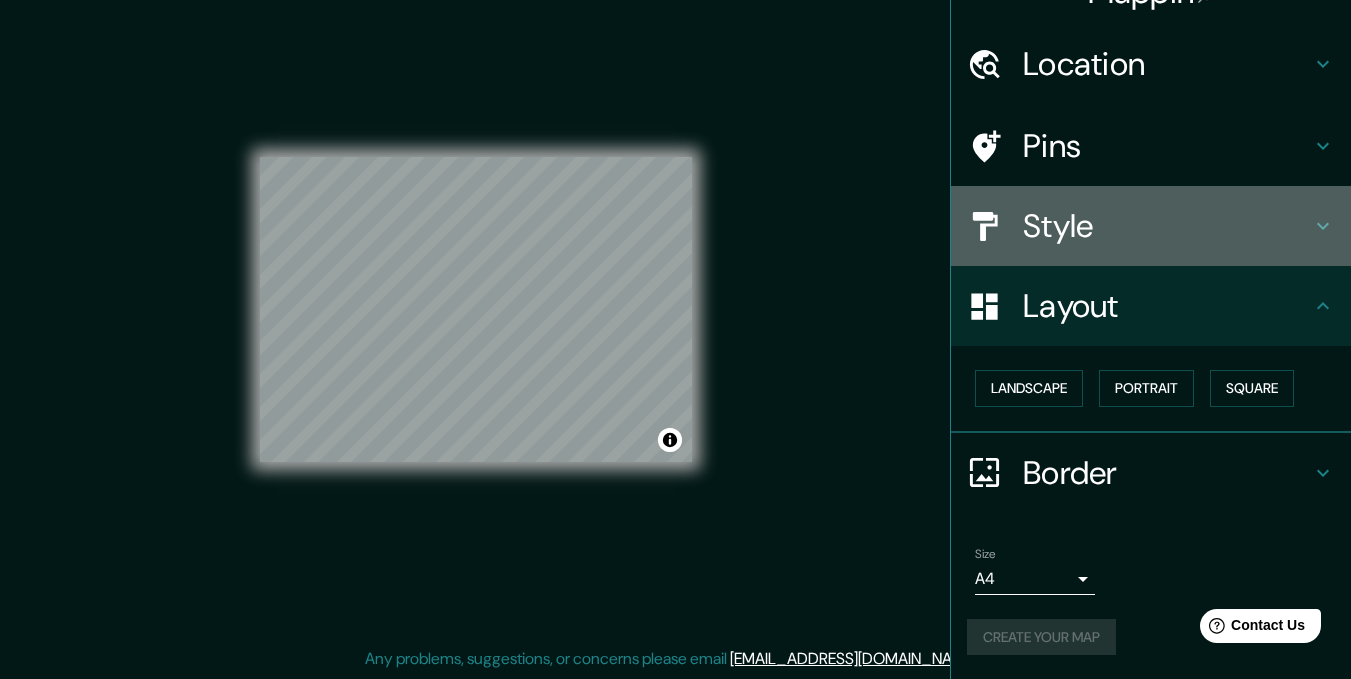 click on "Style" at bounding box center (1151, 226) 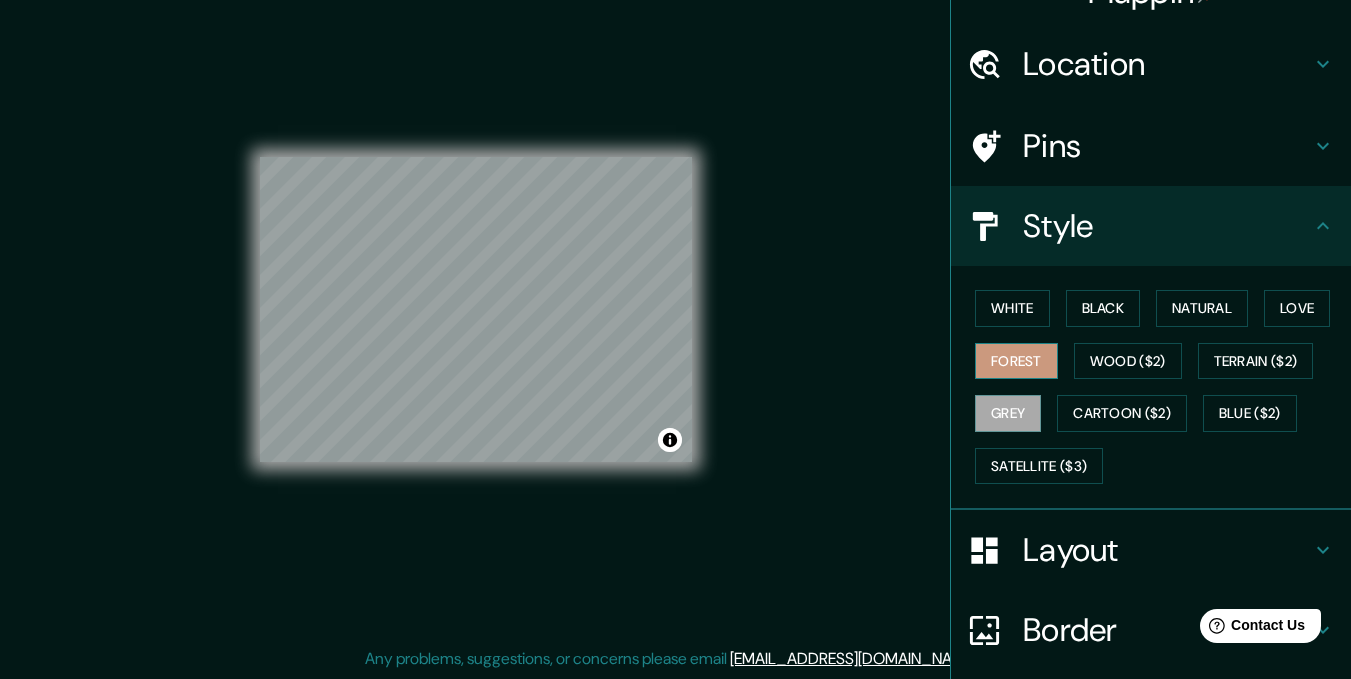 click on "Forest" at bounding box center (1016, 361) 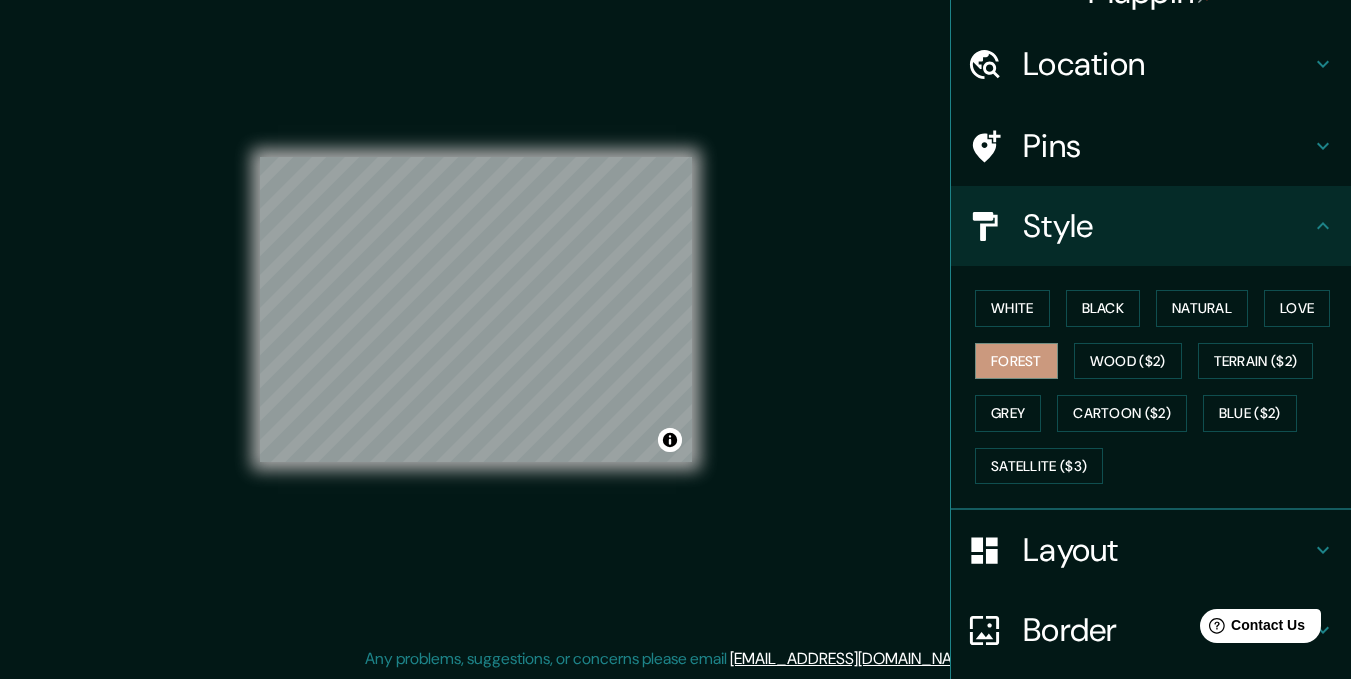 scroll, scrollTop: 198, scrollLeft: 0, axis: vertical 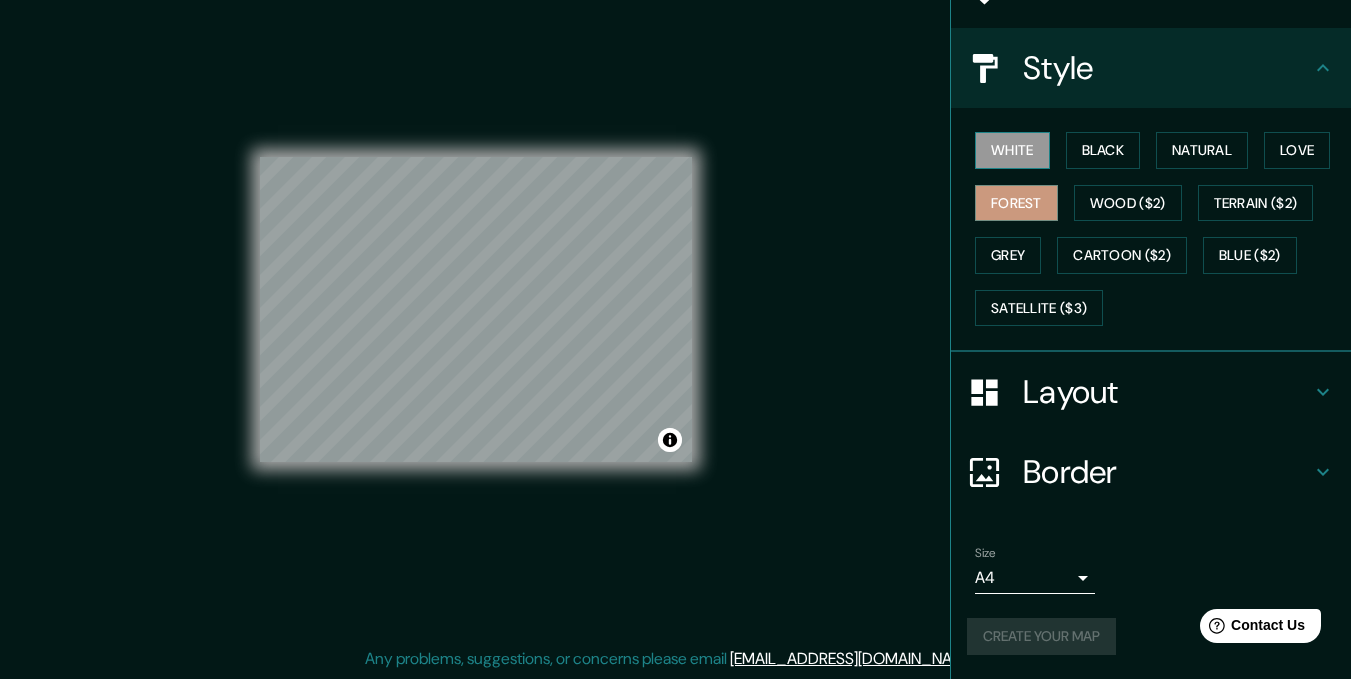 click on "White" at bounding box center [1012, 150] 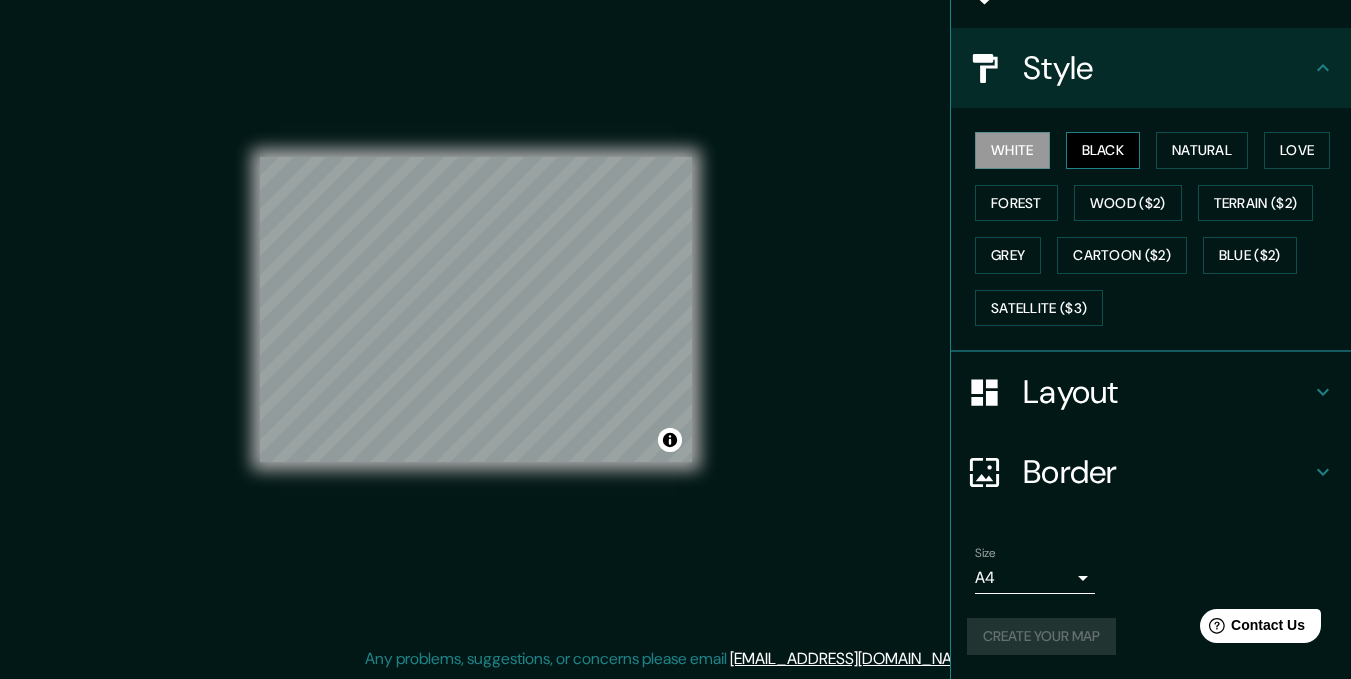 click on "Black" at bounding box center (1103, 150) 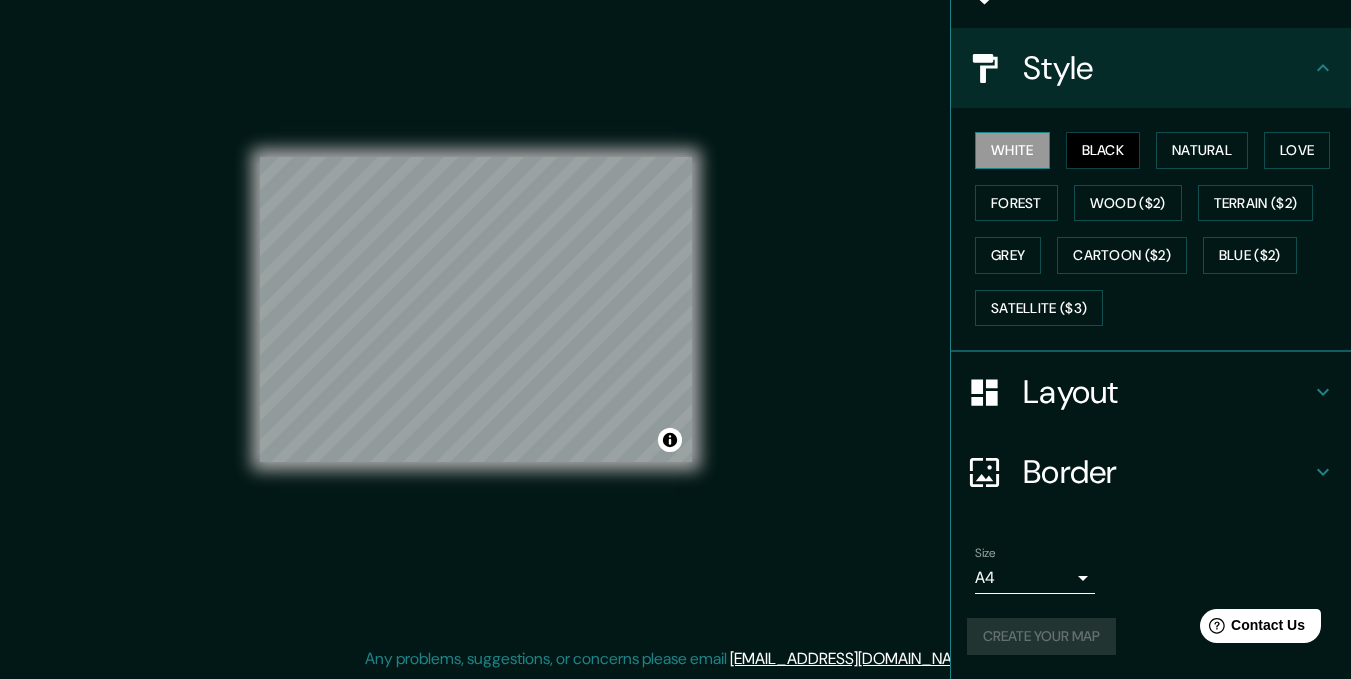 click on "White" at bounding box center (1012, 150) 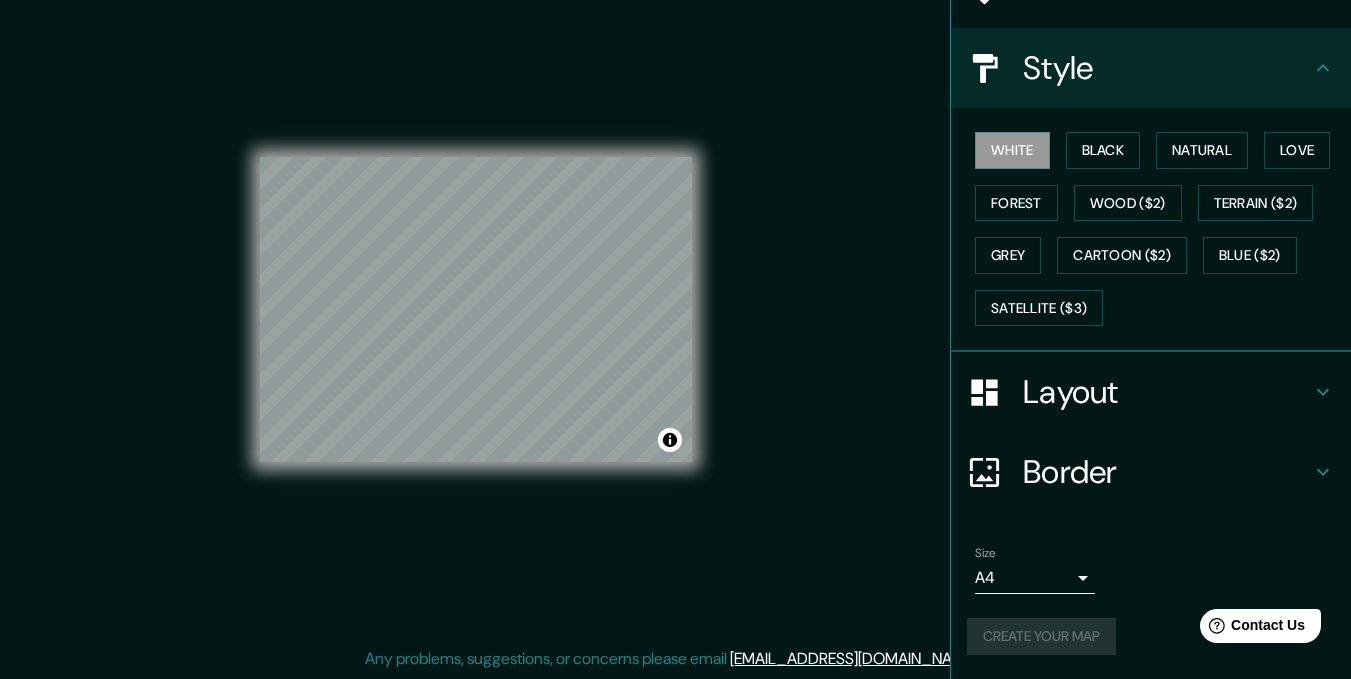 click on "Create your map" at bounding box center (1151, 636) 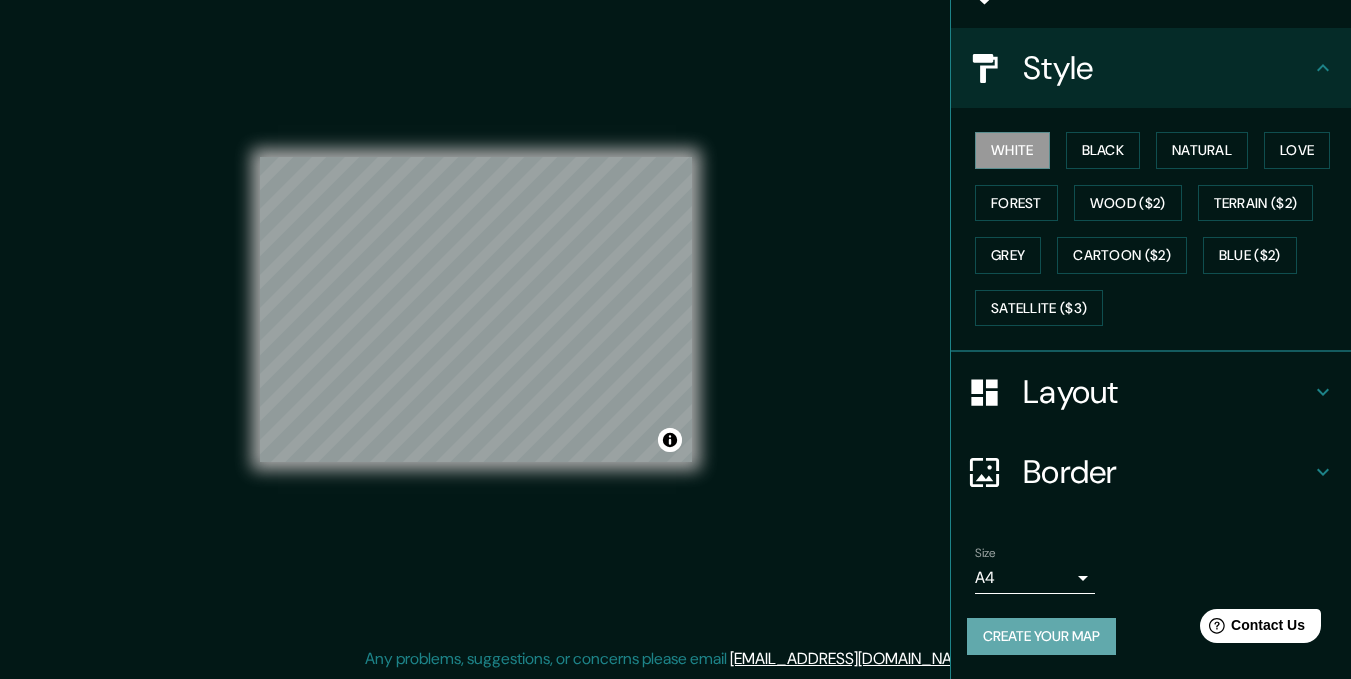 click on "Create your map" at bounding box center [1041, 636] 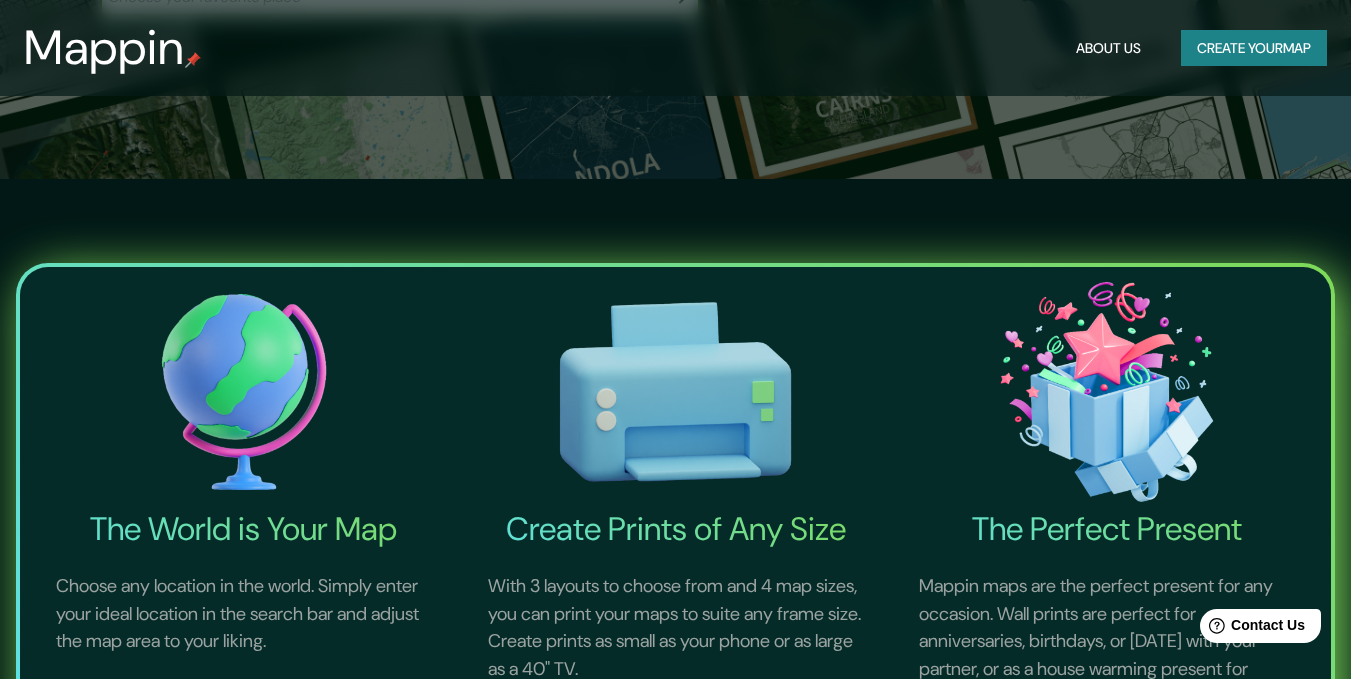 scroll, scrollTop: 0, scrollLeft: 0, axis: both 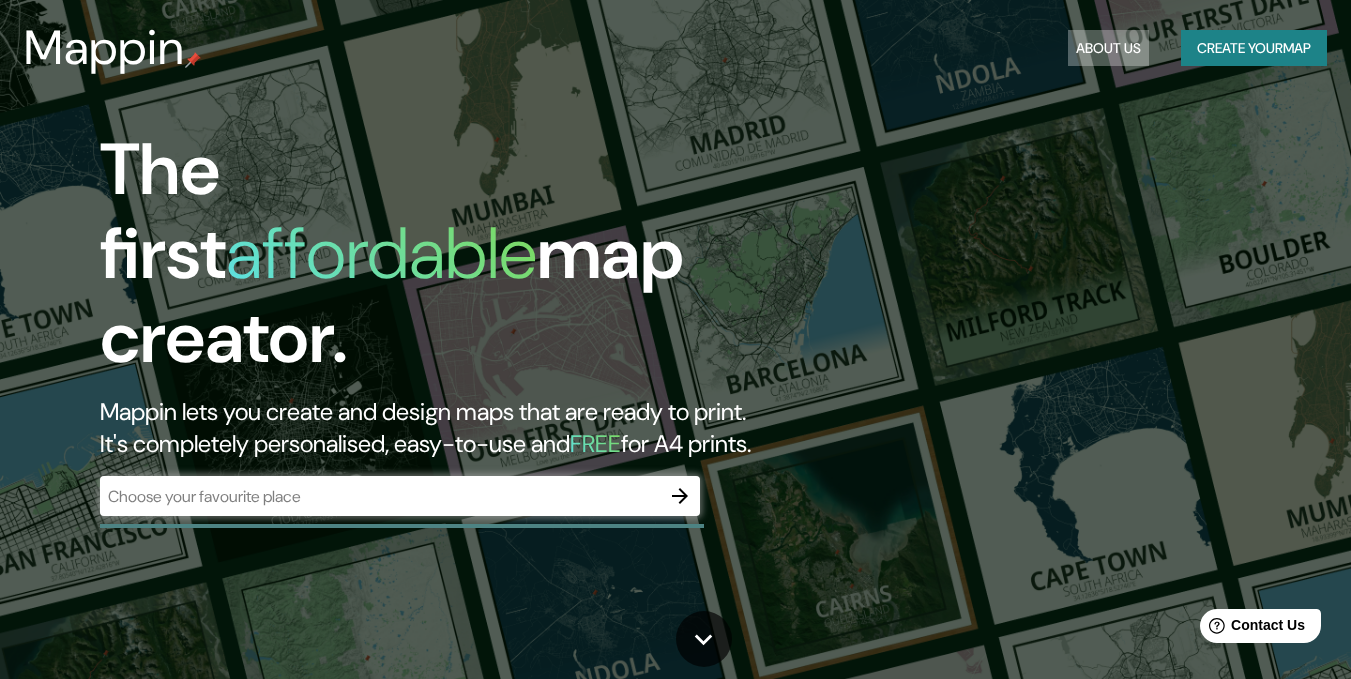 drag, startPoint x: 1095, startPoint y: 43, endPoint x: 1183, endPoint y: 119, distance: 116.275536 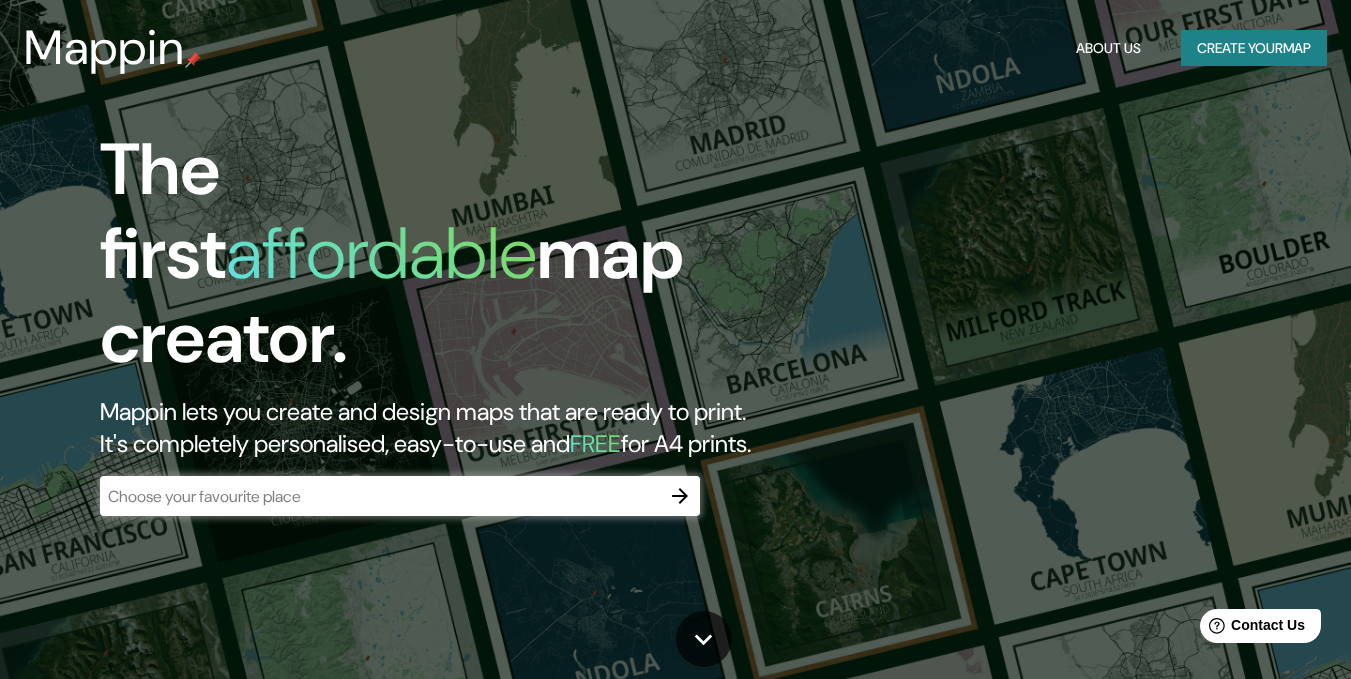 click on "Create your   map" at bounding box center [1254, 48] 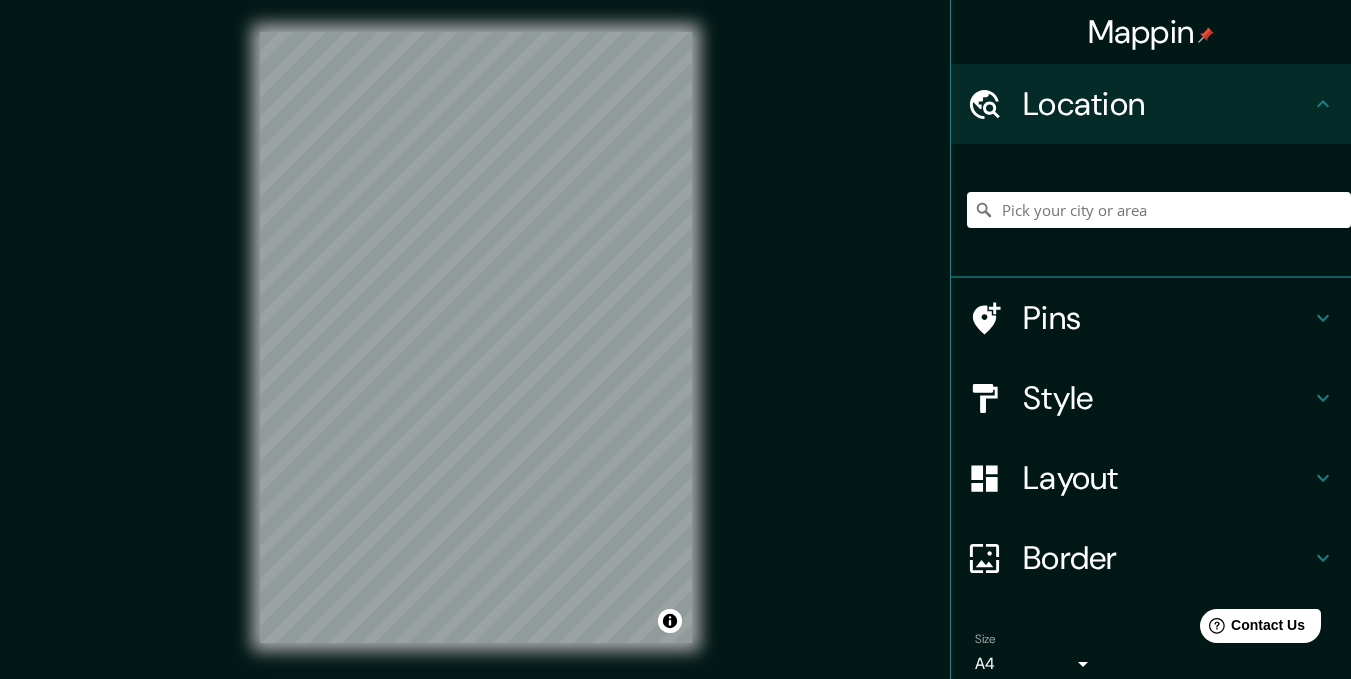scroll, scrollTop: 28, scrollLeft: 0, axis: vertical 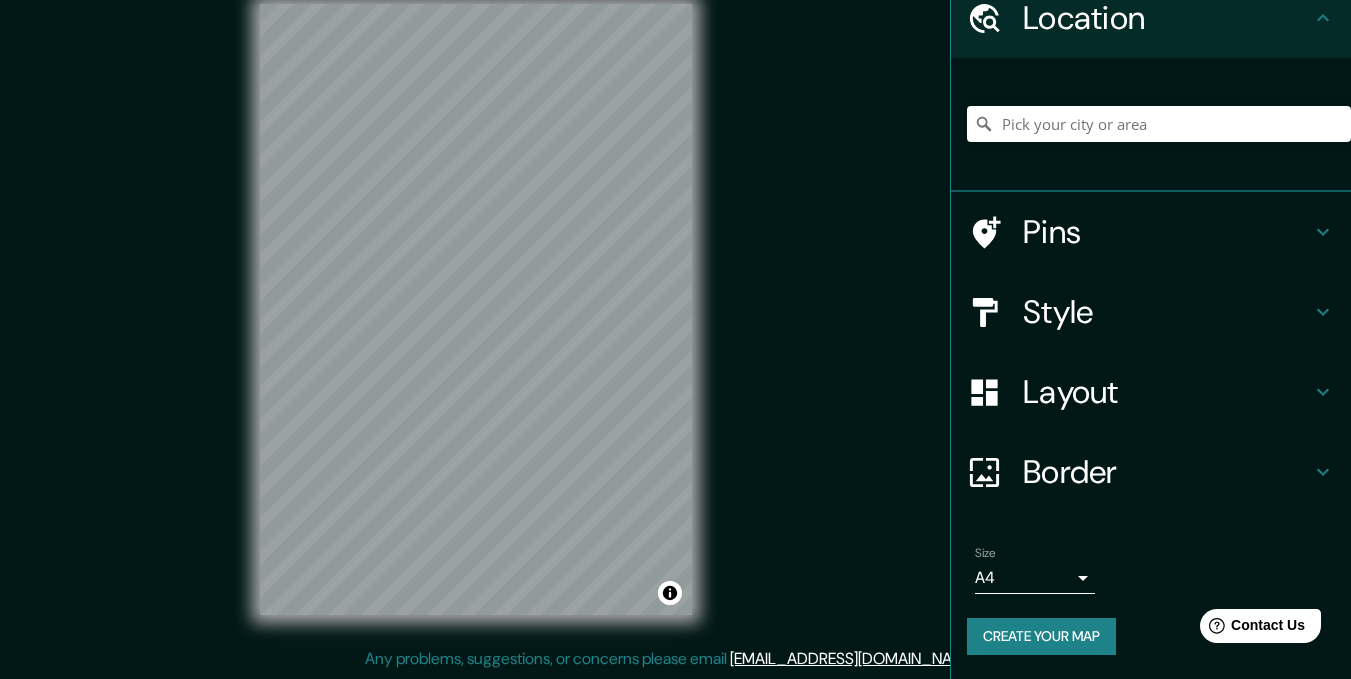 click on "Create your map" at bounding box center [1041, 636] 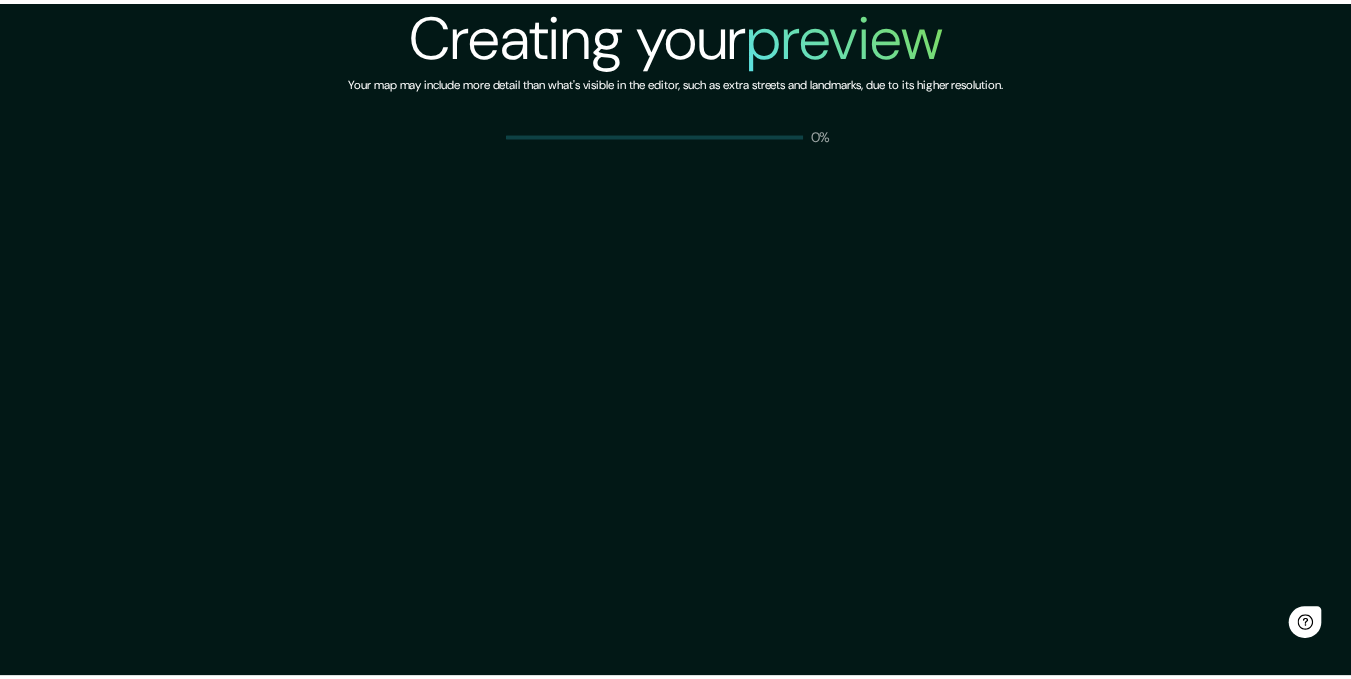 scroll, scrollTop: 0, scrollLeft: 0, axis: both 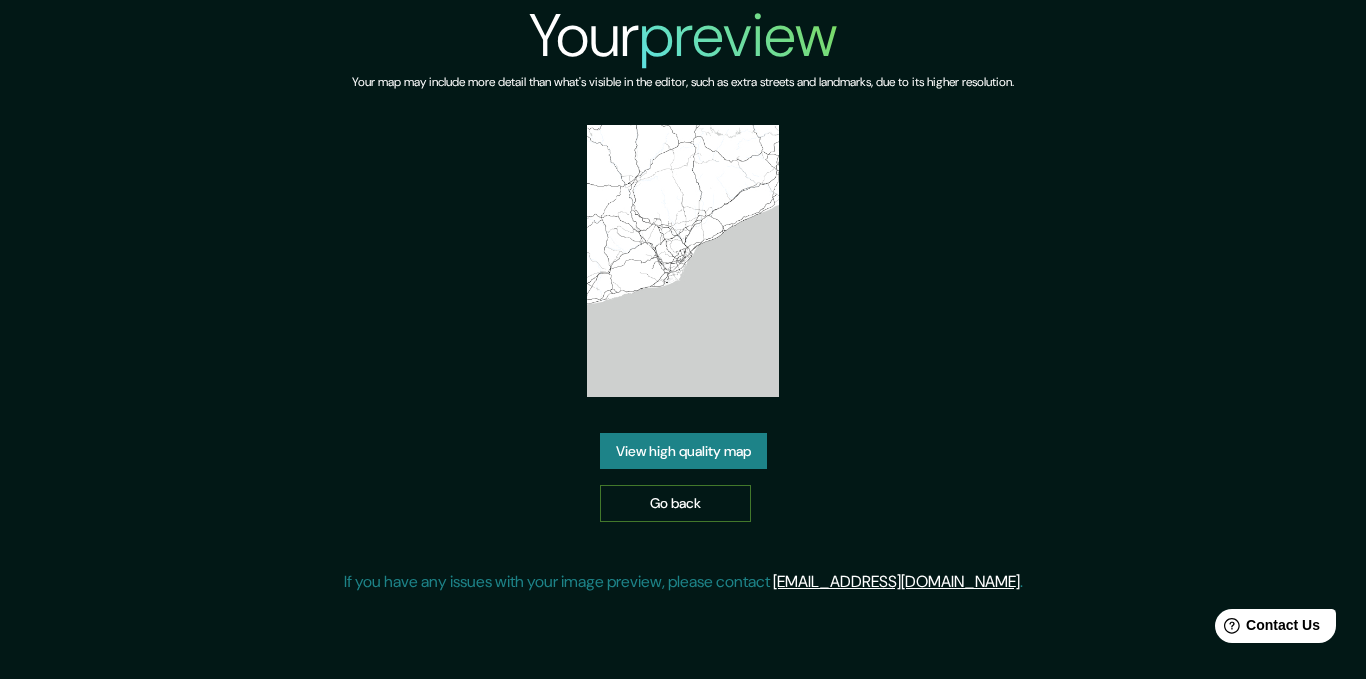 click on "Go back" at bounding box center (675, 503) 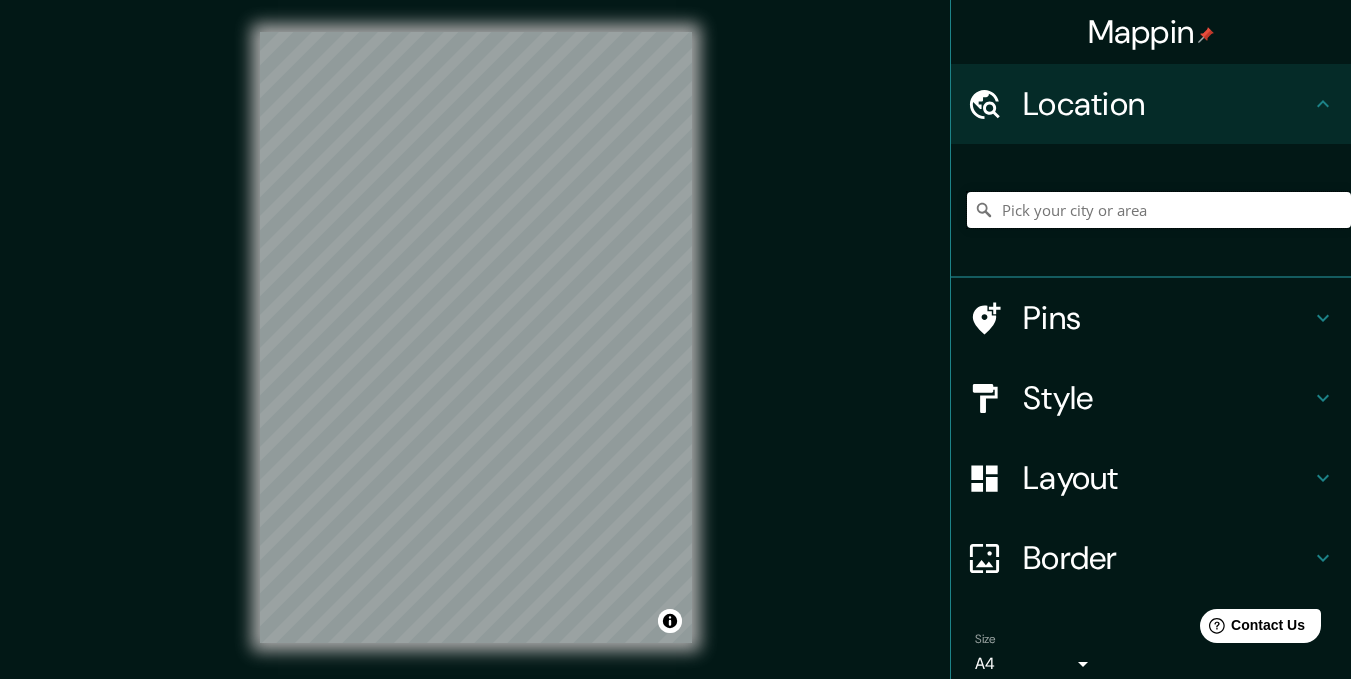 click at bounding box center [1159, 210] 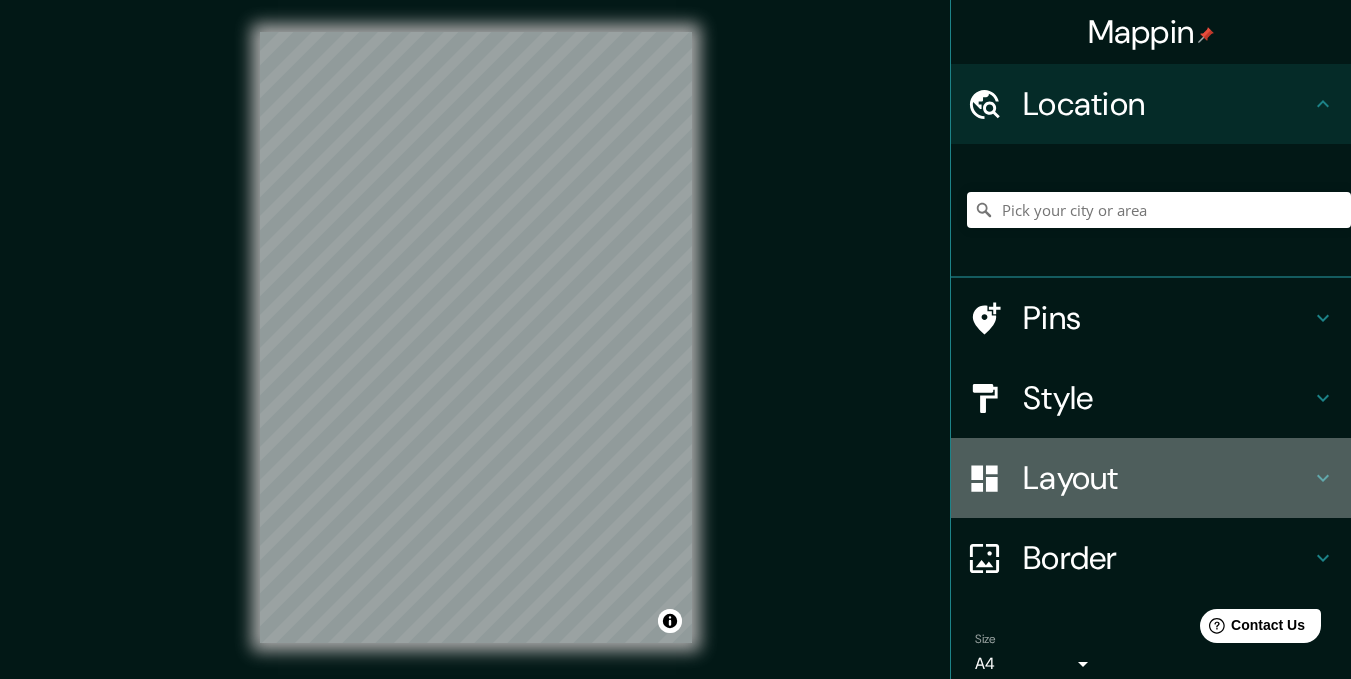 click on "Layout" at bounding box center (1167, 478) 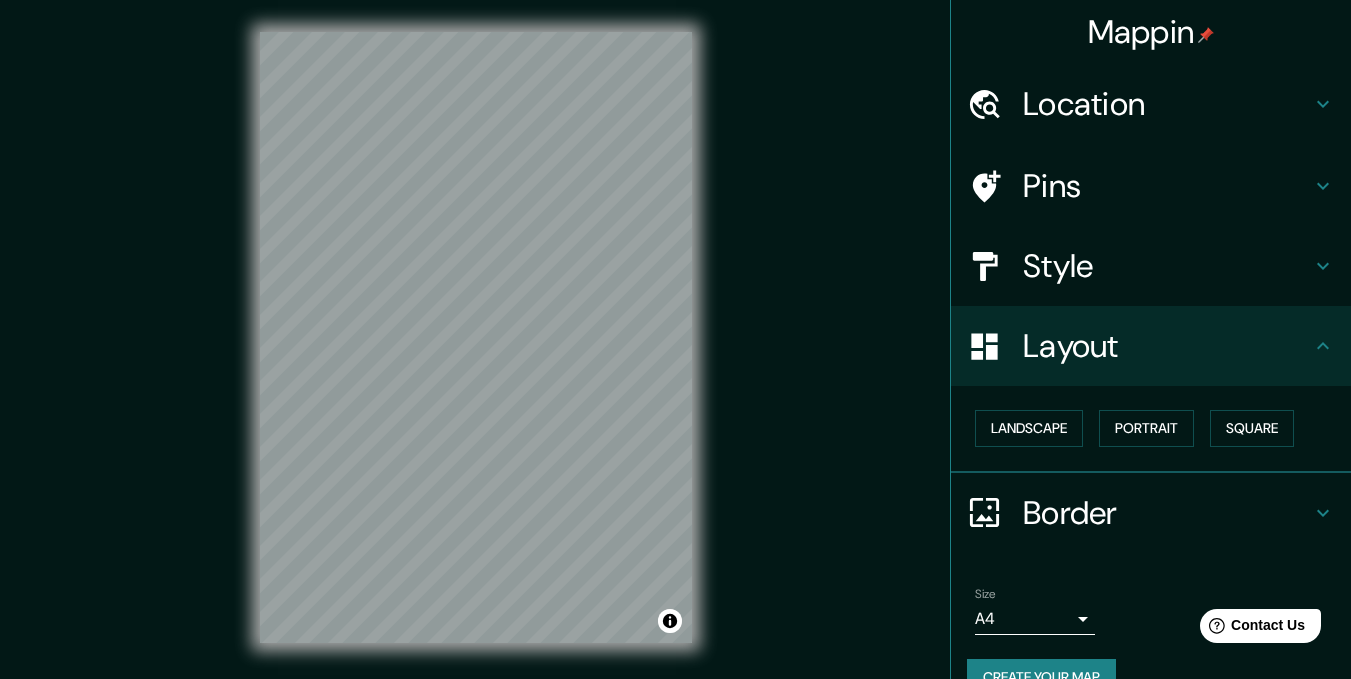 click on "Style" at bounding box center [1167, 266] 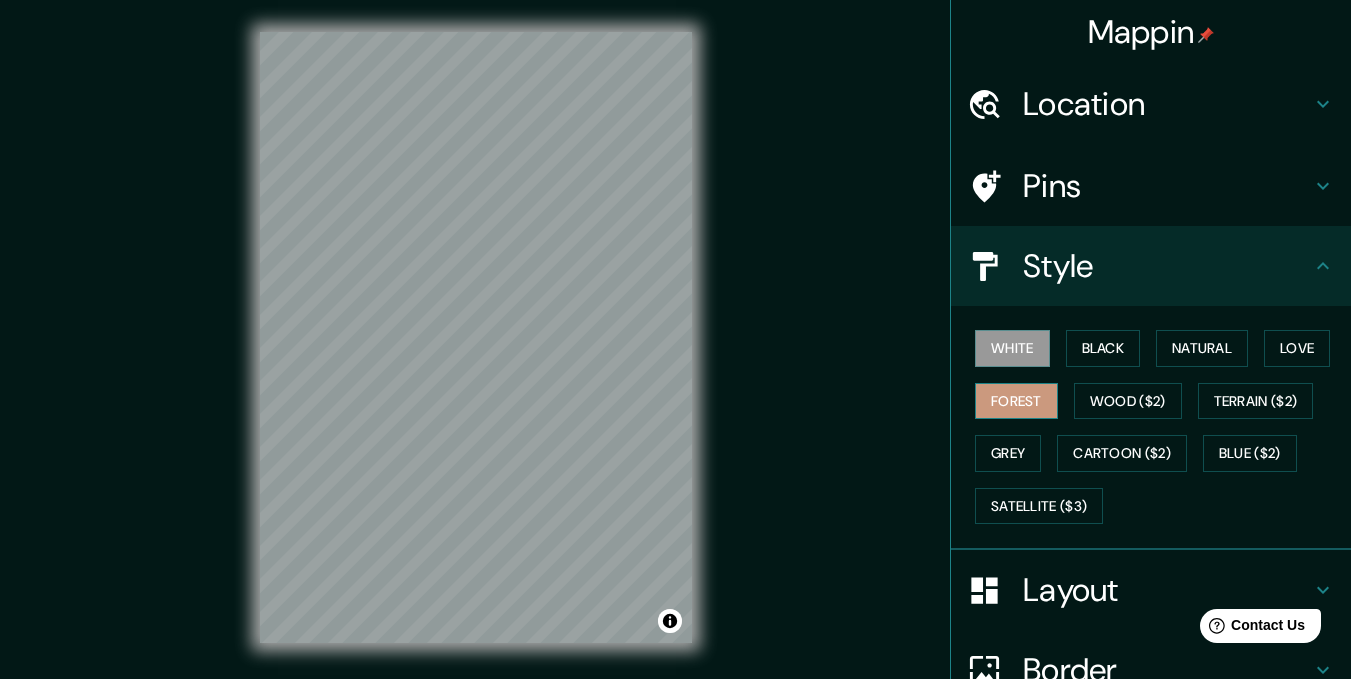 click on "Forest" at bounding box center [1016, 401] 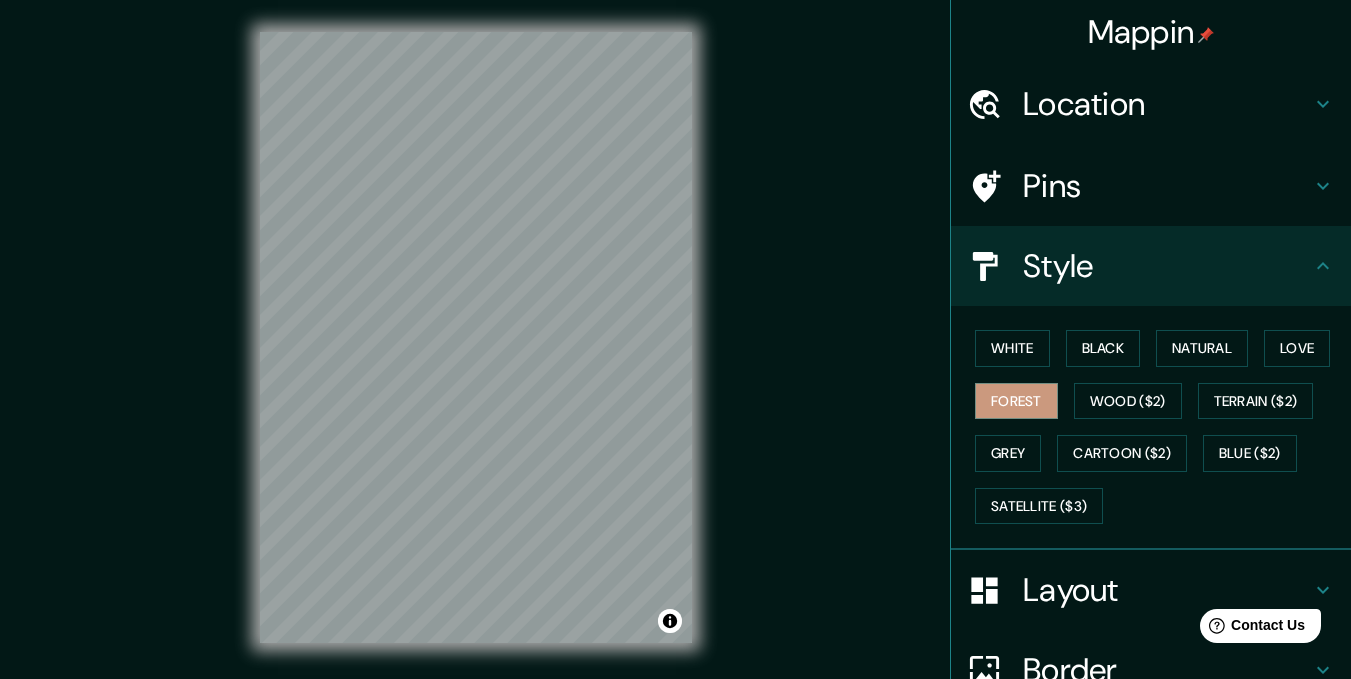 scroll, scrollTop: 198, scrollLeft: 0, axis: vertical 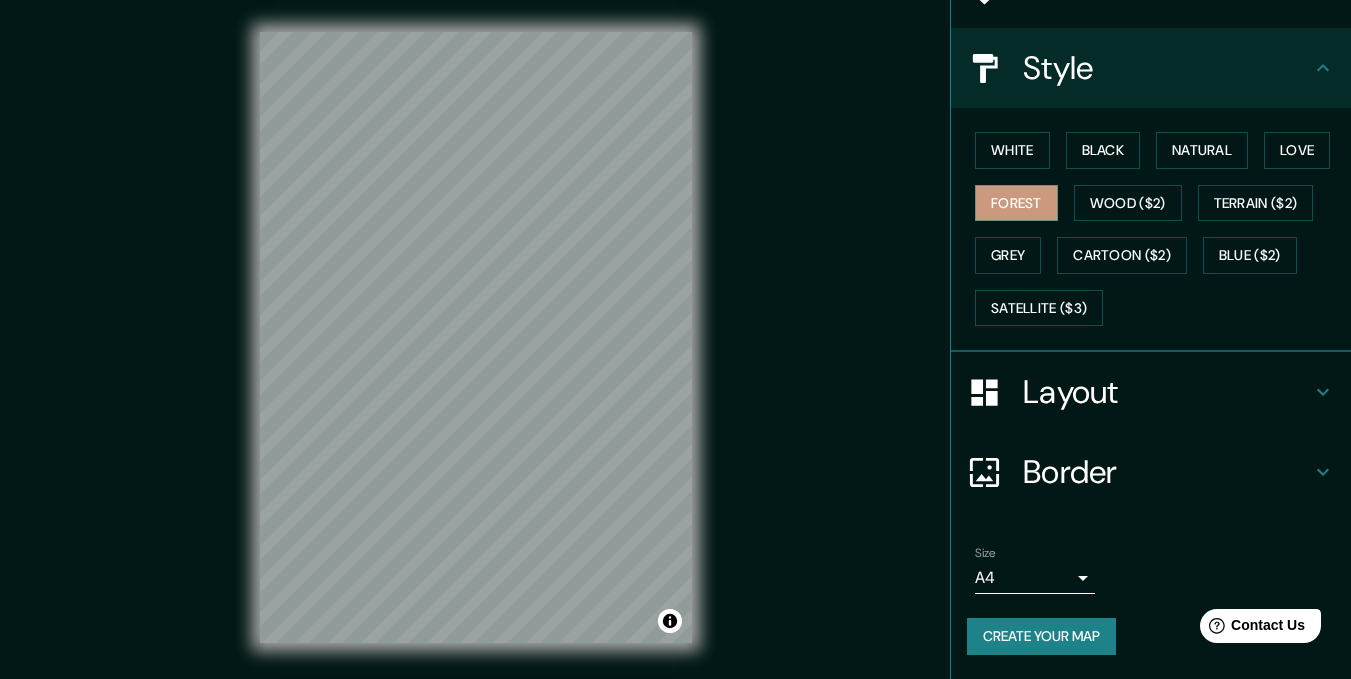 click on "Create your map" at bounding box center (1041, 636) 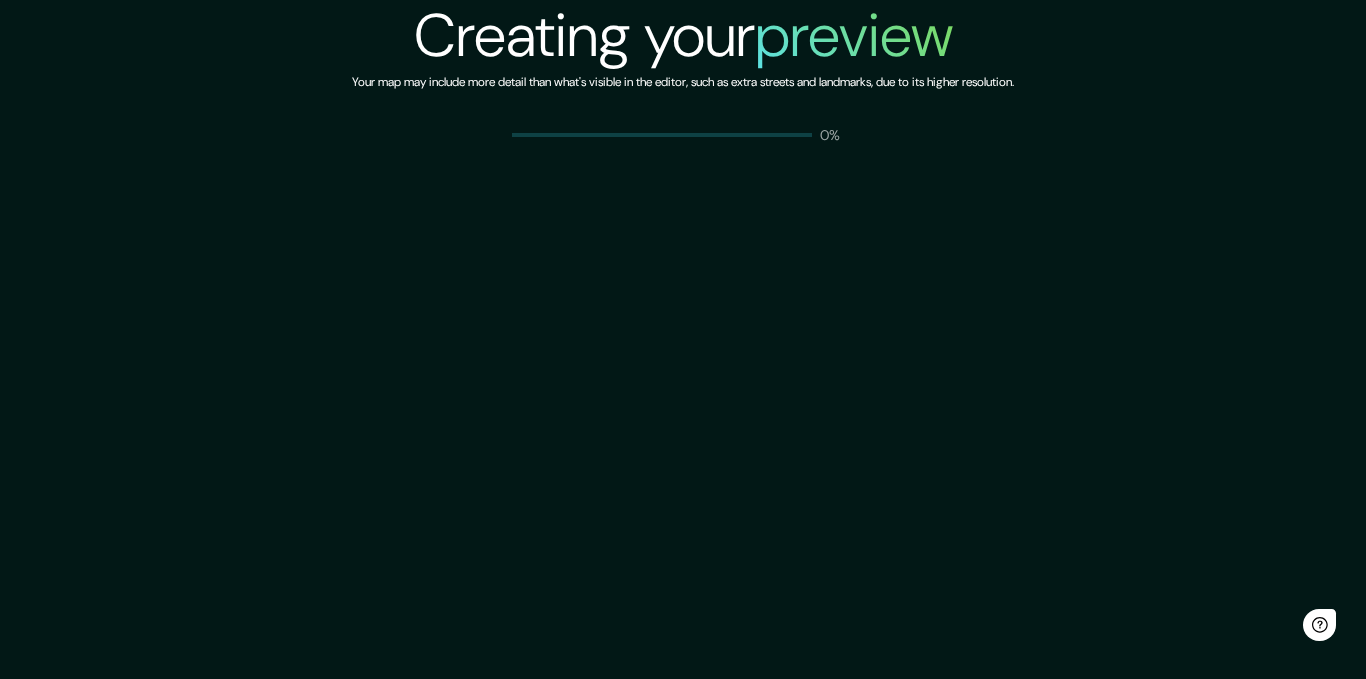 scroll, scrollTop: 0, scrollLeft: 0, axis: both 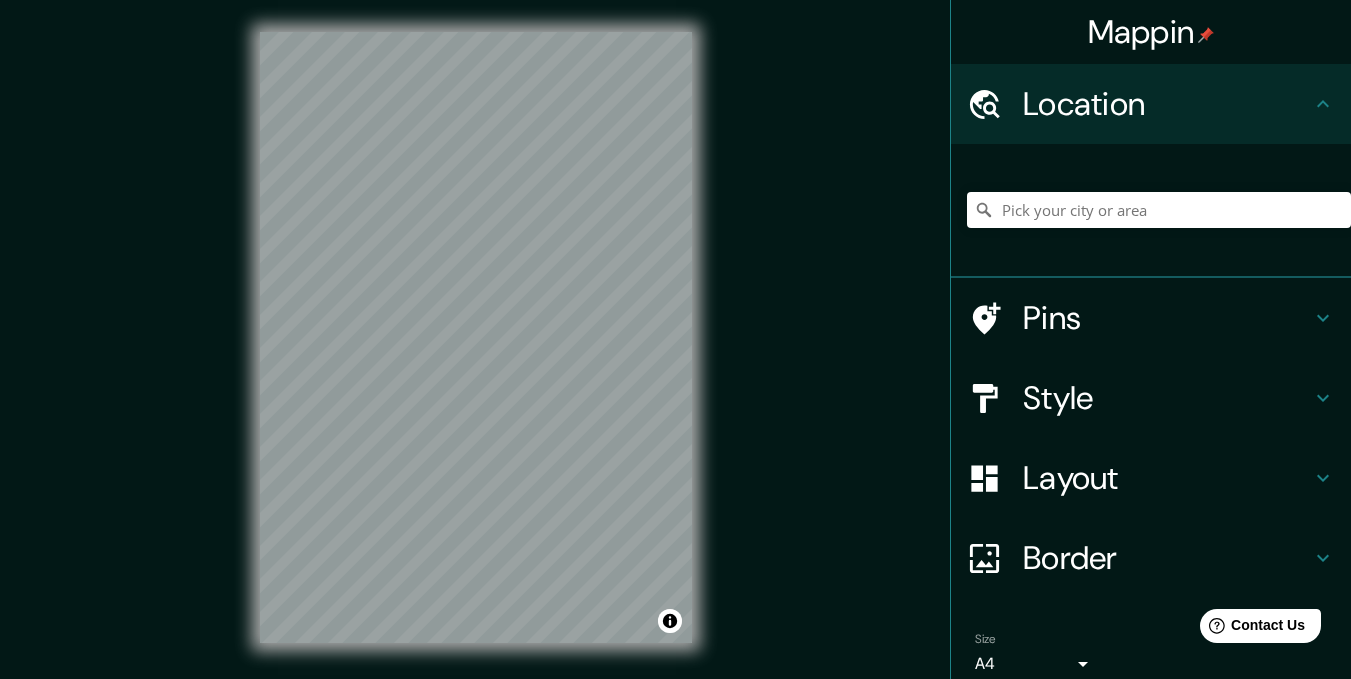 click at bounding box center [1159, 210] 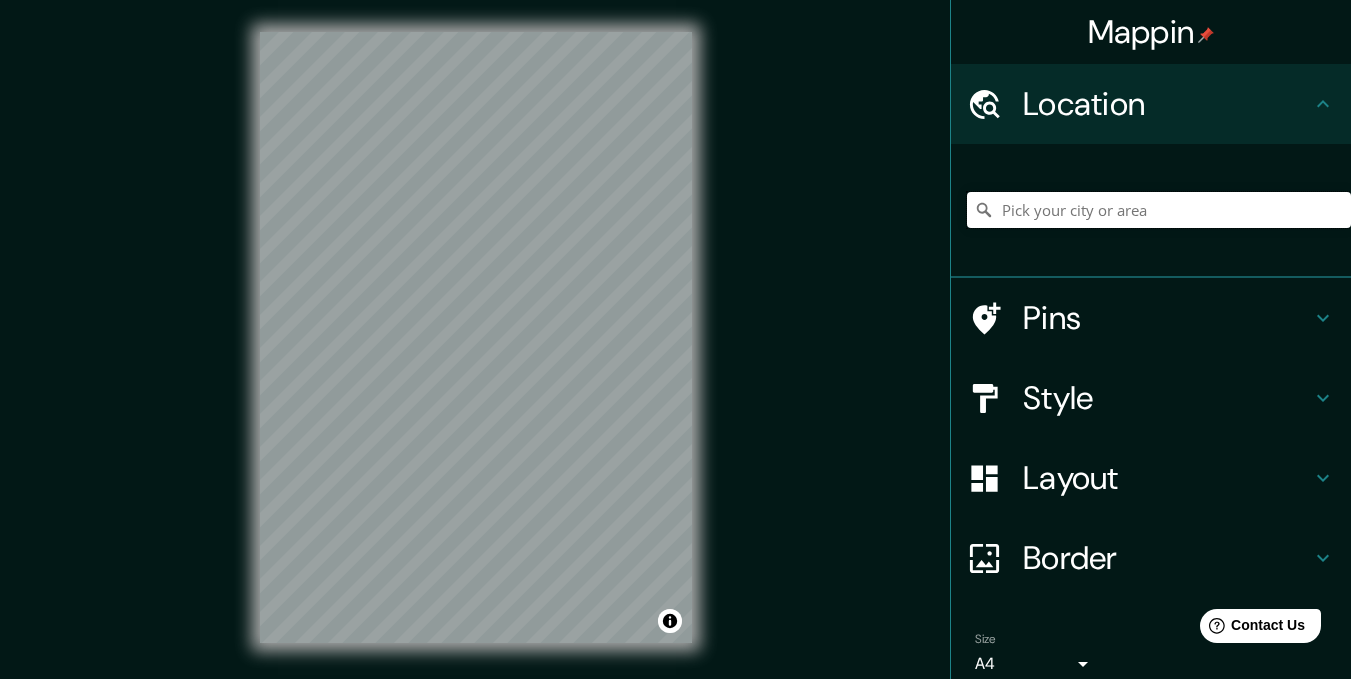 click at bounding box center [1159, 210] 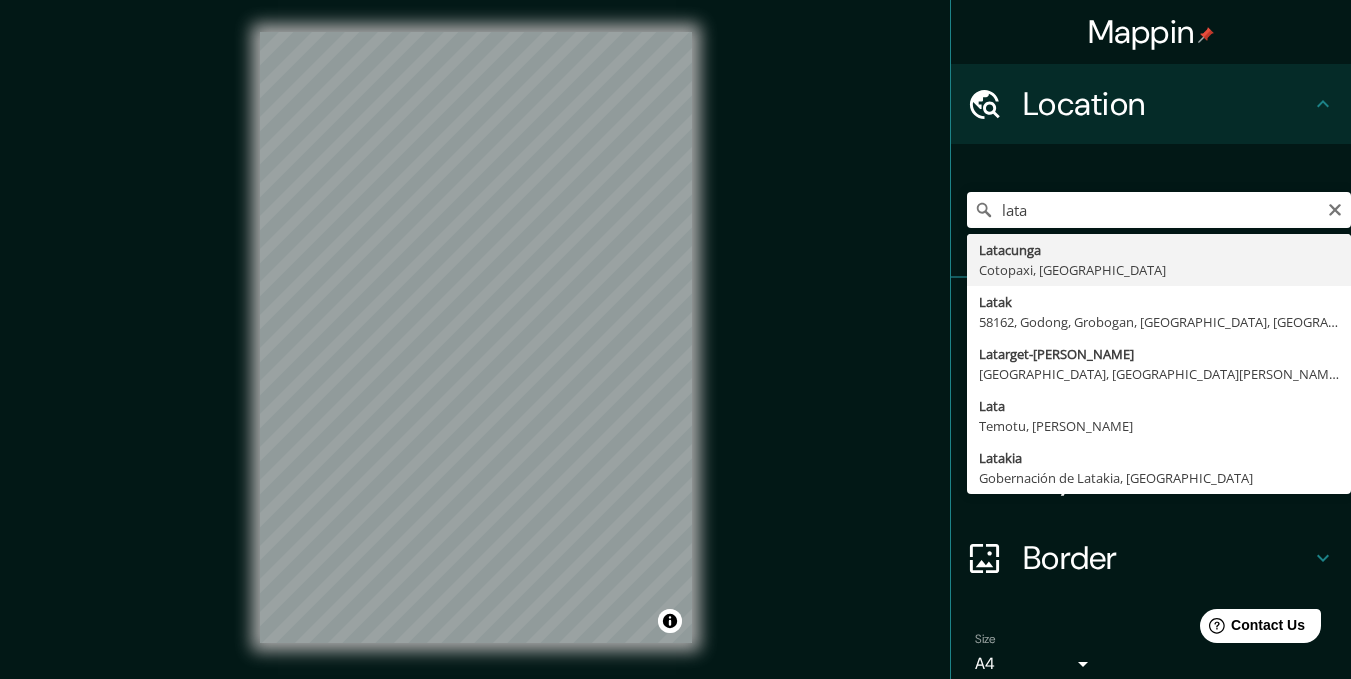 type on "Latacunga, Cotopaxi, [GEOGRAPHIC_DATA]" 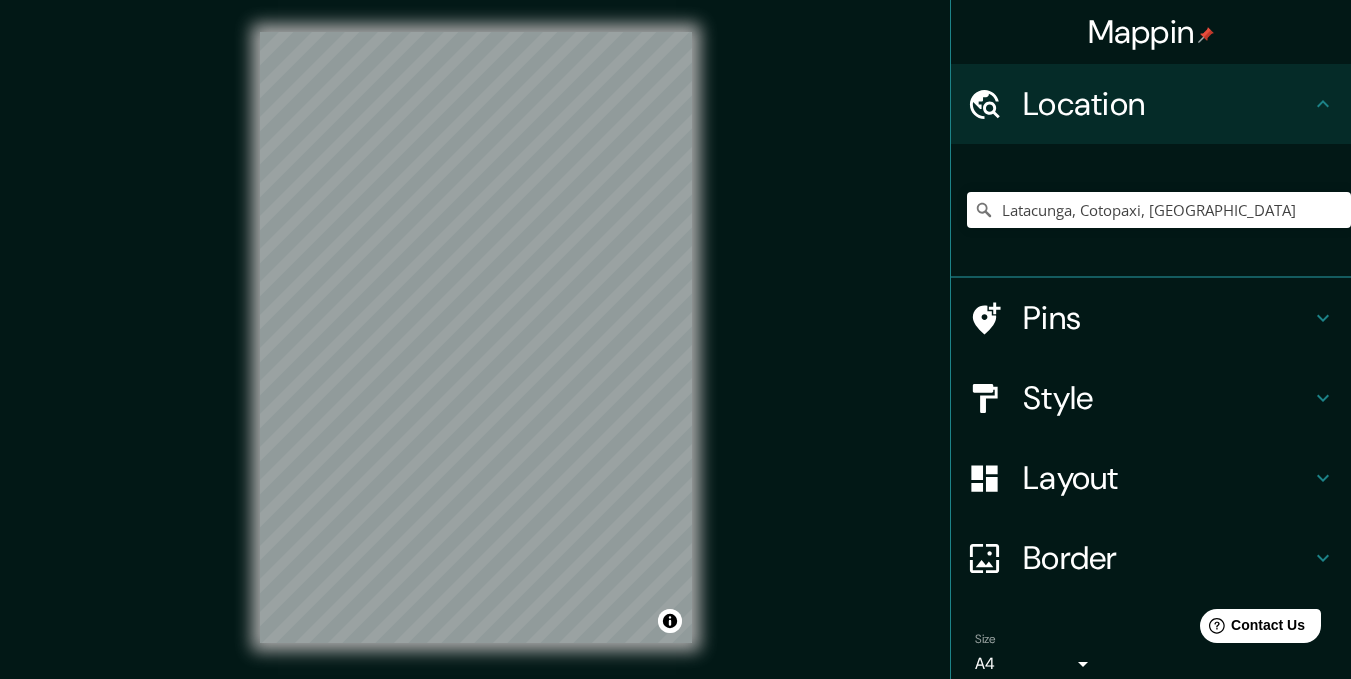 scroll, scrollTop: 86, scrollLeft: 0, axis: vertical 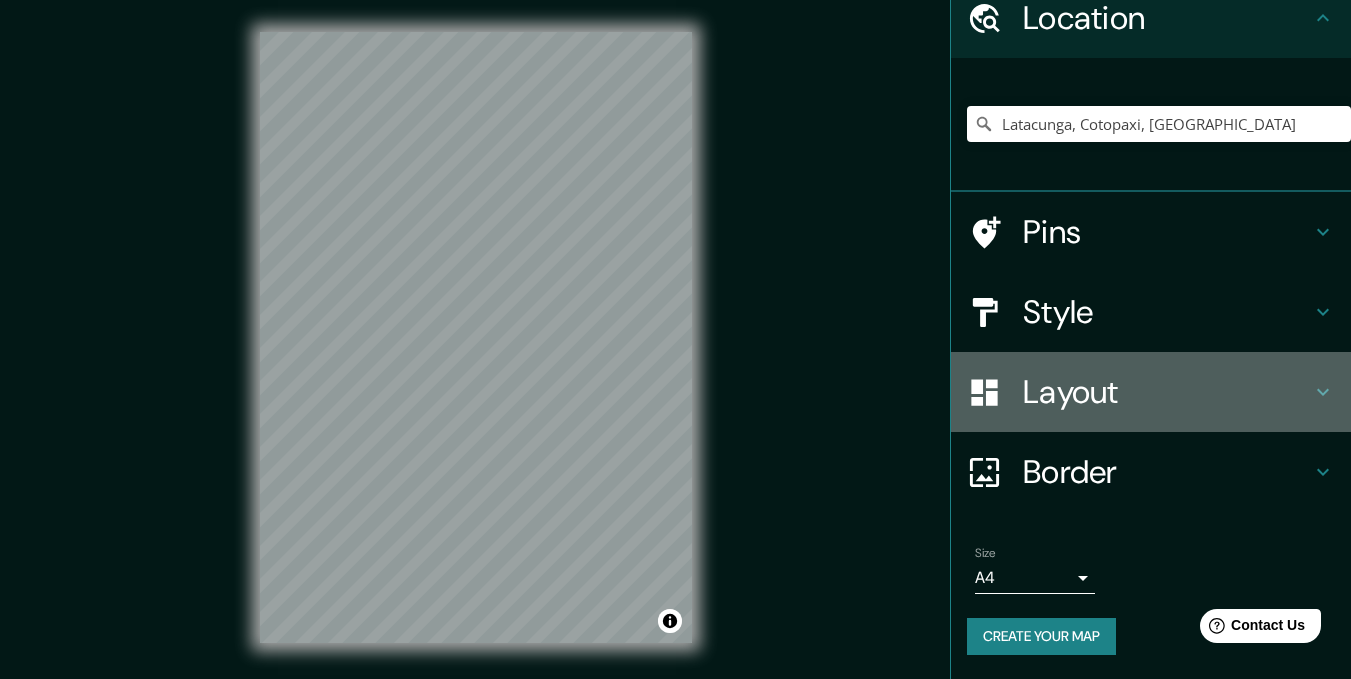click on "Layout" at bounding box center [1167, 392] 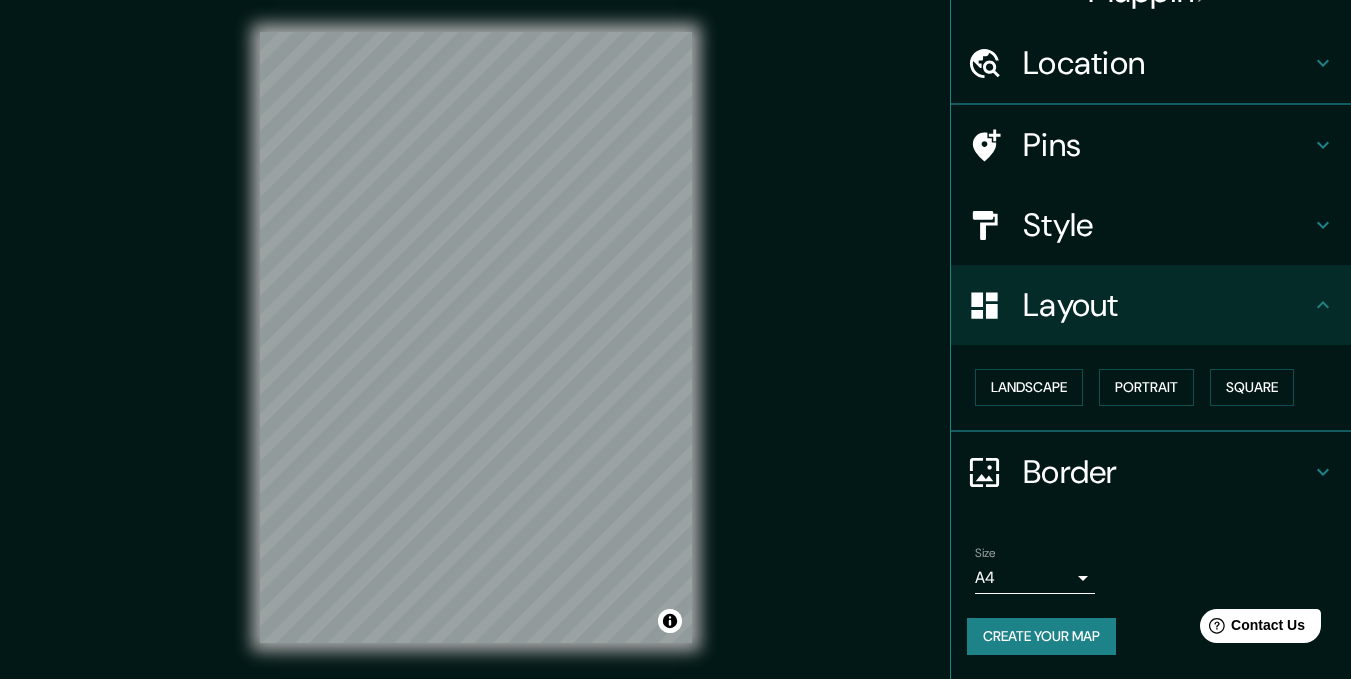 scroll, scrollTop: 40, scrollLeft: 0, axis: vertical 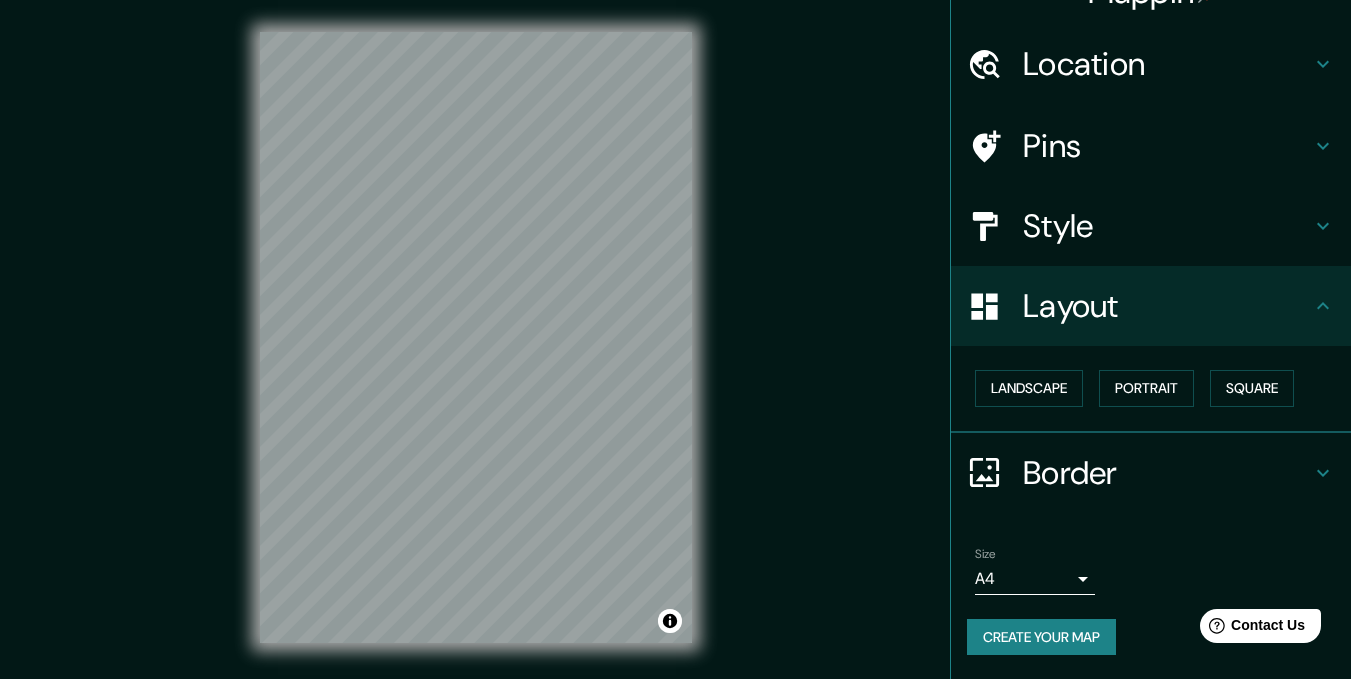 click on "Style" at bounding box center (1167, 226) 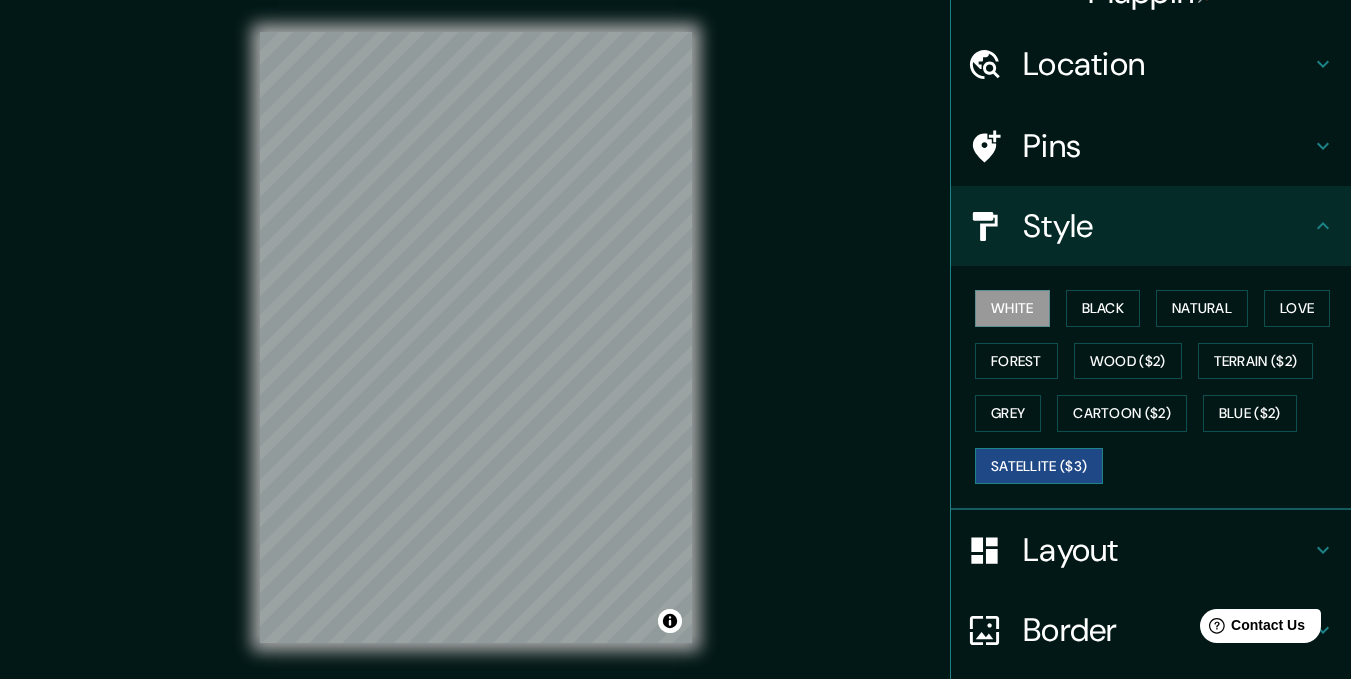 click on "Satellite ($3)" at bounding box center [1039, 466] 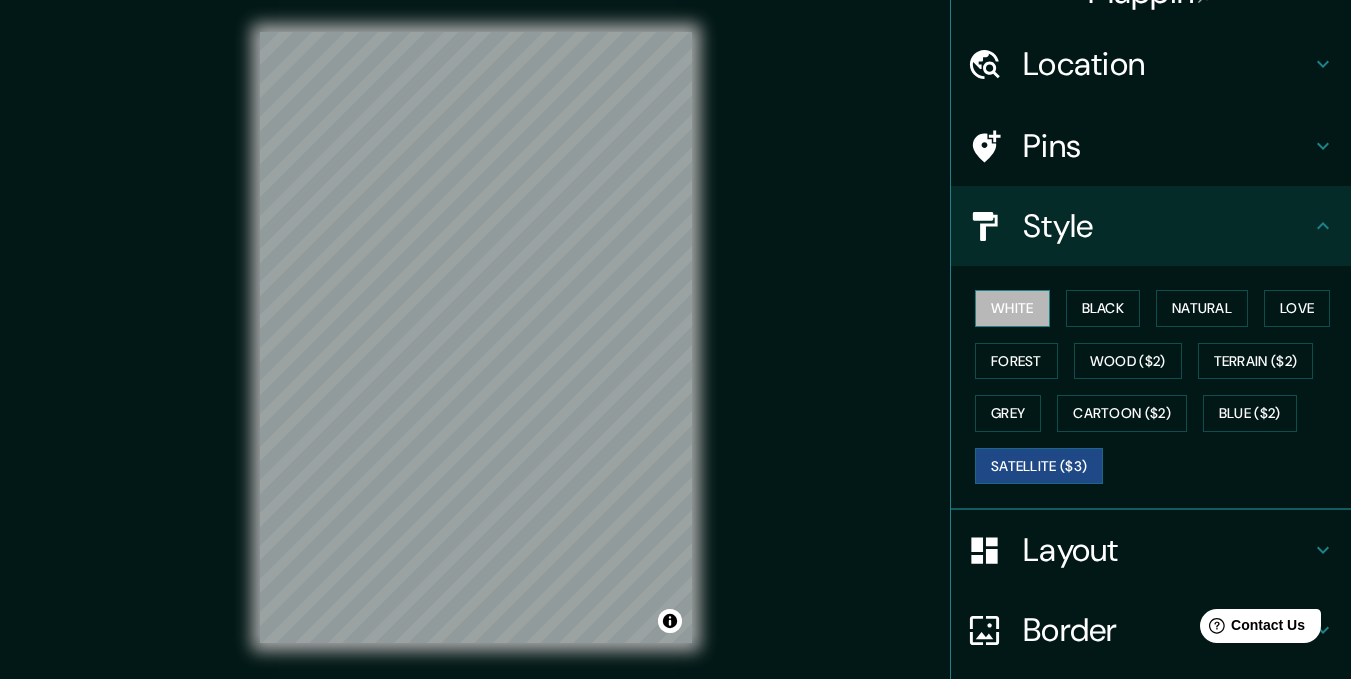 click on "White" at bounding box center (1012, 308) 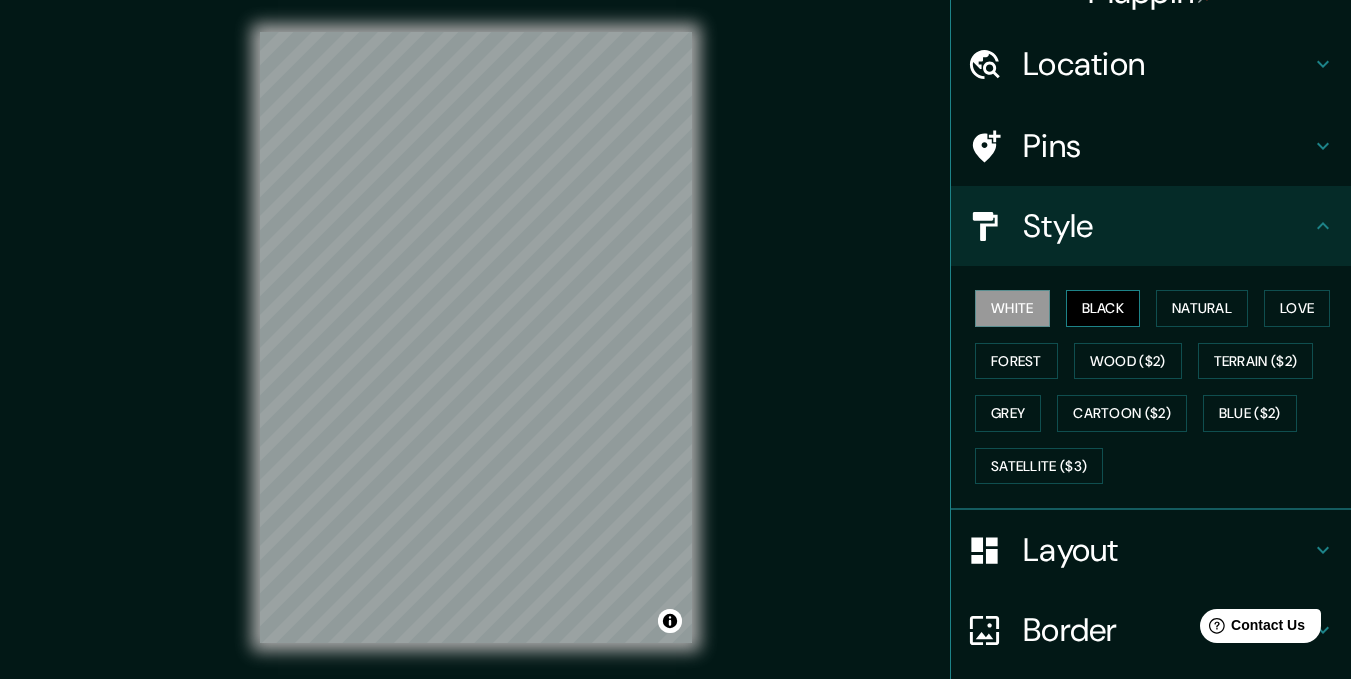 click on "Black" at bounding box center (1103, 308) 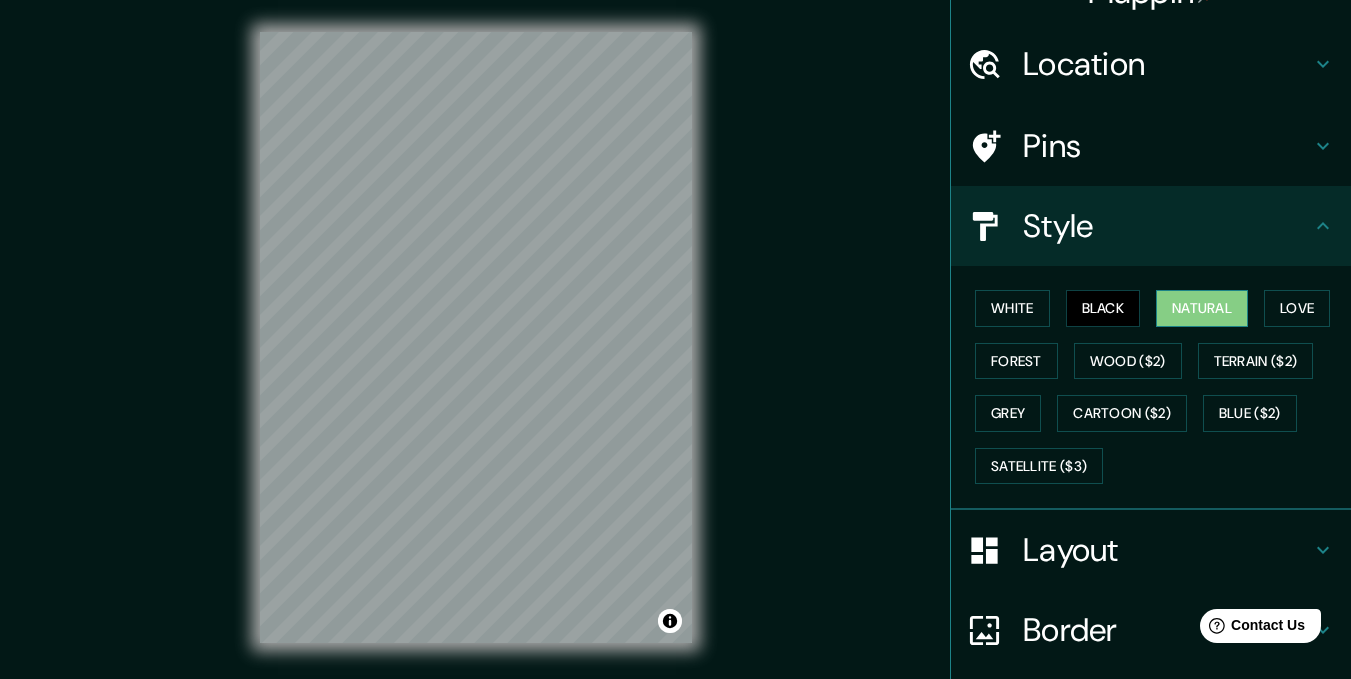 click on "Natural" at bounding box center [1202, 308] 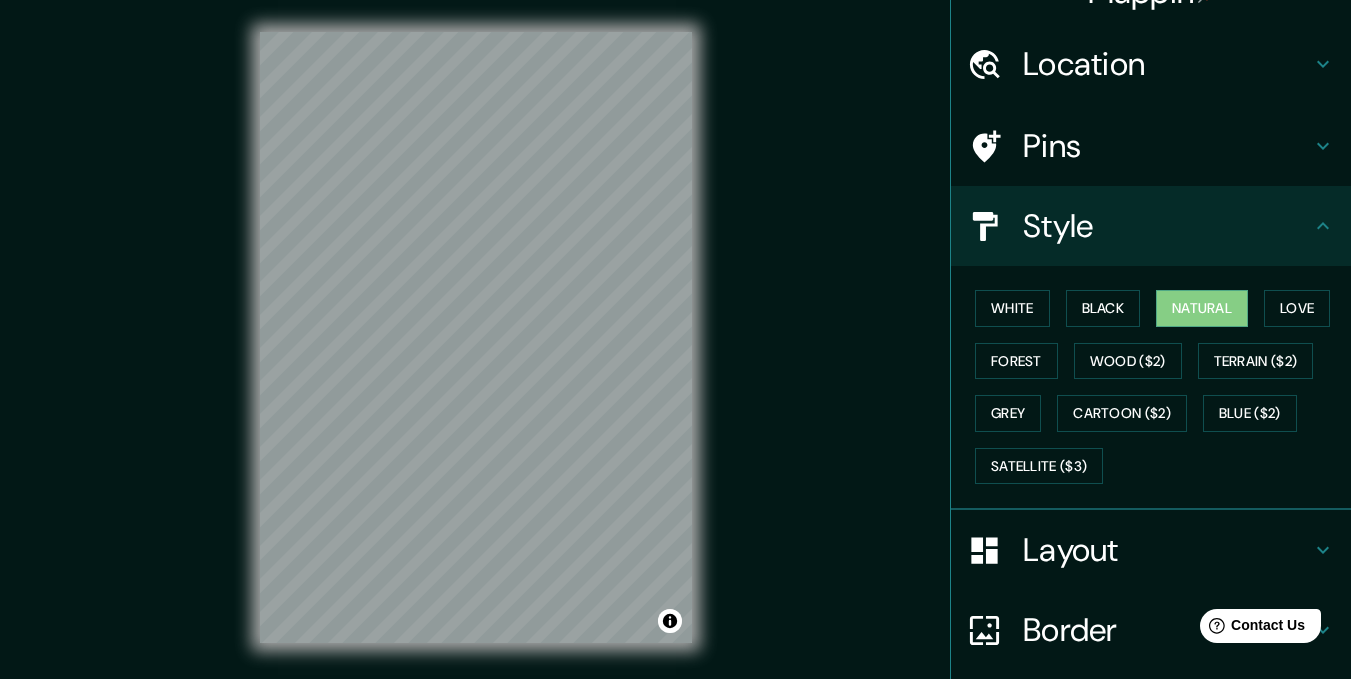 click on "White Black Natural Love Forest Wood ($2) Terrain ($2) Grey Cartoon ($2) Blue ($2) Satellite ($3)" at bounding box center (1159, 387) 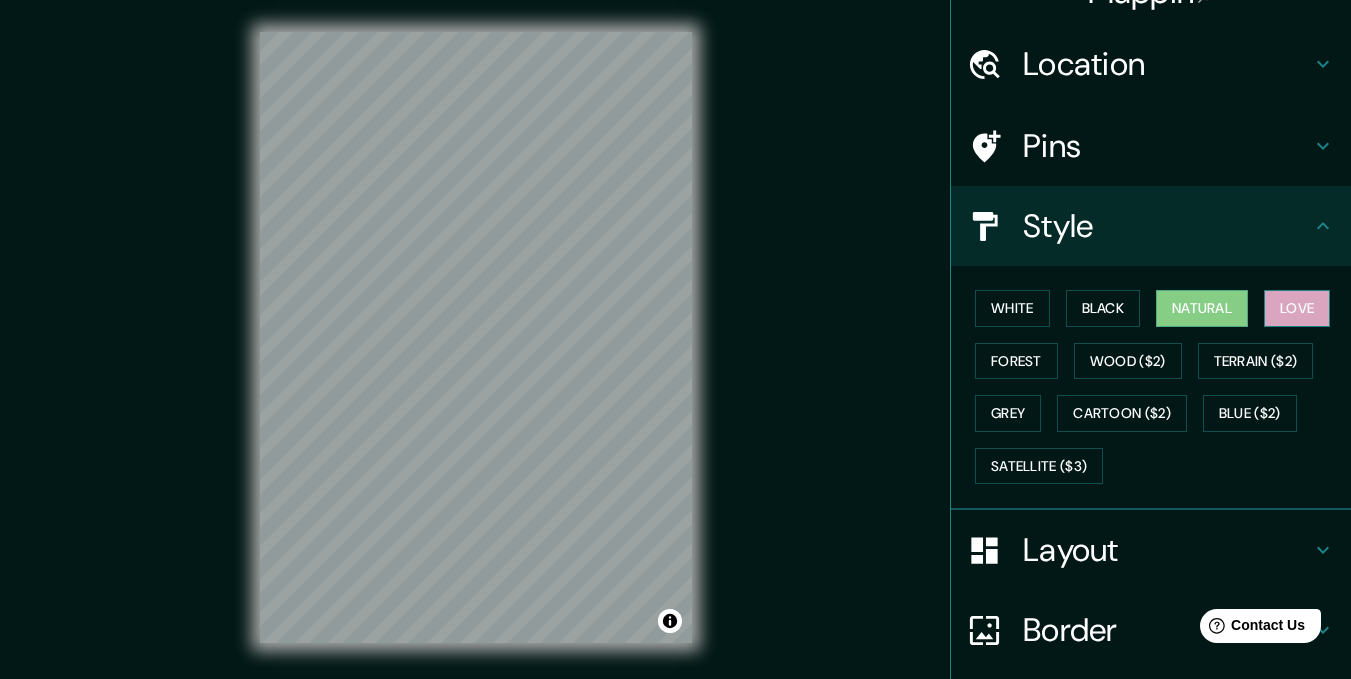 click on "Love" at bounding box center (1297, 308) 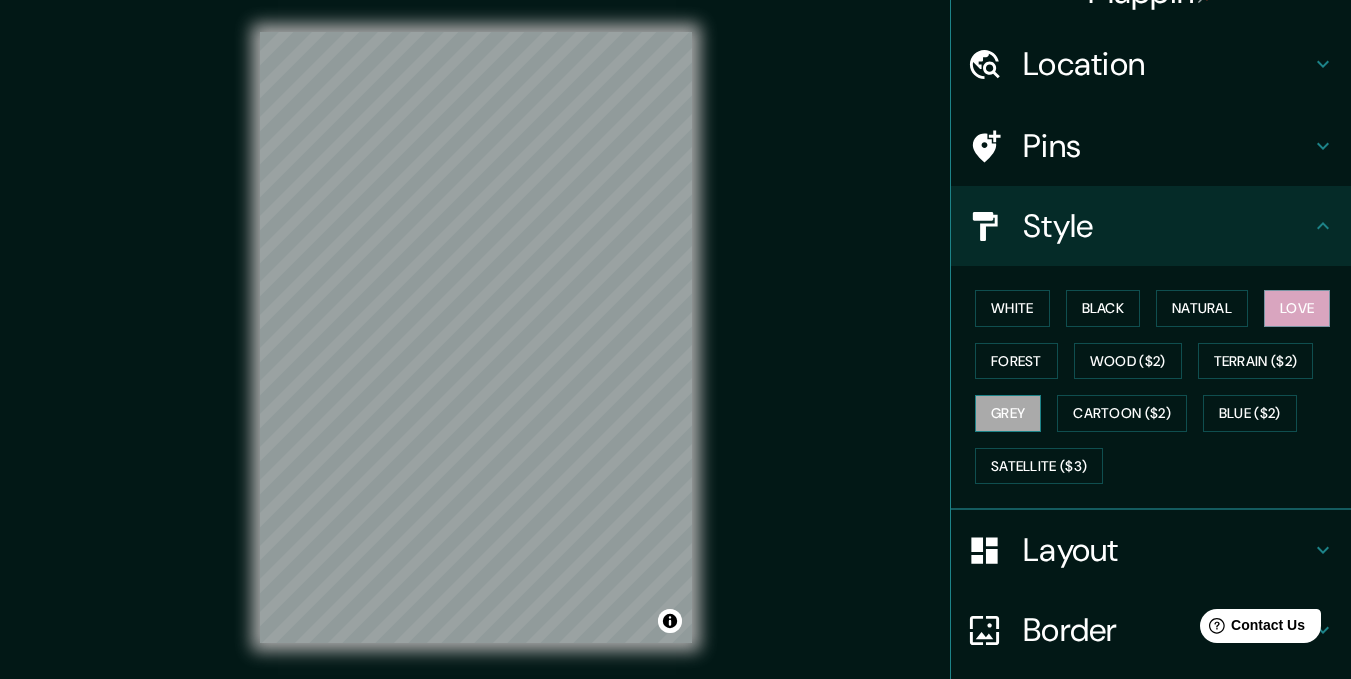 click on "Grey" at bounding box center [1008, 413] 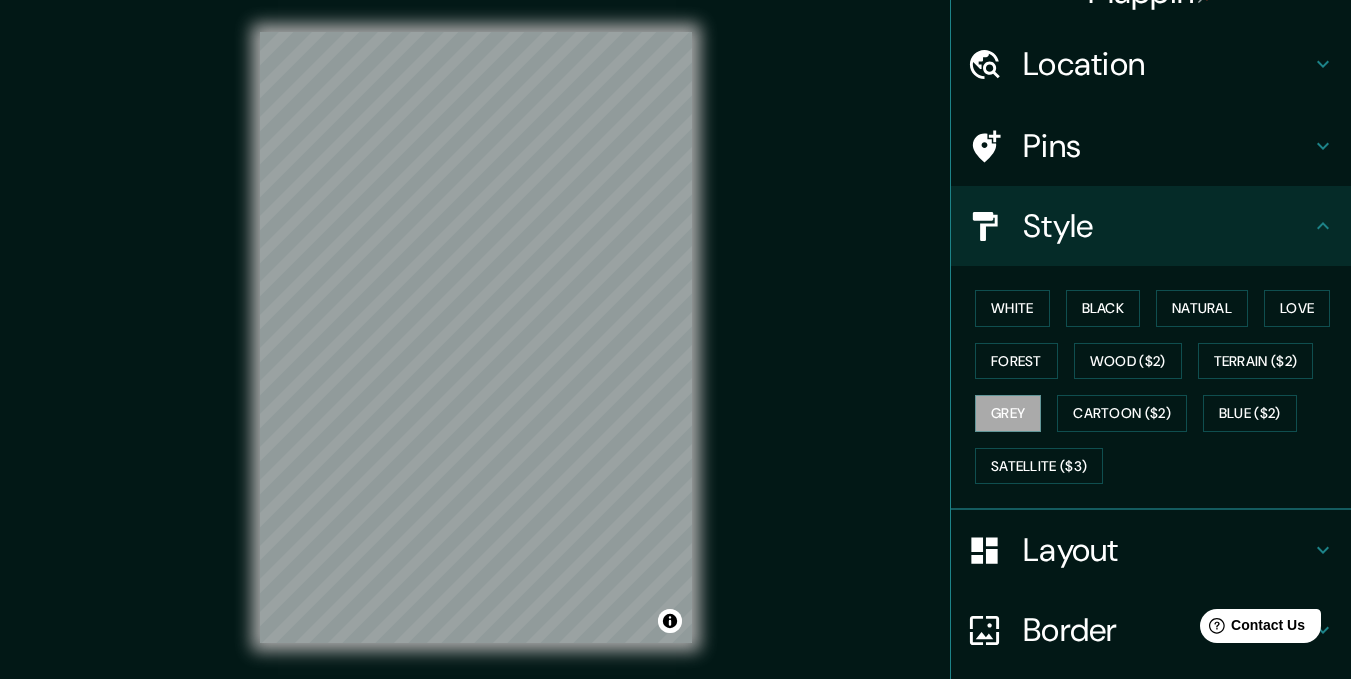 scroll, scrollTop: 198, scrollLeft: 0, axis: vertical 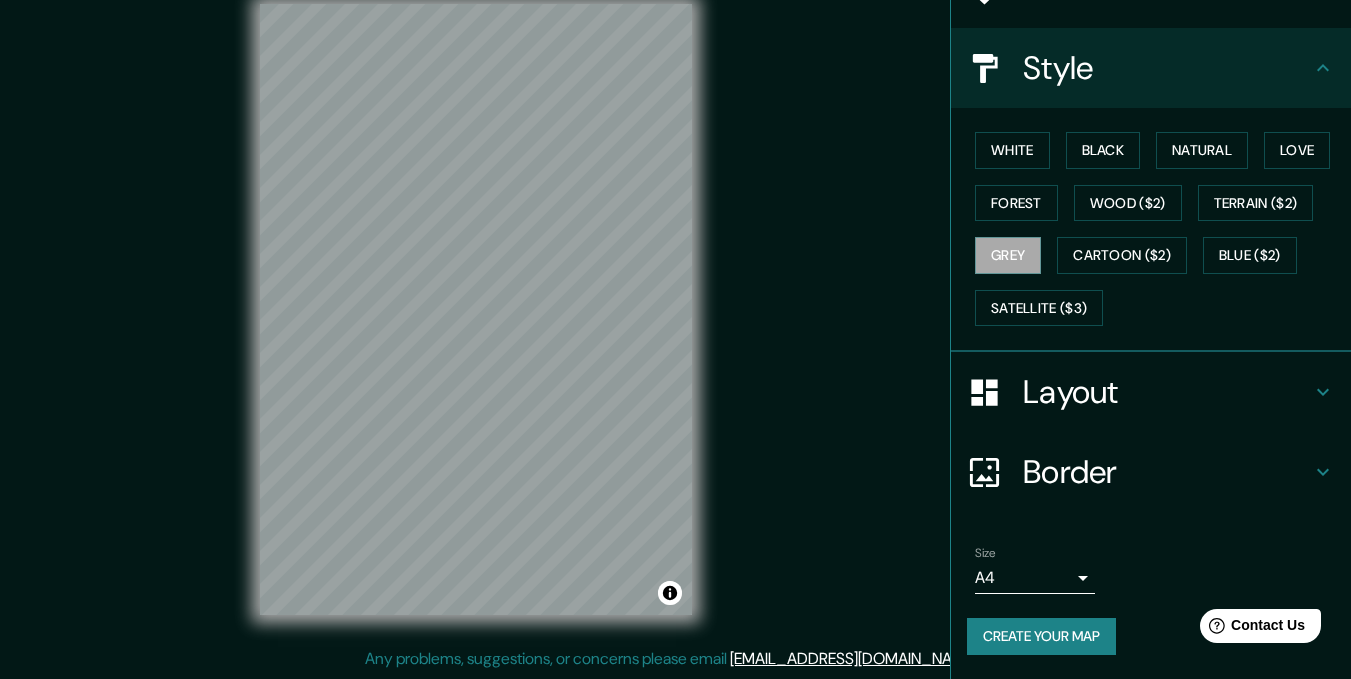 click on "Create your map" at bounding box center [1041, 636] 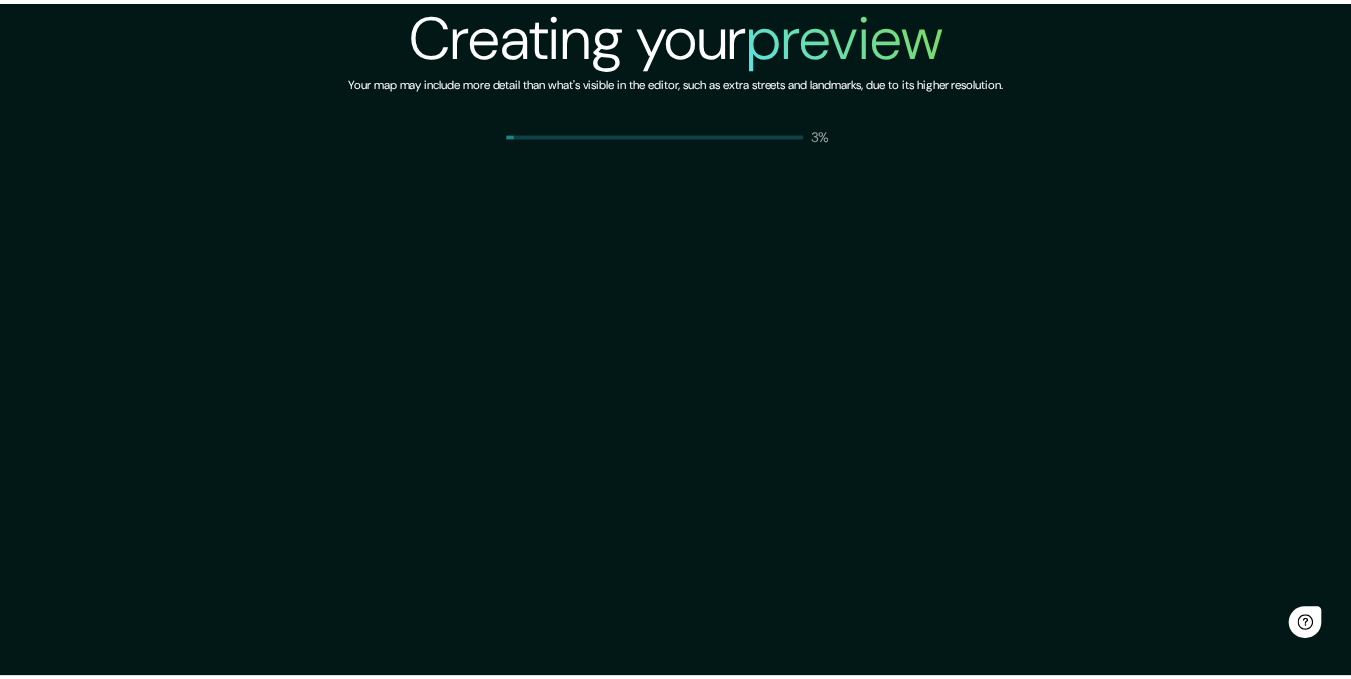 scroll, scrollTop: 0, scrollLeft: 0, axis: both 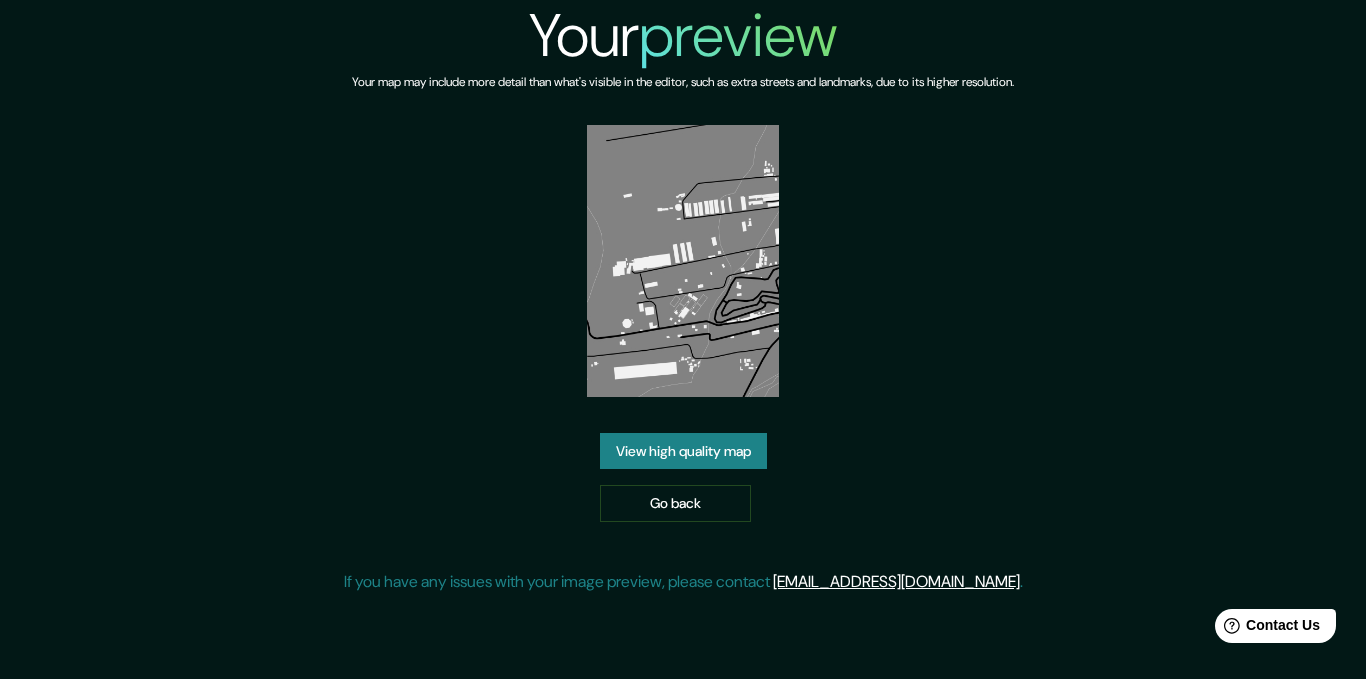 click on "View high quality map" at bounding box center [683, 451] 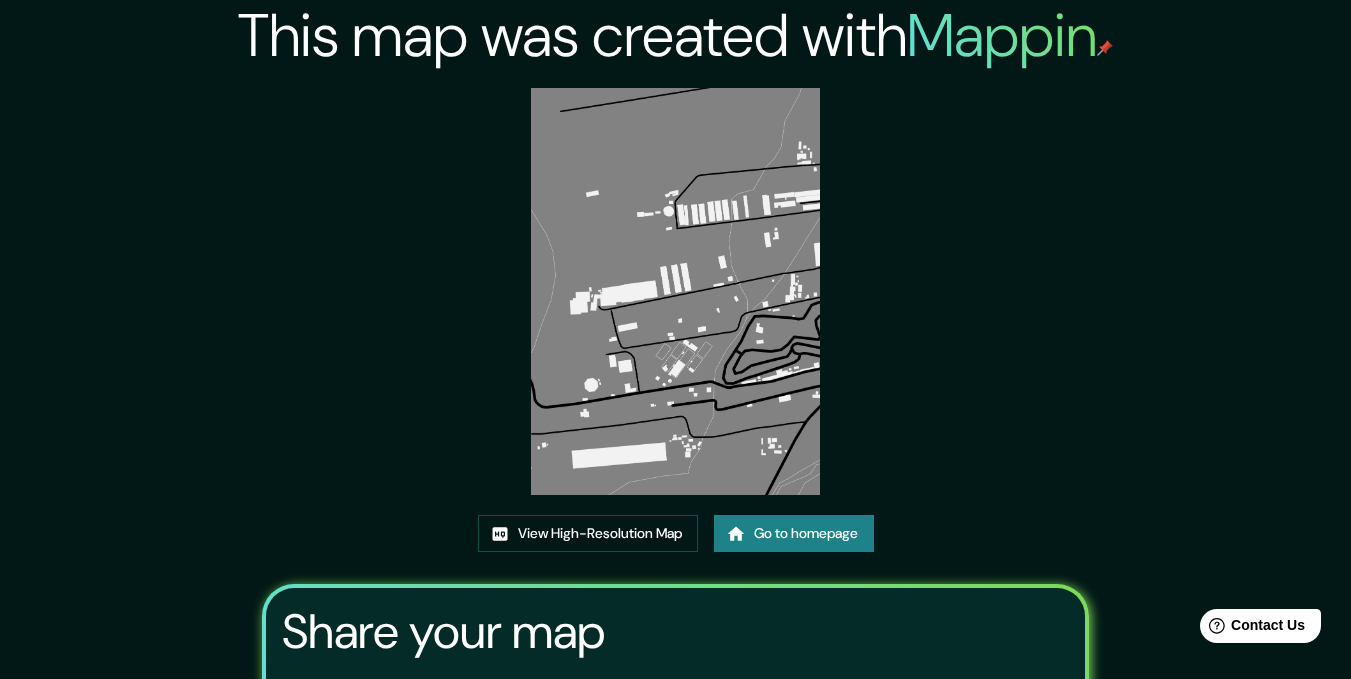 scroll, scrollTop: 228, scrollLeft: 0, axis: vertical 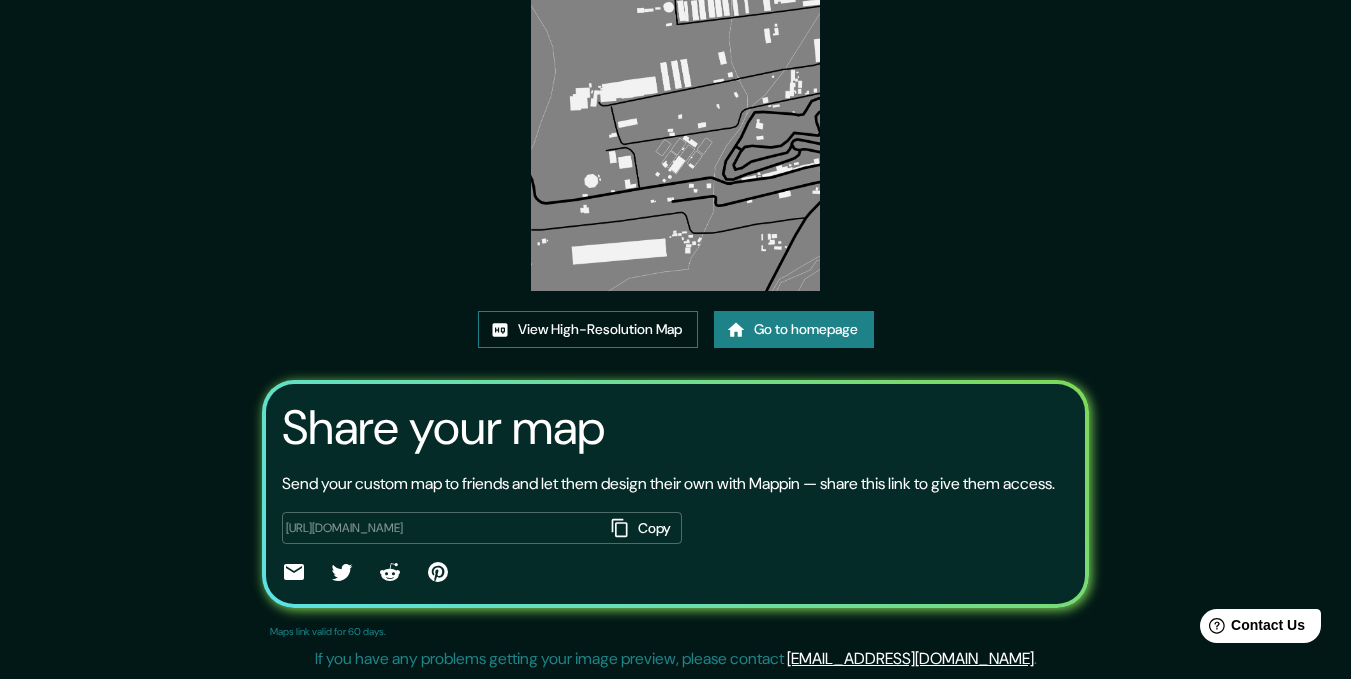 click on "View High-Resolution Map" at bounding box center [588, 329] 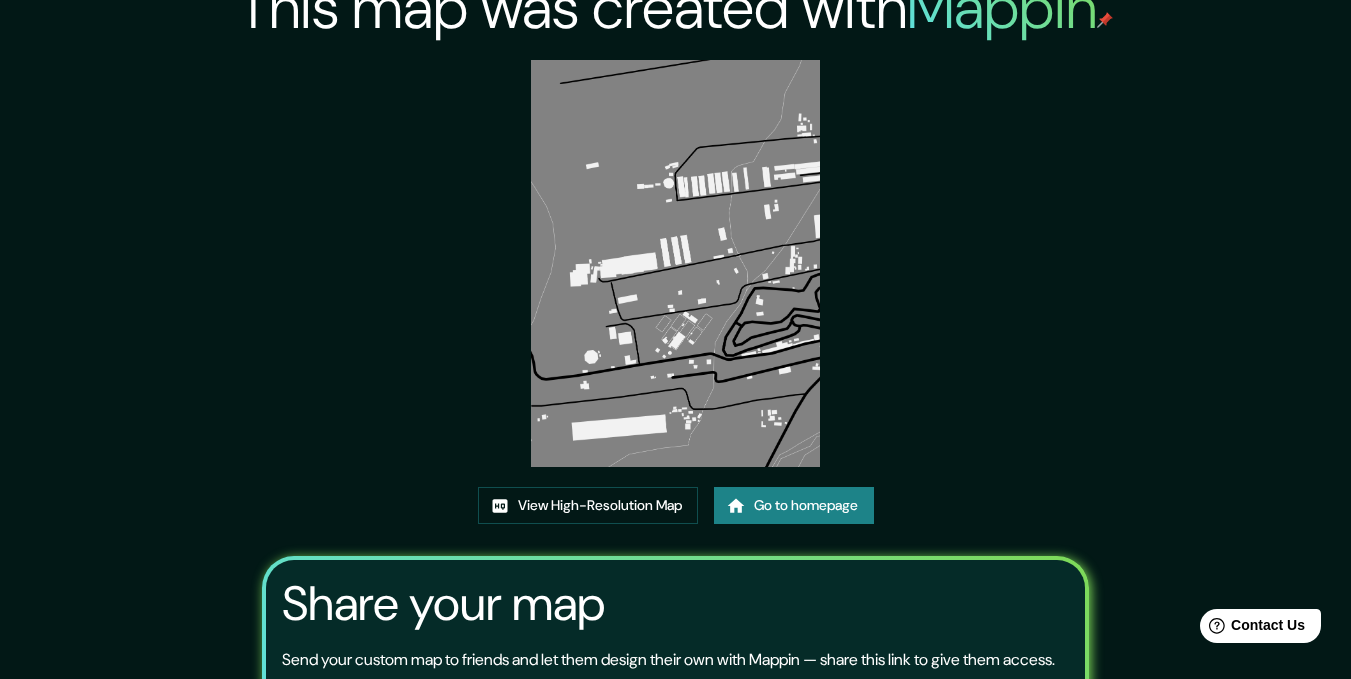 scroll, scrollTop: 228, scrollLeft: 0, axis: vertical 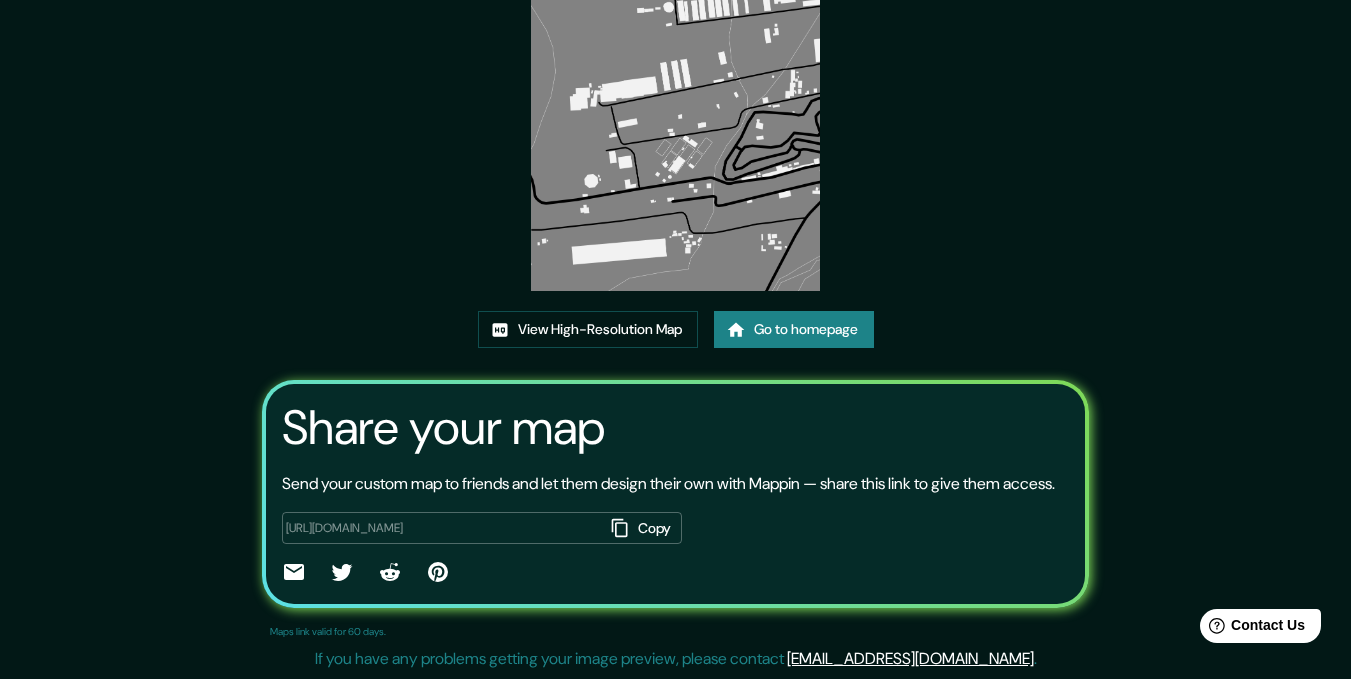 click on "Go to homepage" at bounding box center (794, 329) 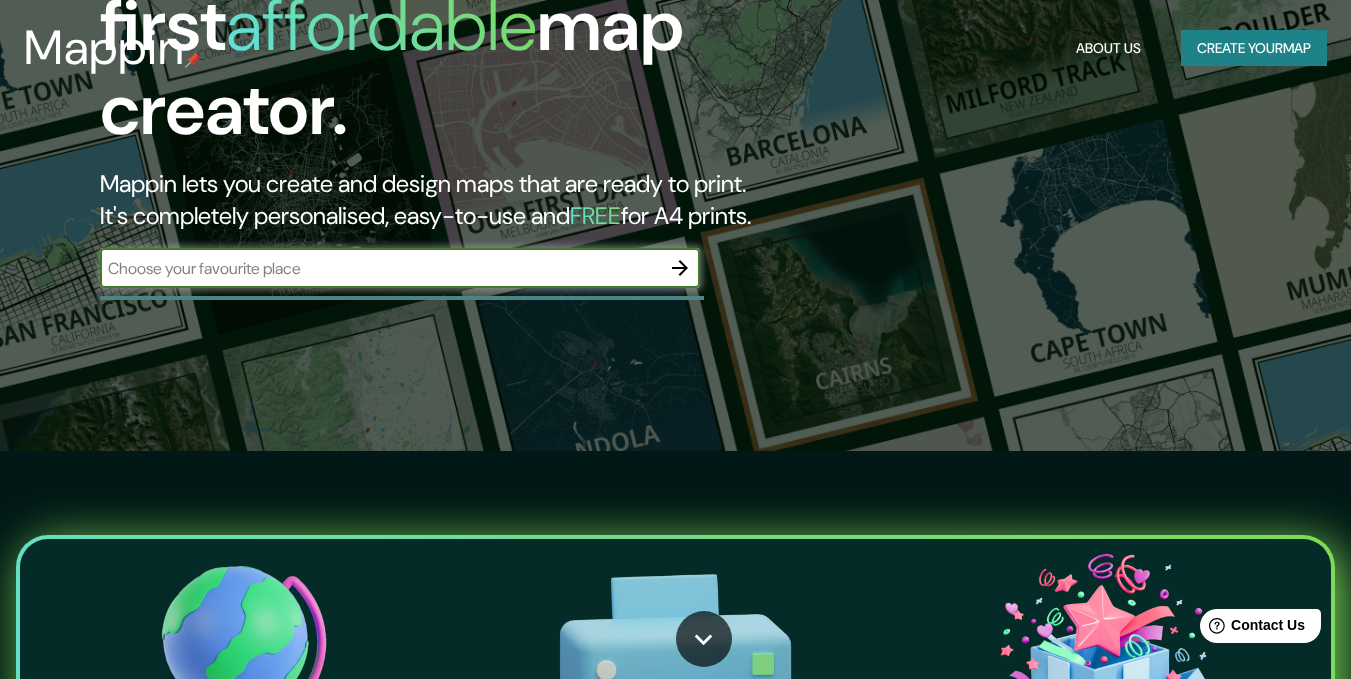 scroll, scrollTop: 0, scrollLeft: 0, axis: both 